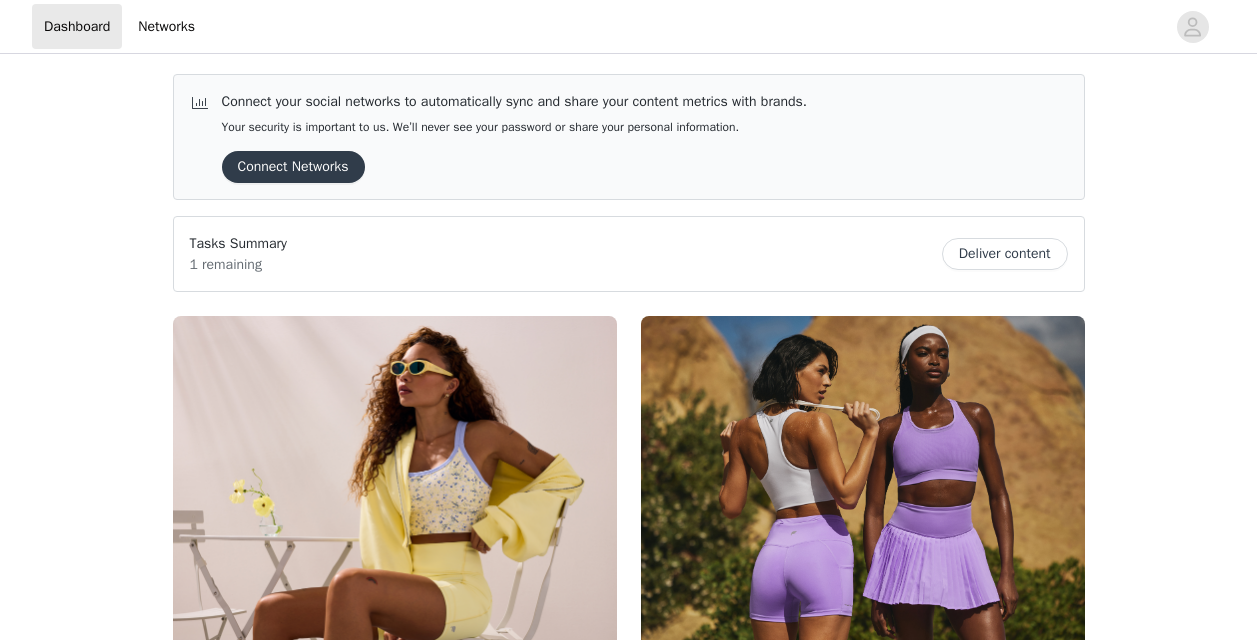scroll, scrollTop: 0, scrollLeft: 0, axis: both 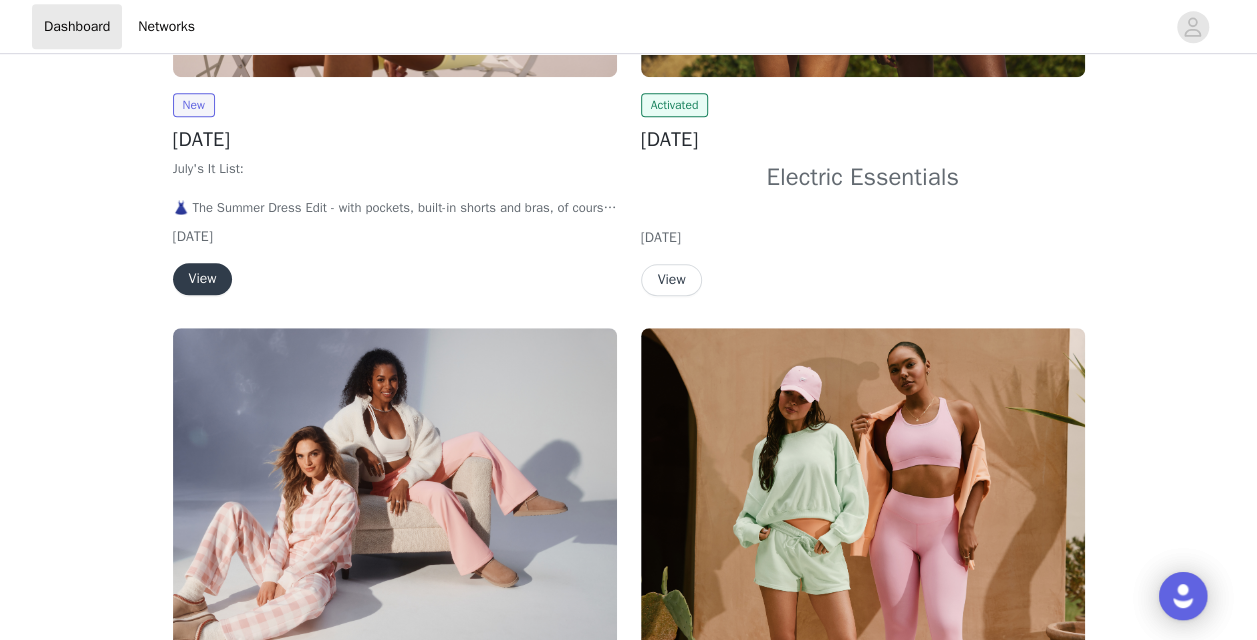click on "View" at bounding box center (203, 279) 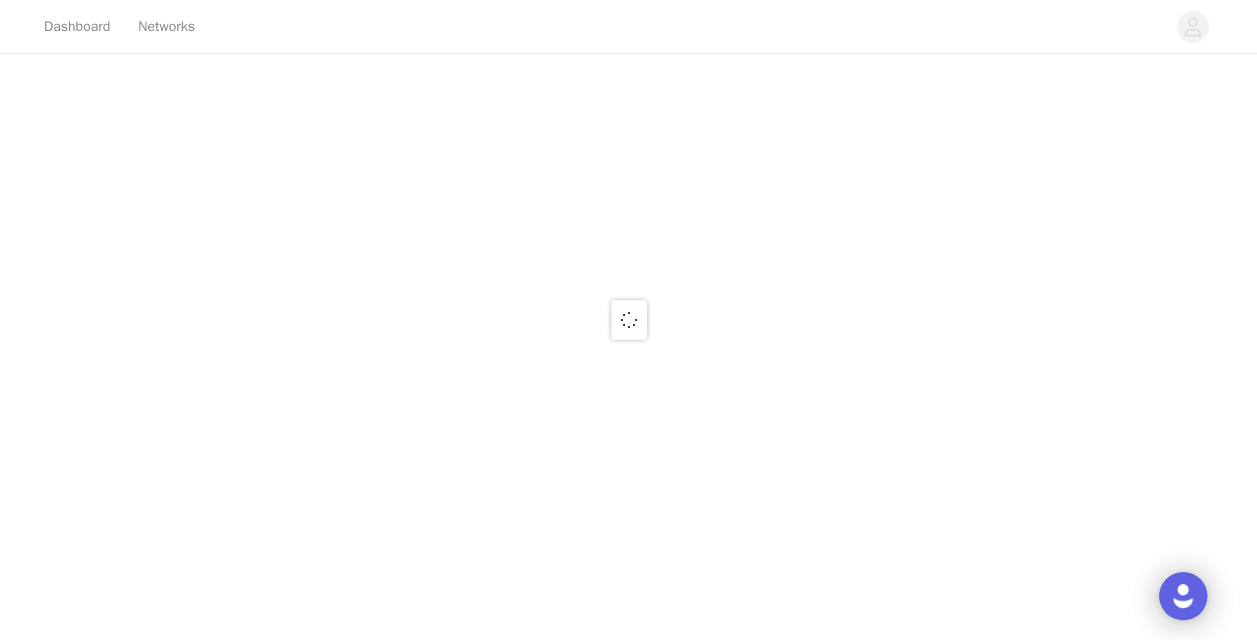 scroll, scrollTop: 0, scrollLeft: 0, axis: both 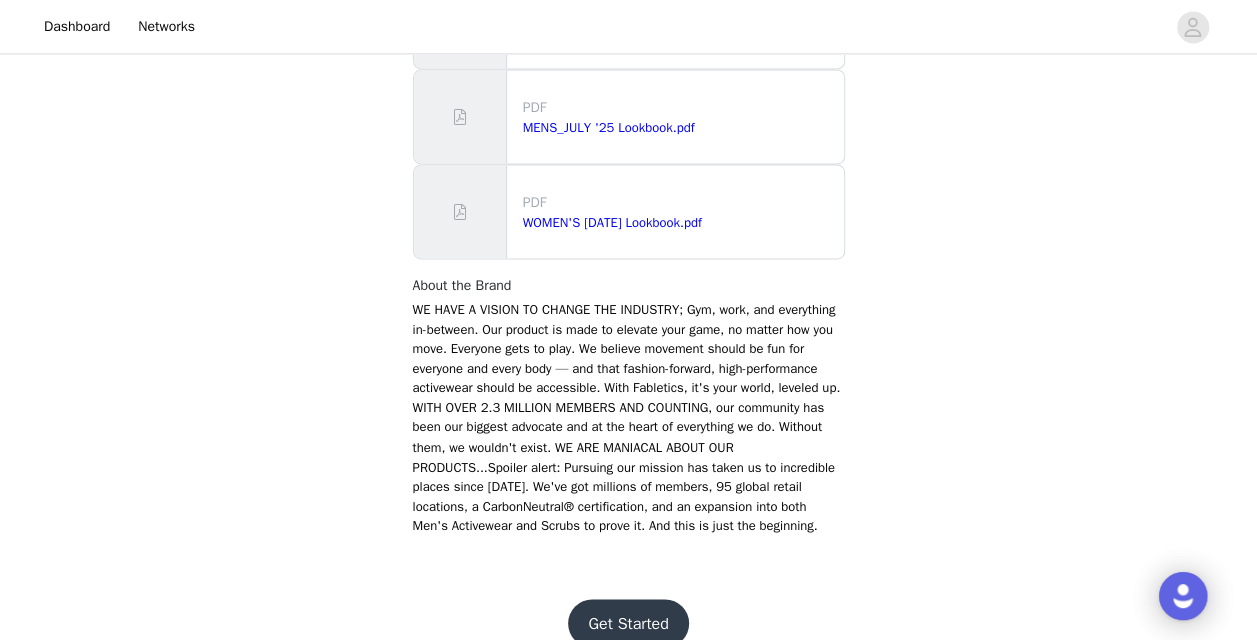 click on "Get Started" at bounding box center [628, 623] 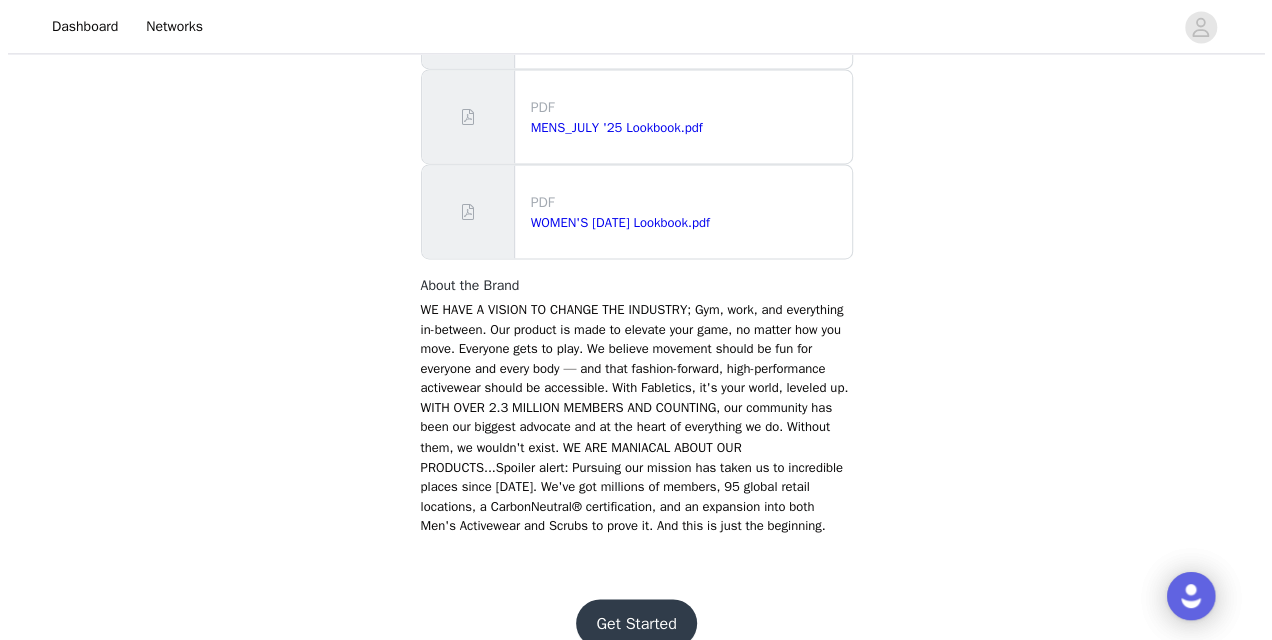 scroll, scrollTop: 0, scrollLeft: 0, axis: both 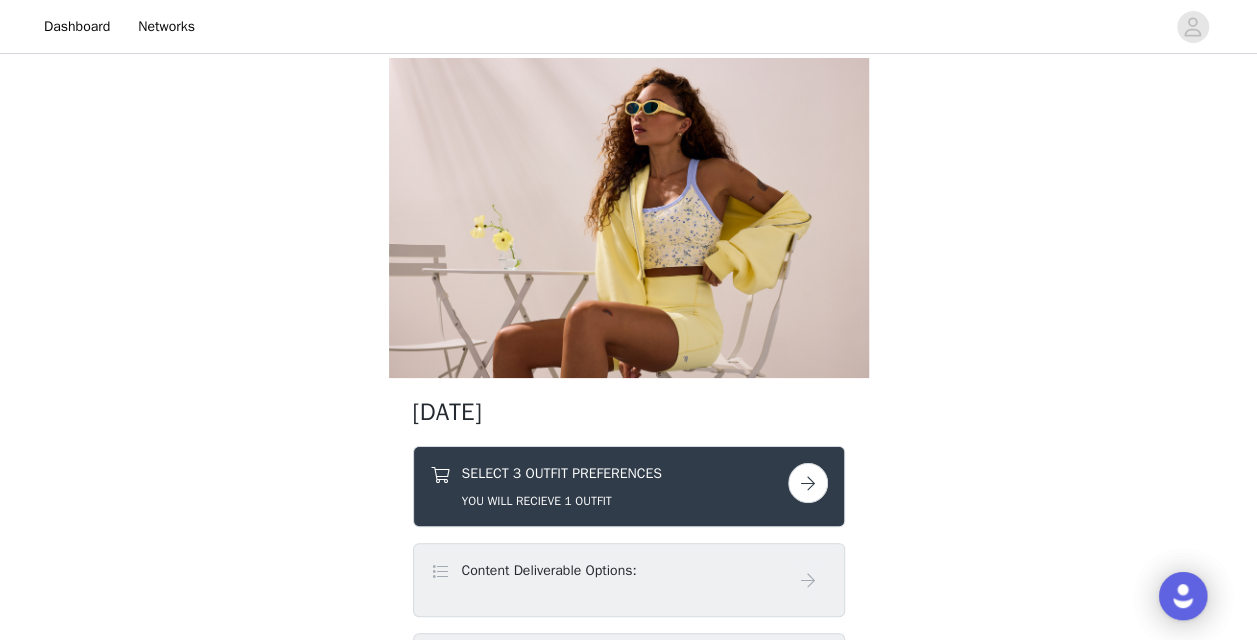 drag, startPoint x: 1256, startPoint y: 52, endPoint x: 1272, endPoint y: 96, distance: 46.818798 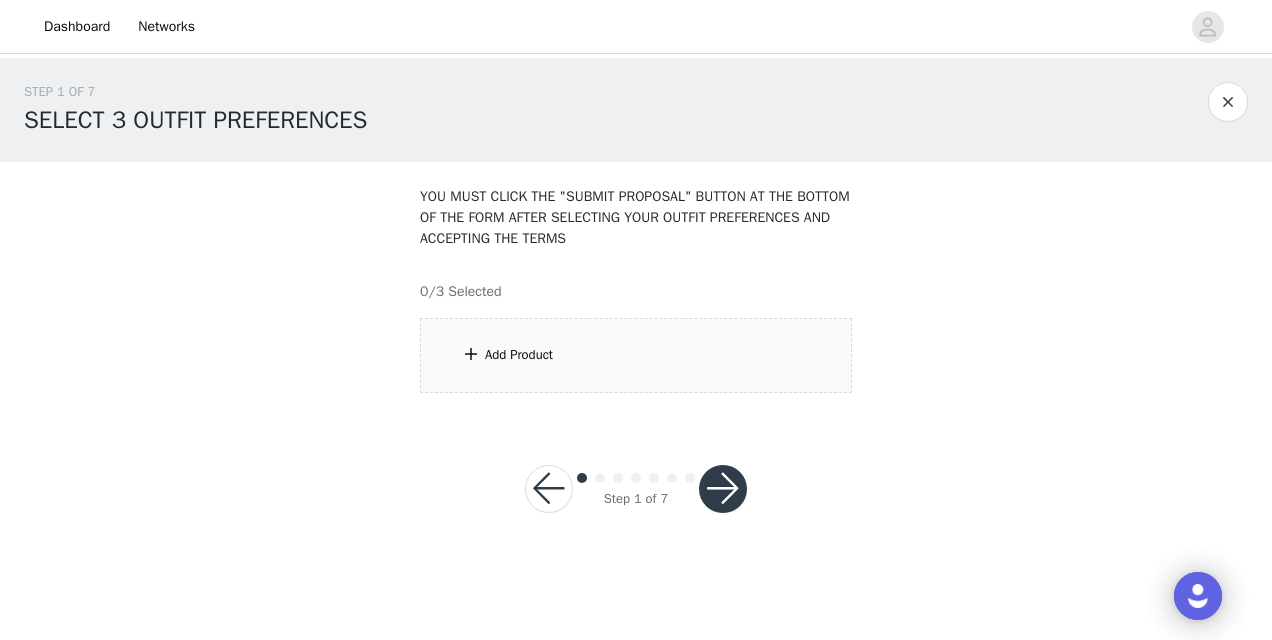 click on "Add Product" at bounding box center [636, 355] 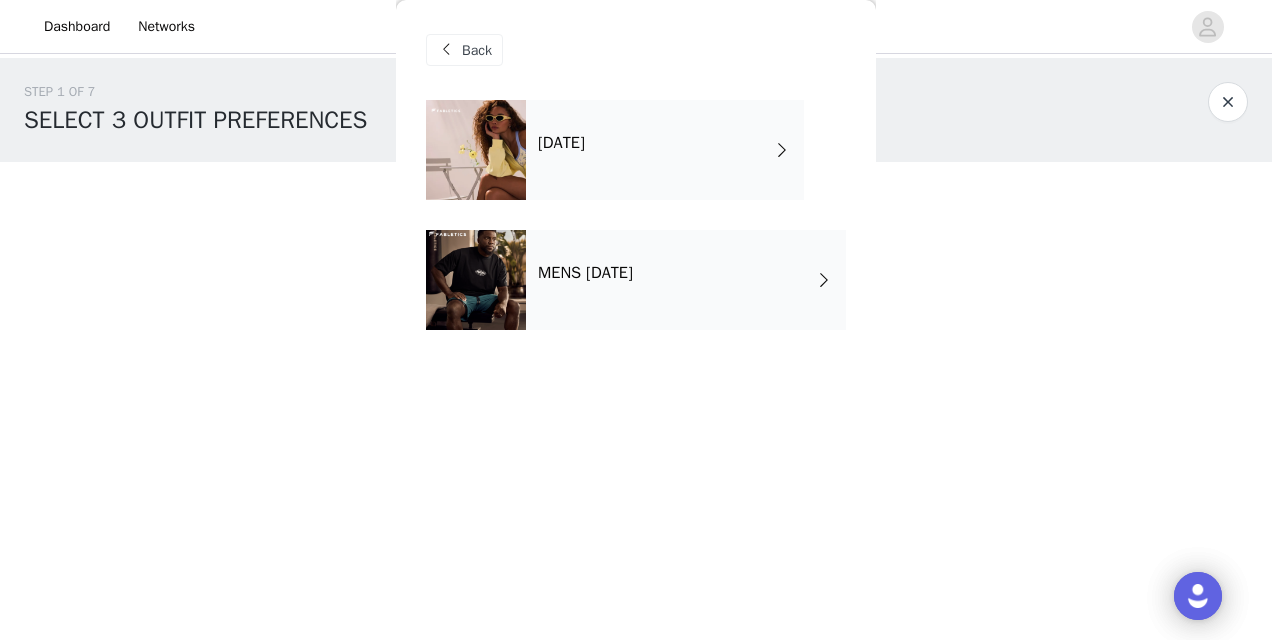 click on "[DATE]" at bounding box center [561, 143] 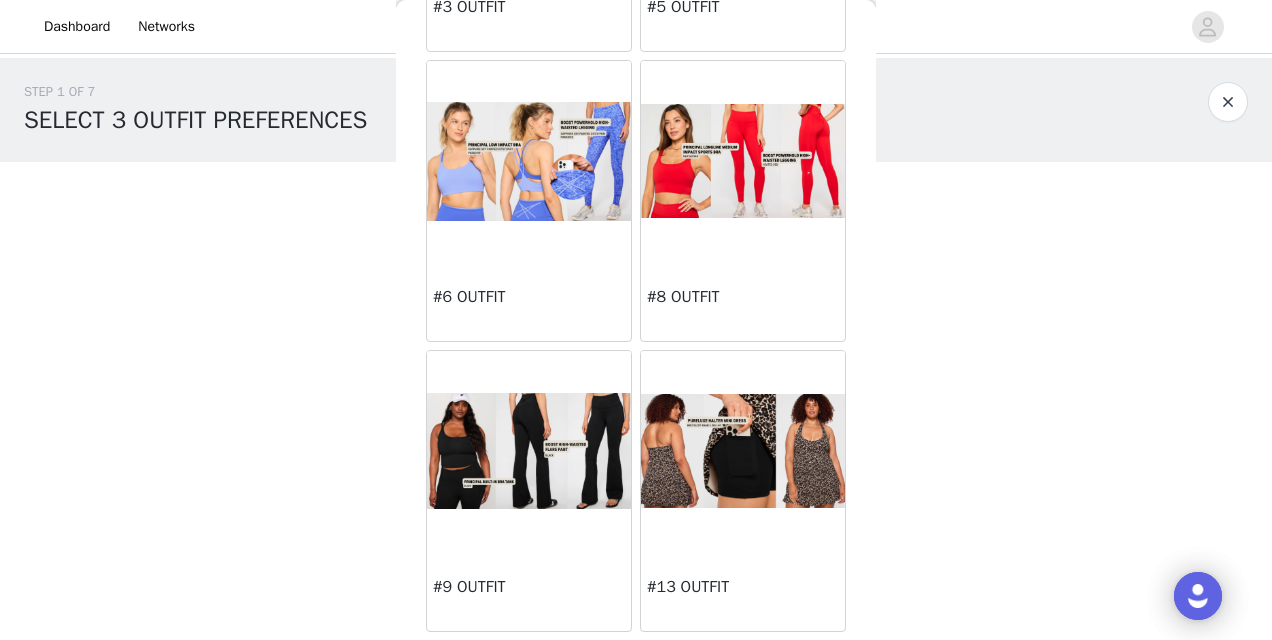 scroll, scrollTop: 591, scrollLeft: 0, axis: vertical 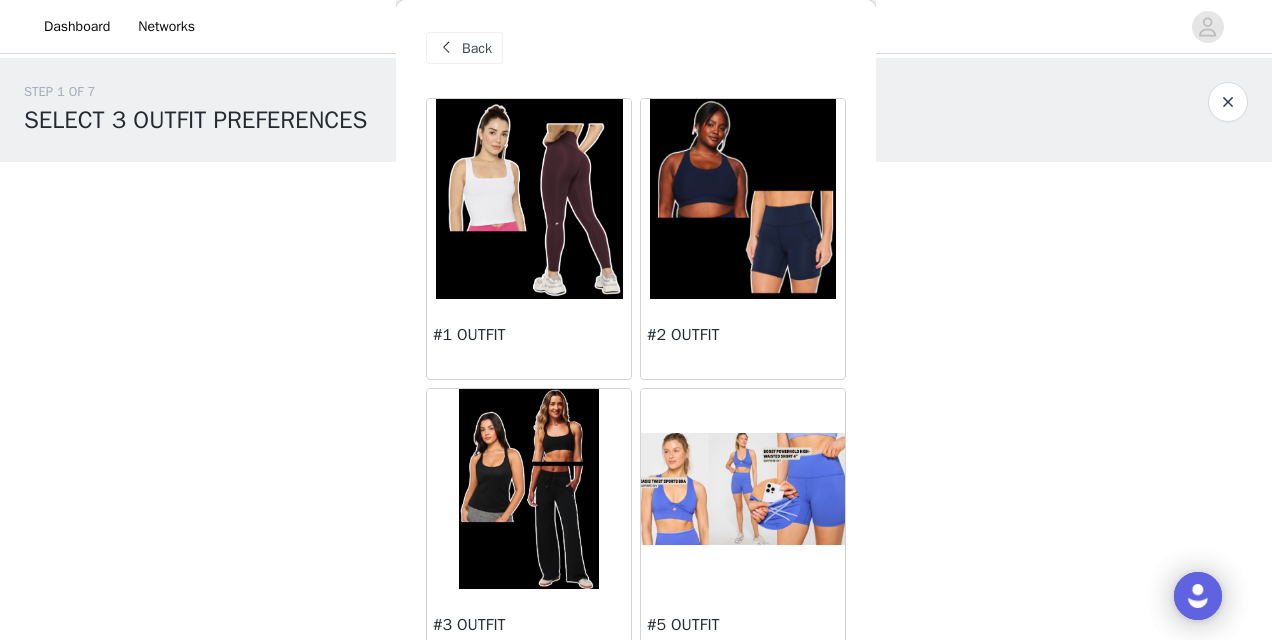 click at bounding box center [529, 199] 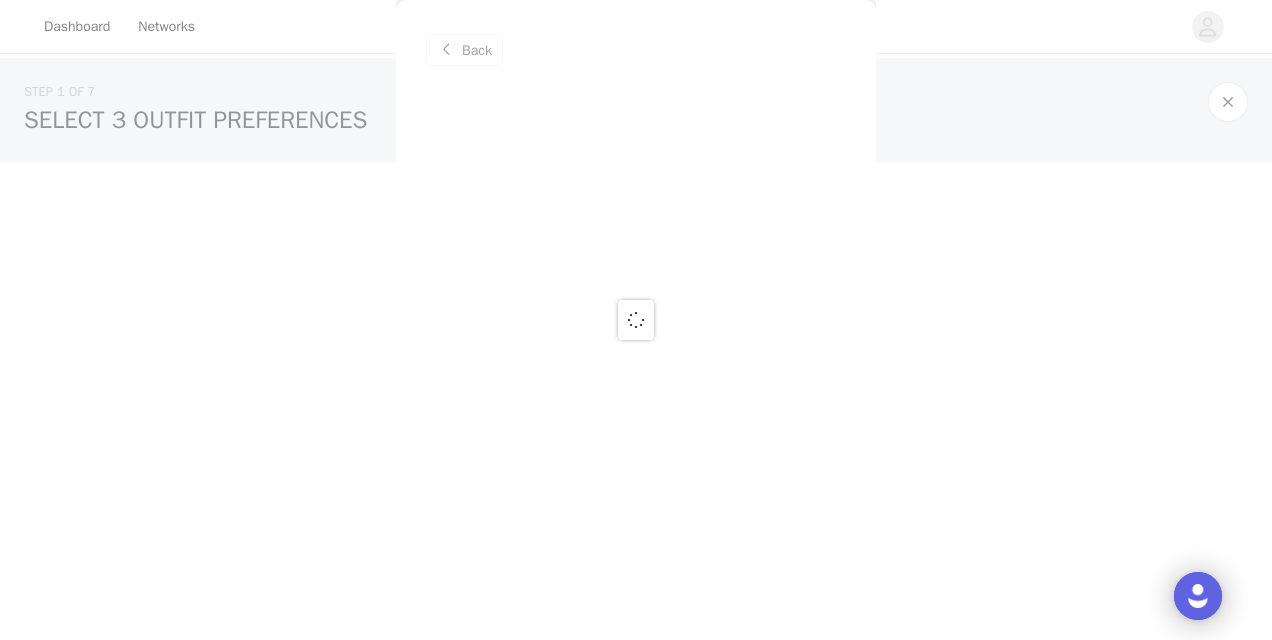 scroll, scrollTop: 0, scrollLeft: 0, axis: both 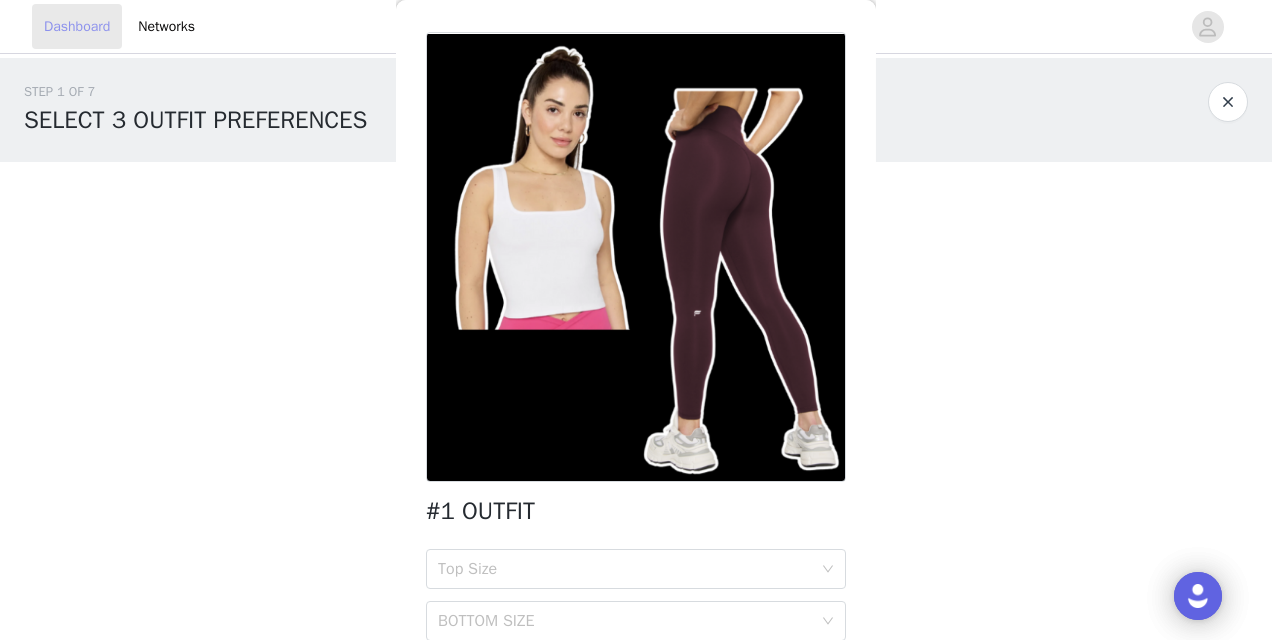 click on "Dashboard" at bounding box center [77, 26] 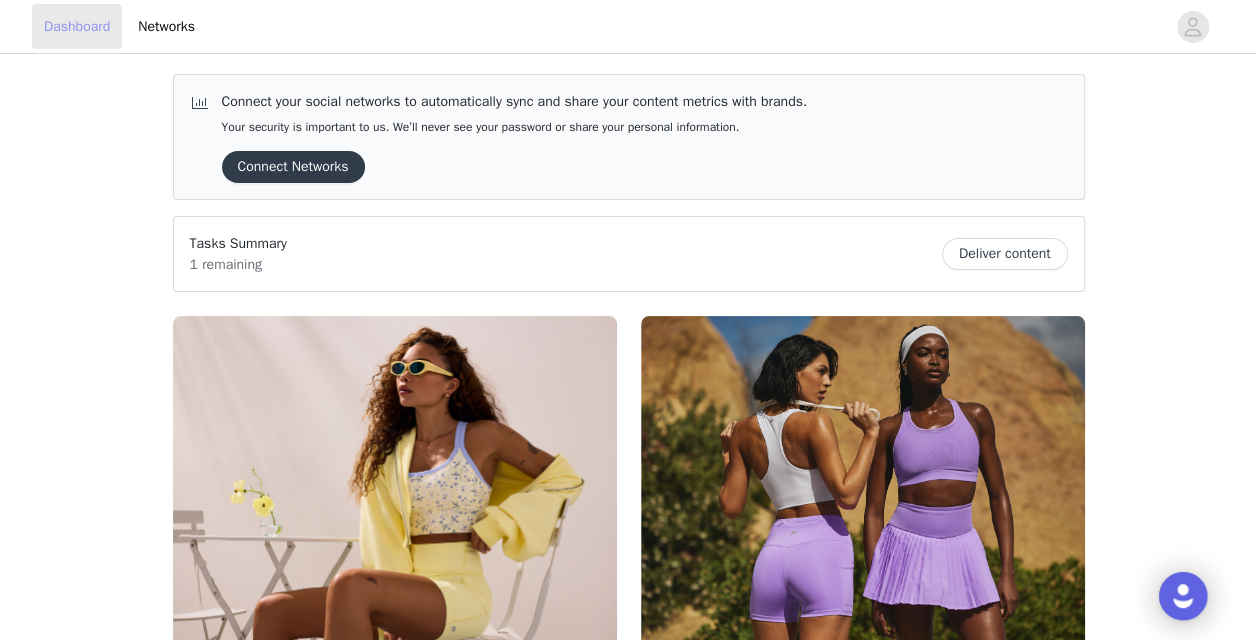 scroll, scrollTop: 691, scrollLeft: 0, axis: vertical 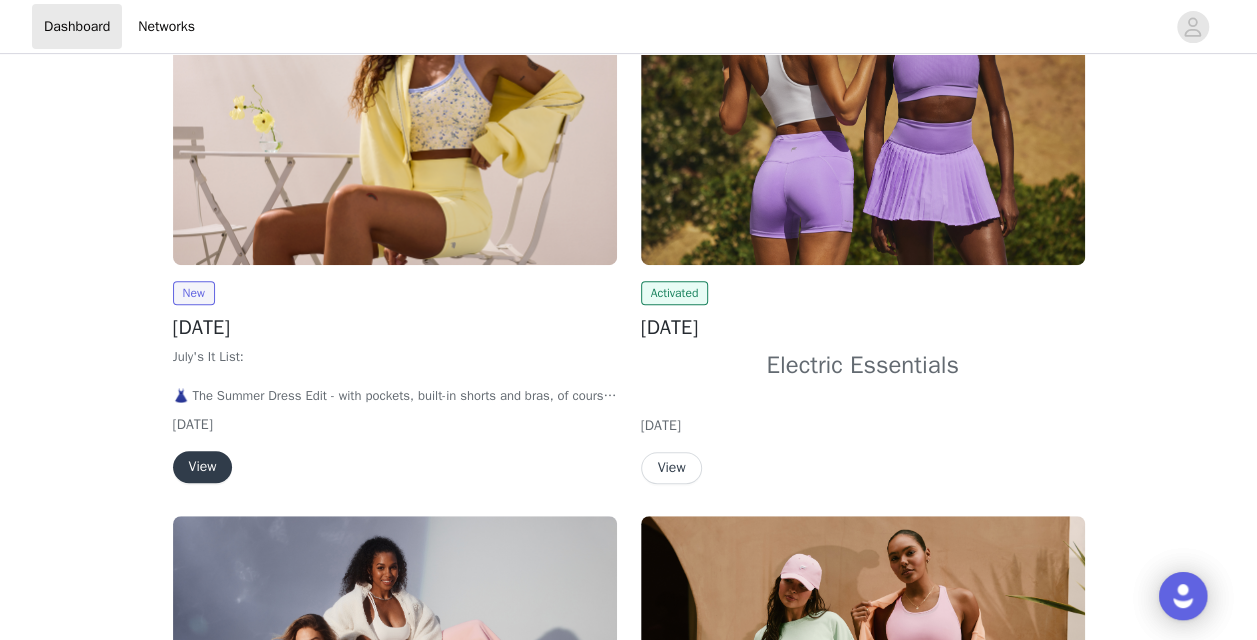 click on "View" at bounding box center [203, 467] 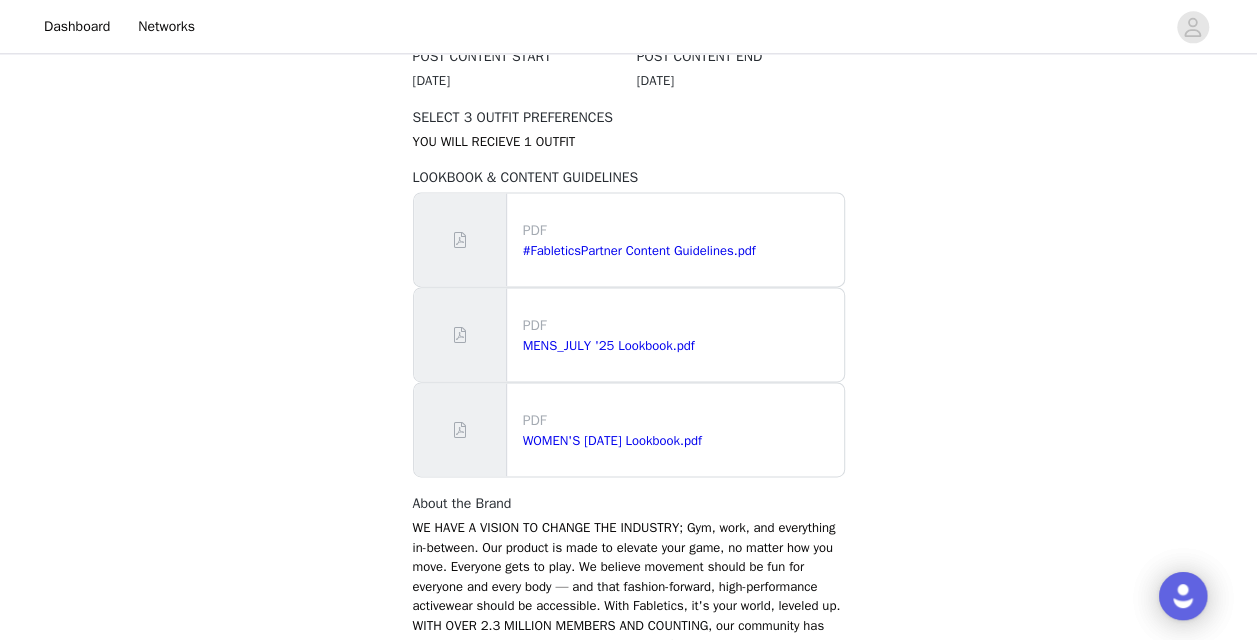 scroll, scrollTop: 1444, scrollLeft: 0, axis: vertical 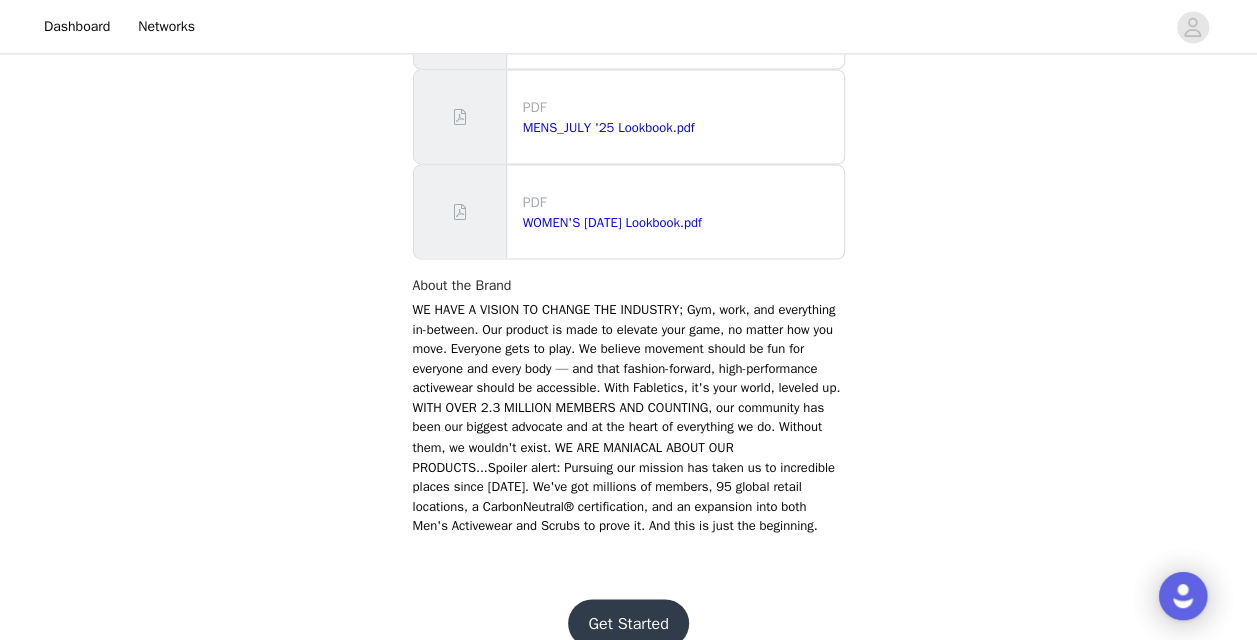 click on "Get Started" at bounding box center [628, 623] 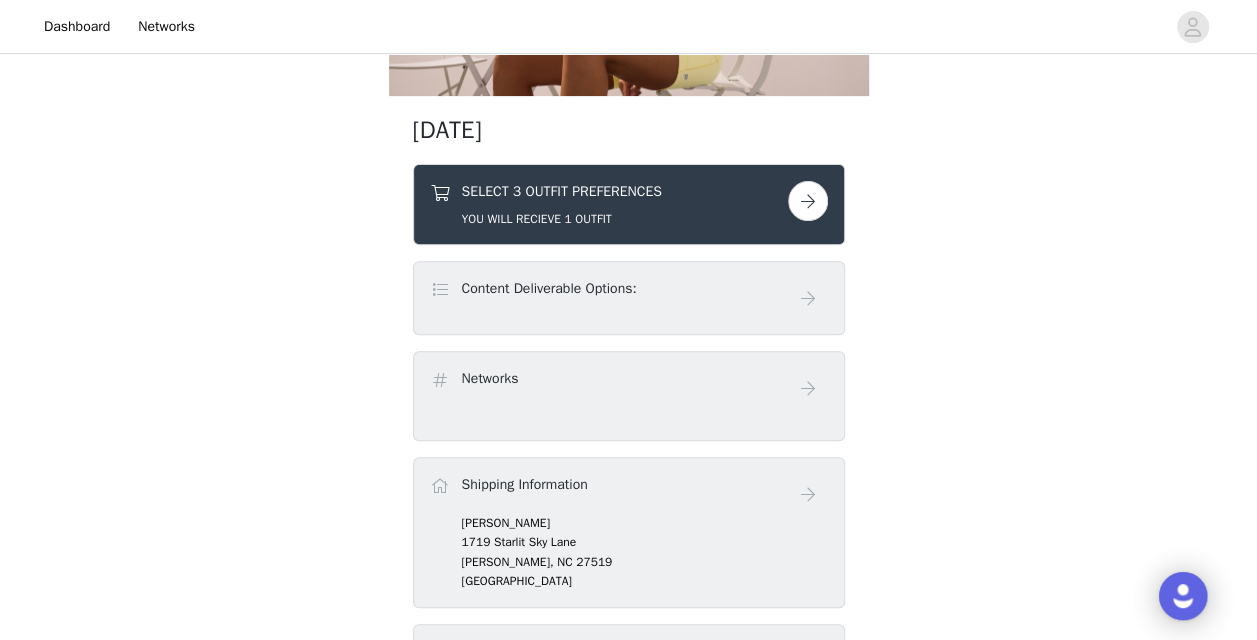 scroll, scrollTop: 263, scrollLeft: 0, axis: vertical 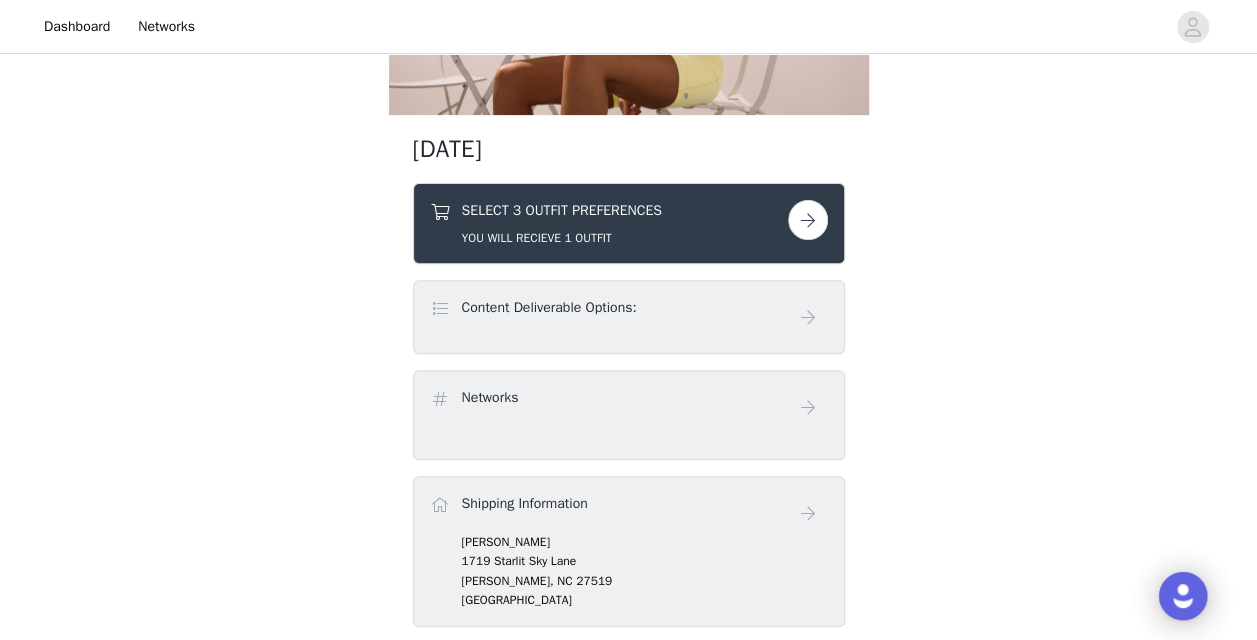 click at bounding box center (808, 220) 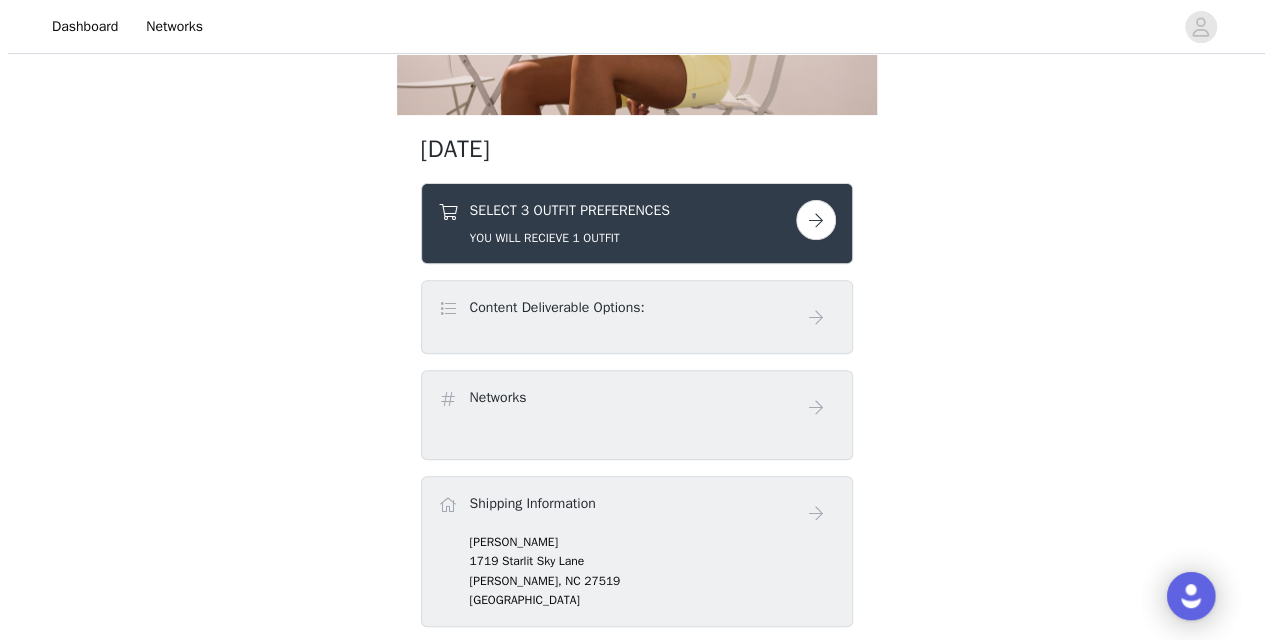 scroll, scrollTop: 0, scrollLeft: 0, axis: both 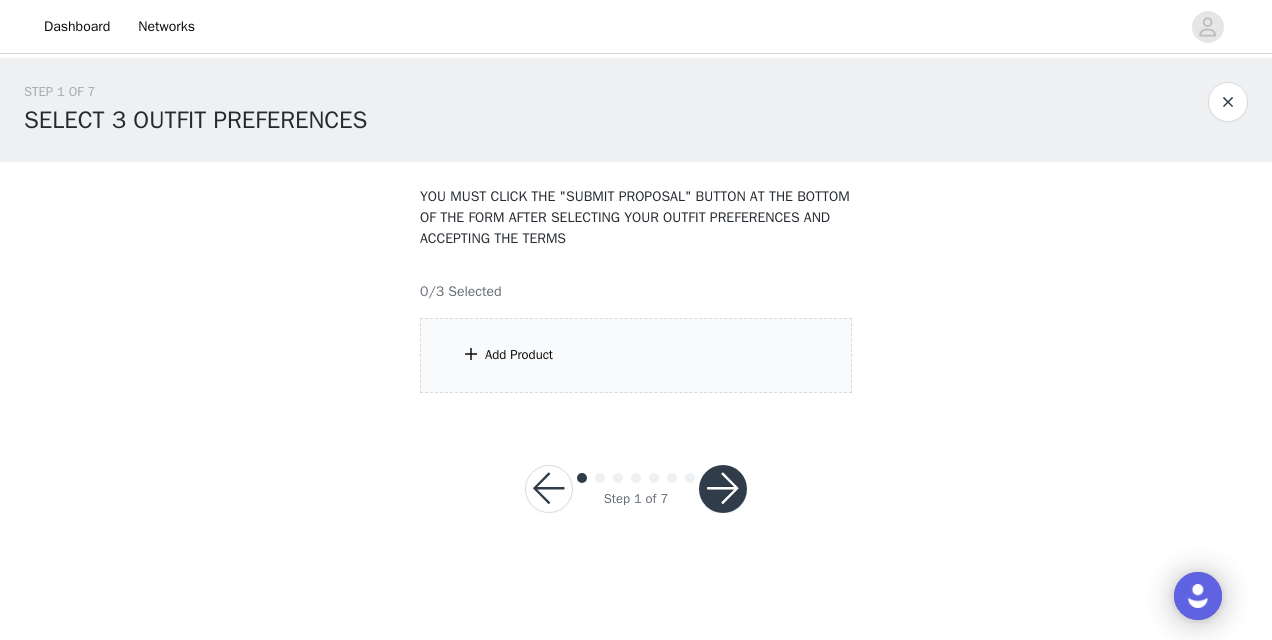 click on "Add Product" at bounding box center [636, 355] 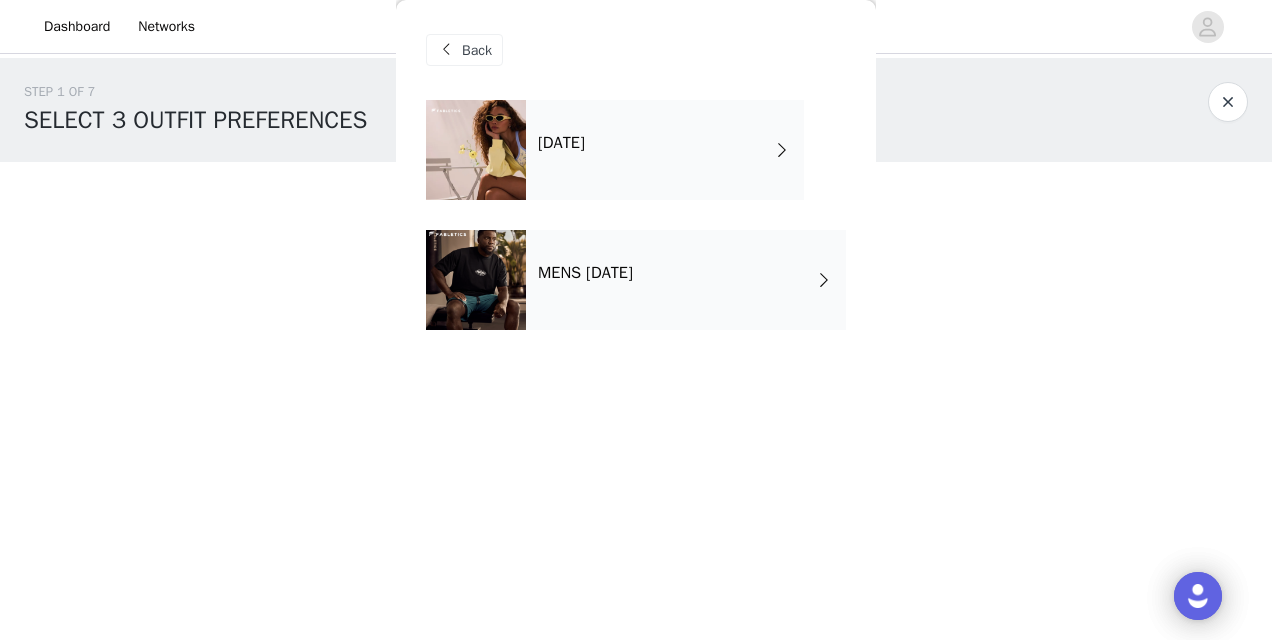 click on "MENS [DATE]" at bounding box center [686, 280] 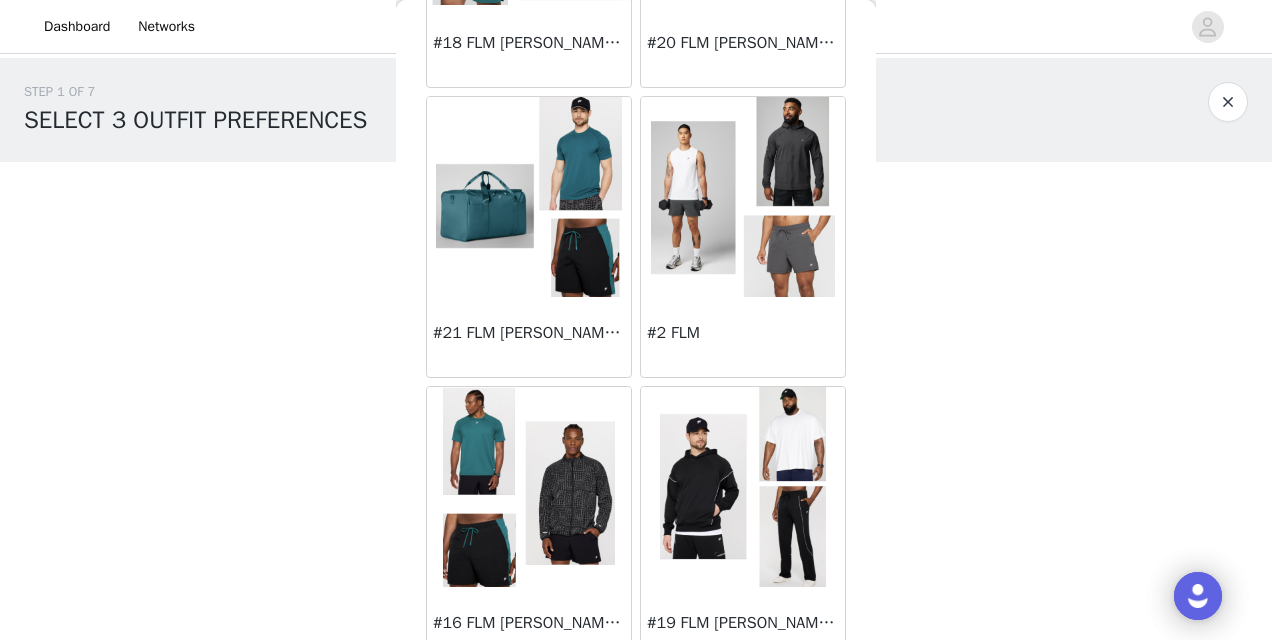scroll, scrollTop: 2413, scrollLeft: 0, axis: vertical 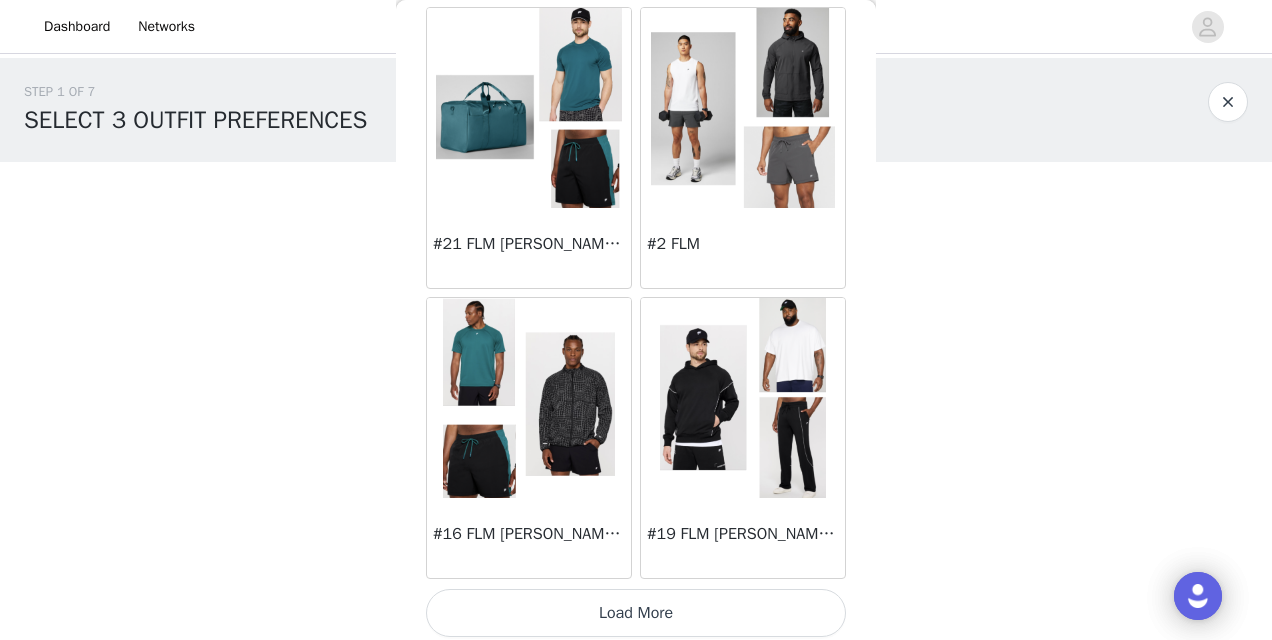 click at bounding box center (529, 108) 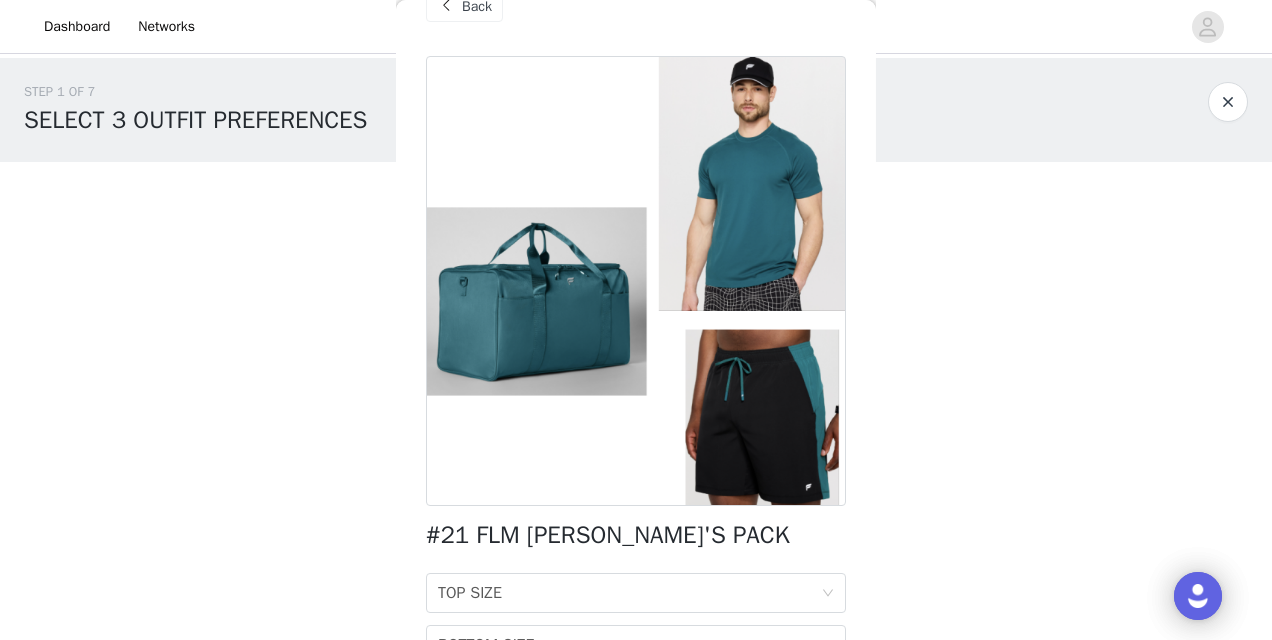 scroll, scrollTop: 45, scrollLeft: 0, axis: vertical 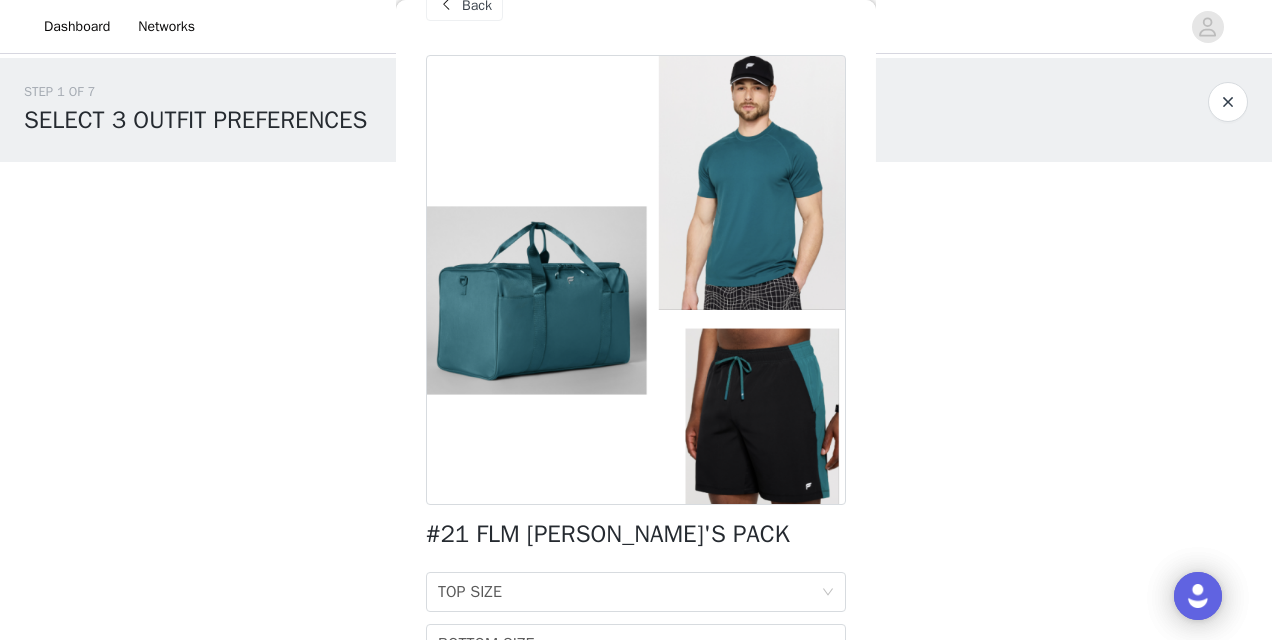 click at bounding box center (1228, 102) 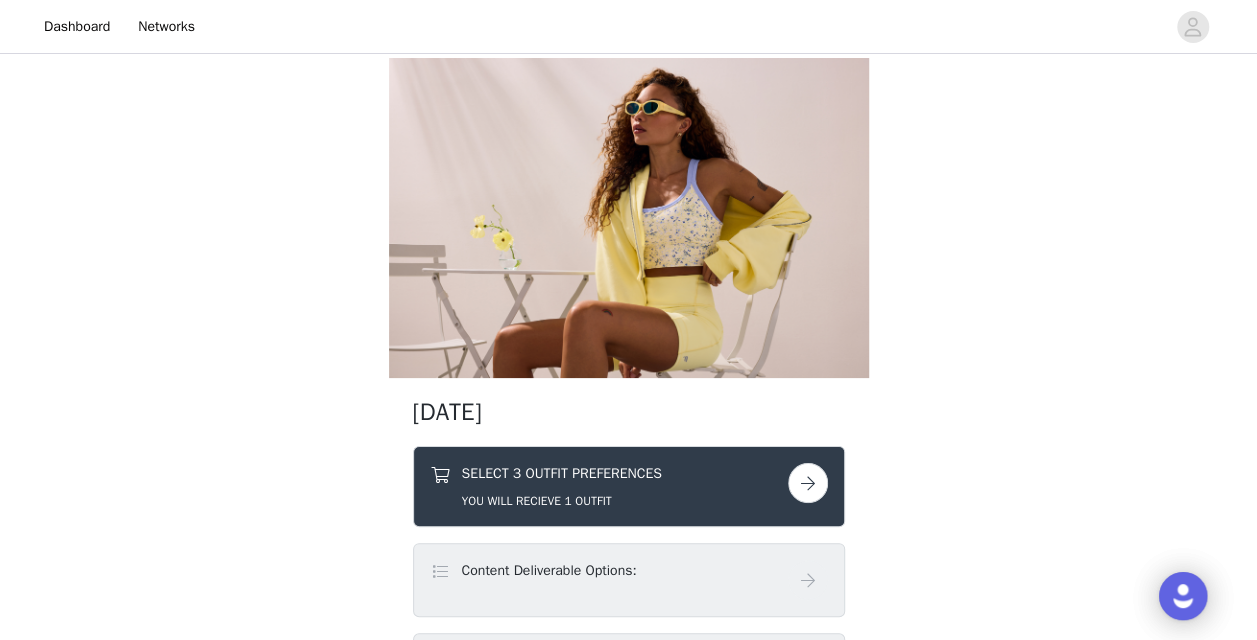 click on "SELECT 3 OUTFIT PREFERENCES   YOU WILL RECIEVE 1 OUTFIT" at bounding box center [609, 486] 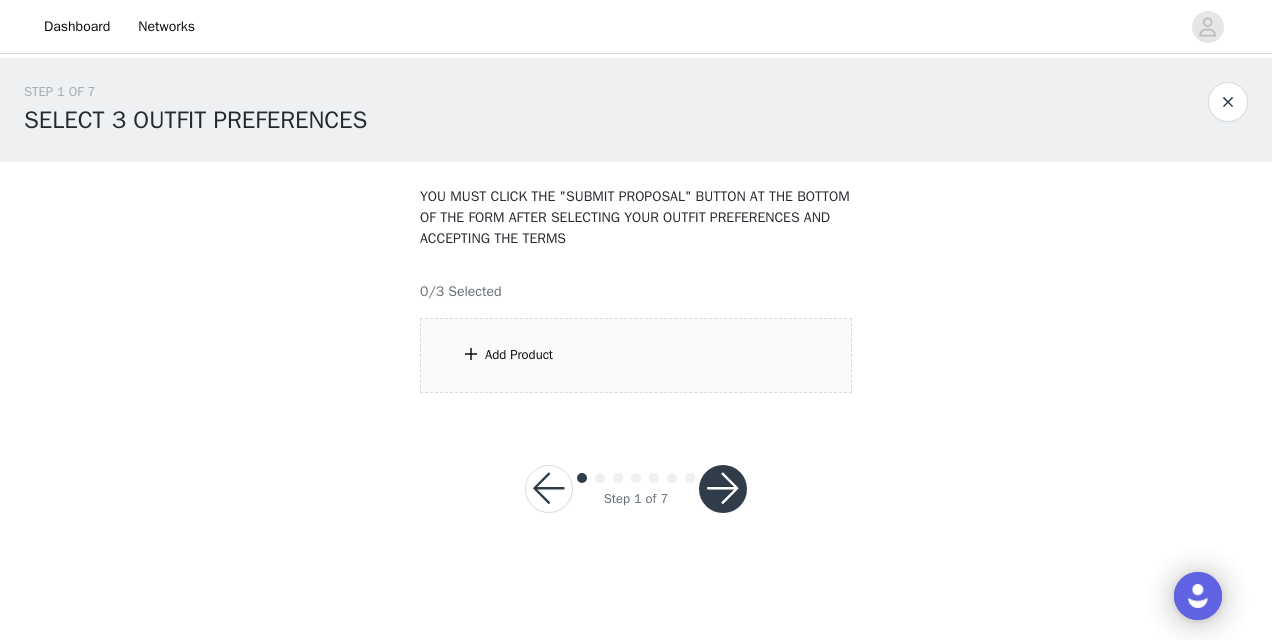 click on "Add Product" at bounding box center [519, 355] 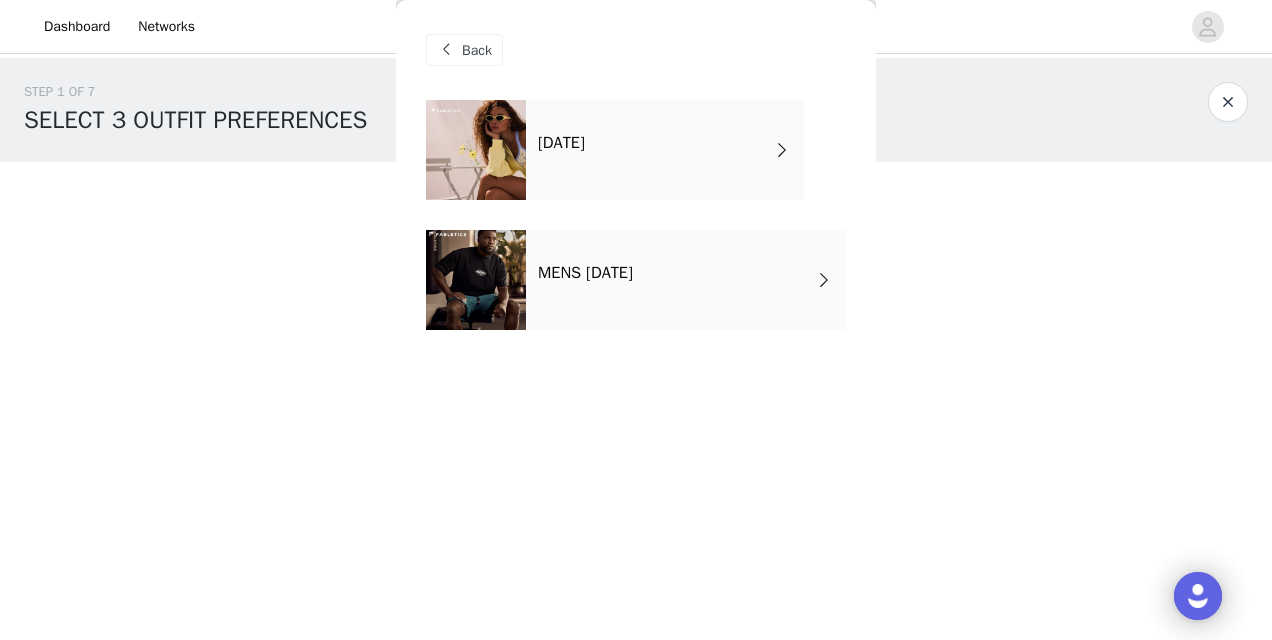 click on "MENS [DATE]" at bounding box center [585, 273] 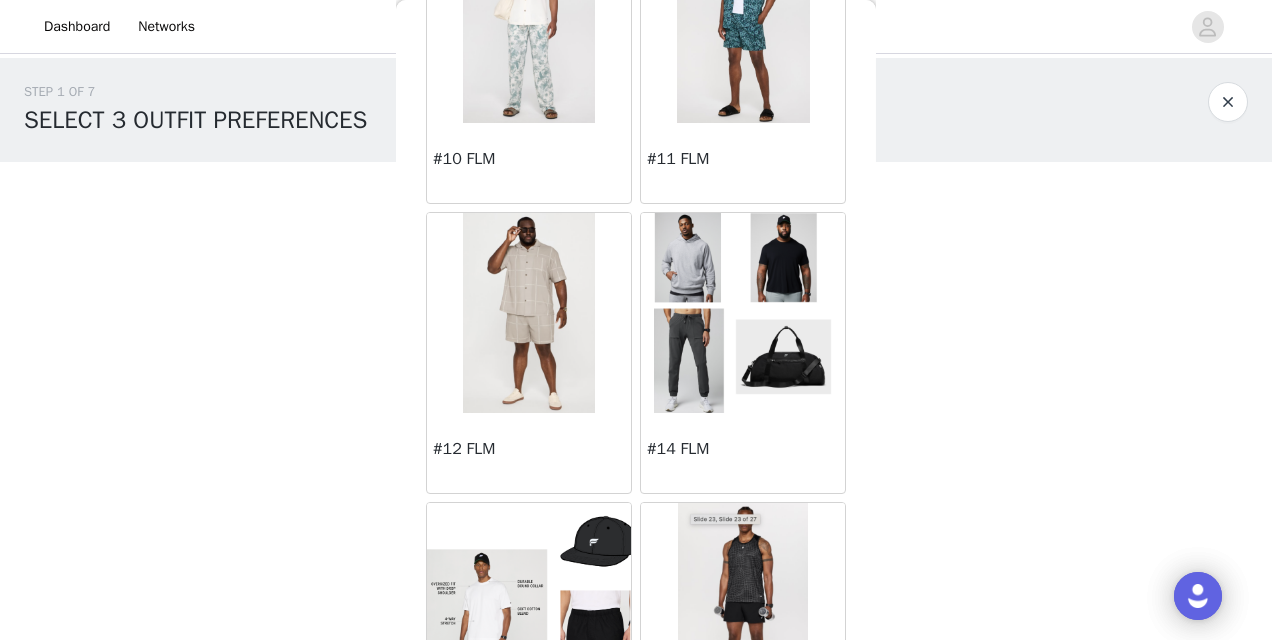 scroll, scrollTop: 1356, scrollLeft: 0, axis: vertical 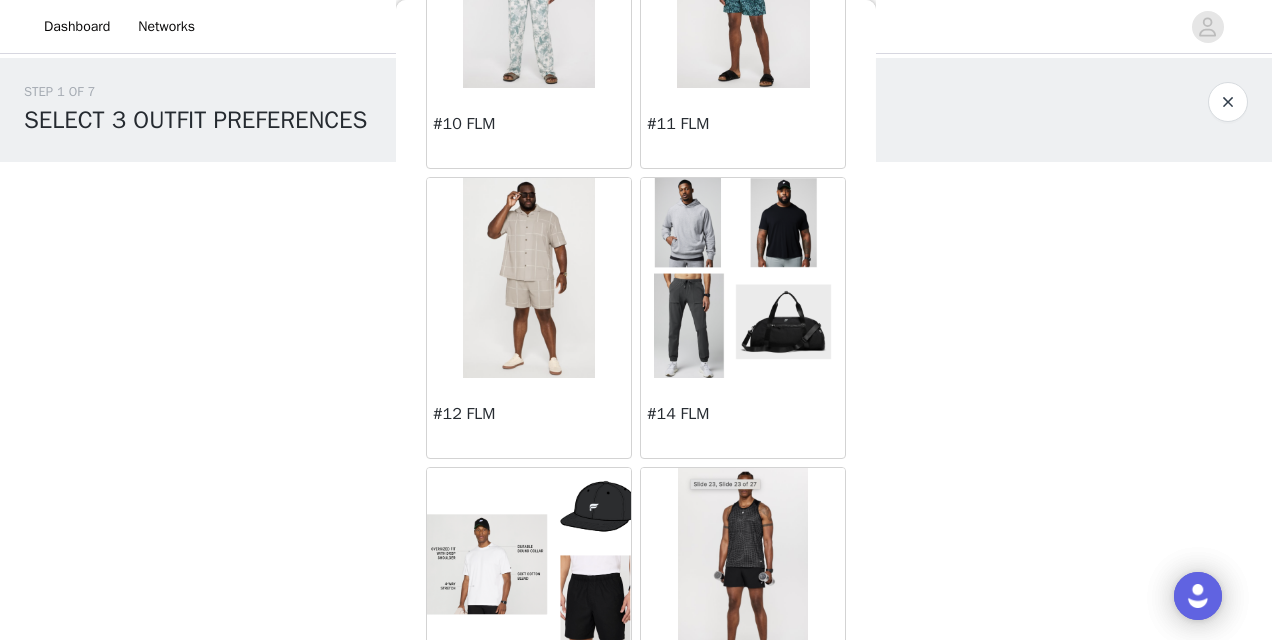 click at bounding box center (742, 278) 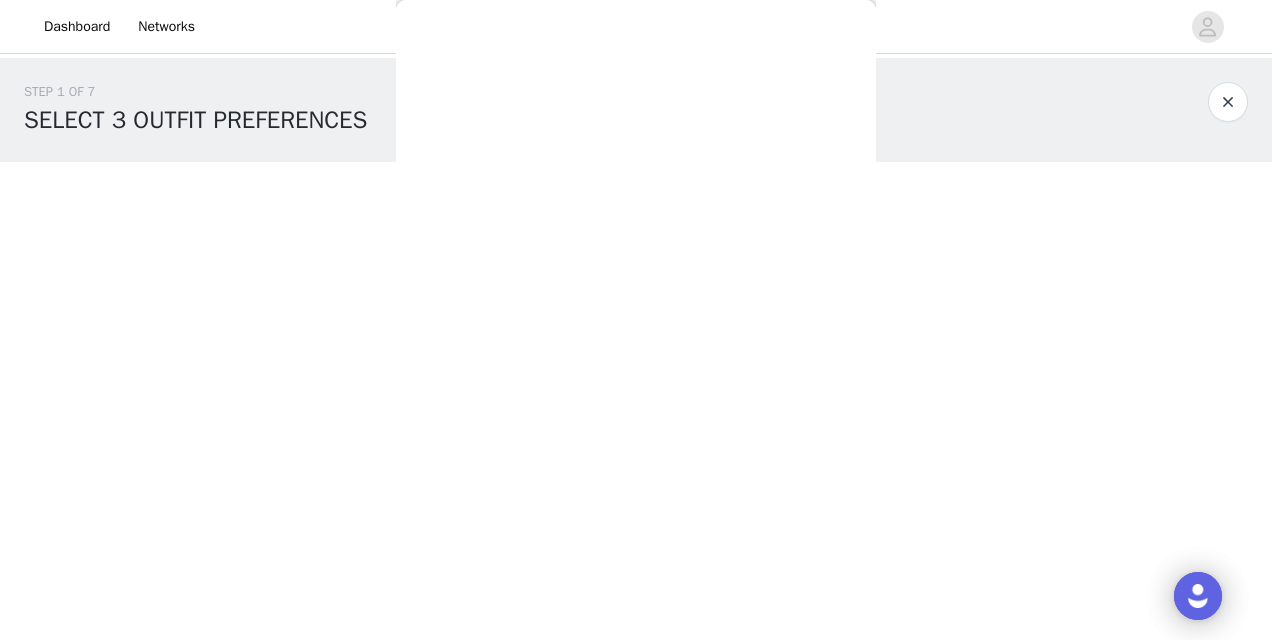 scroll, scrollTop: 0, scrollLeft: 0, axis: both 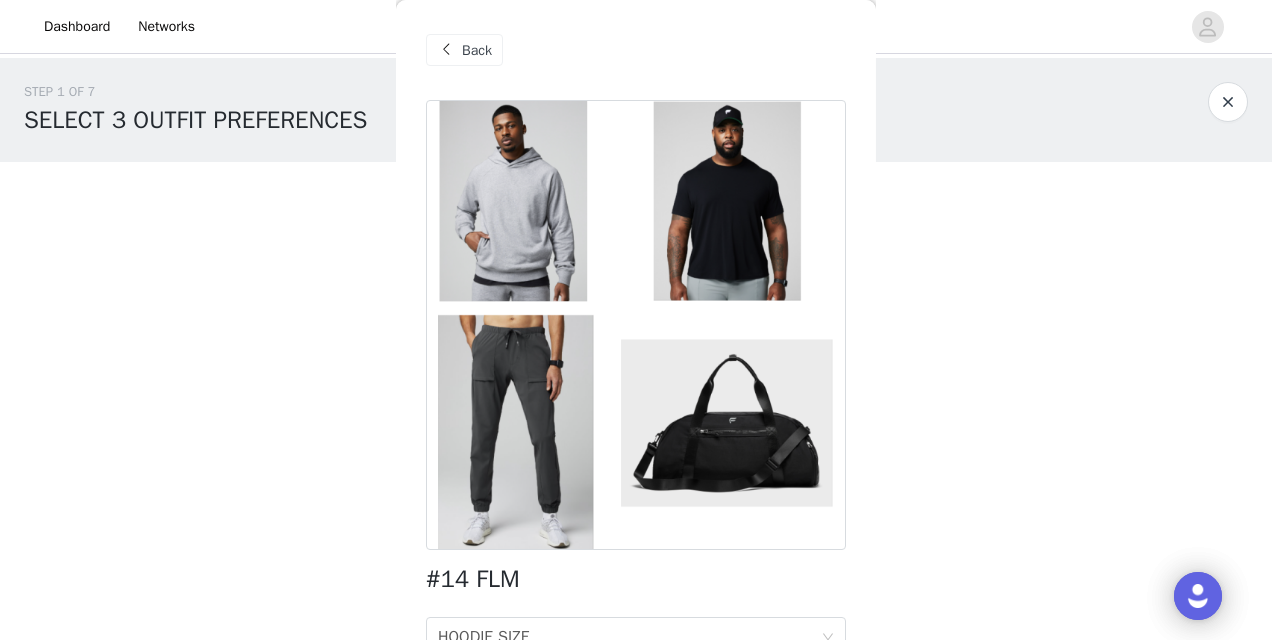 drag, startPoint x: 860, startPoint y: 98, endPoint x: 866, endPoint y: 151, distance: 53.338543 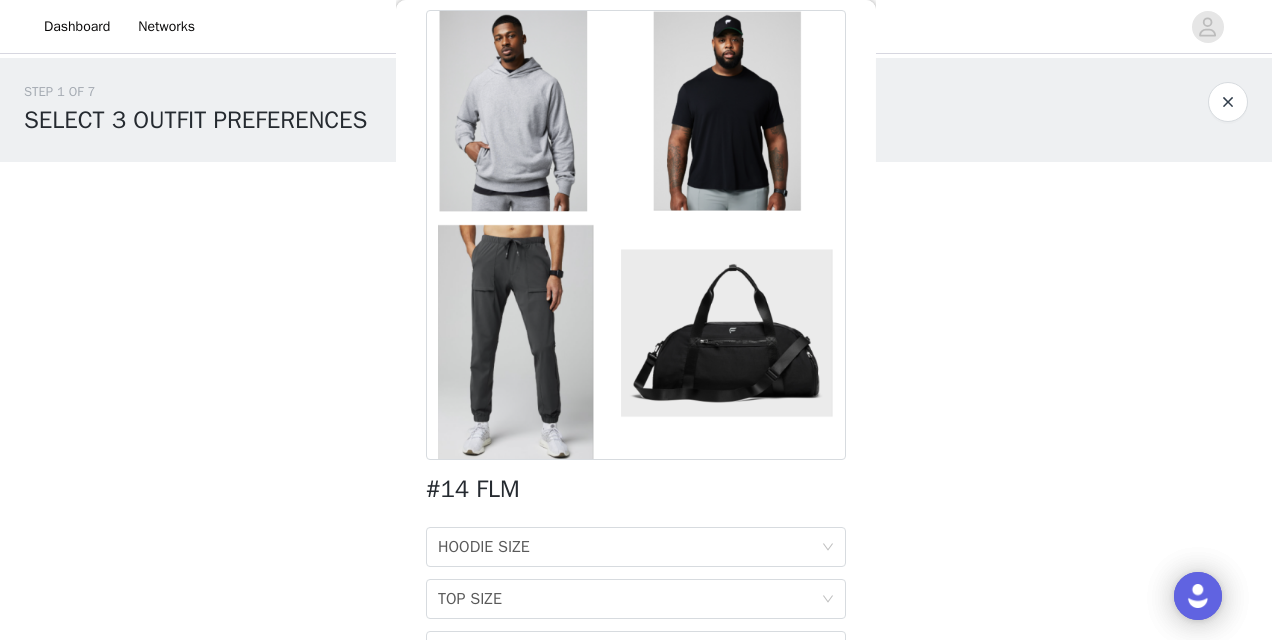 scroll, scrollTop: 97, scrollLeft: 0, axis: vertical 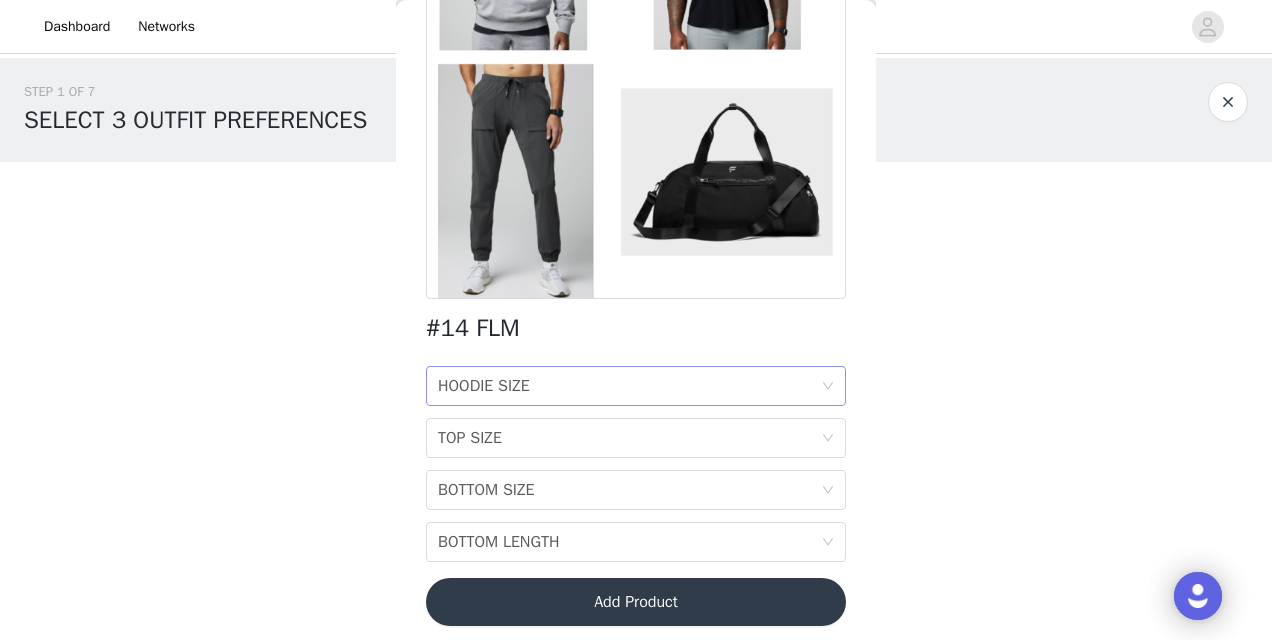 click on "HOODIE SIZE HOODIE SIZE" at bounding box center (629, 386) 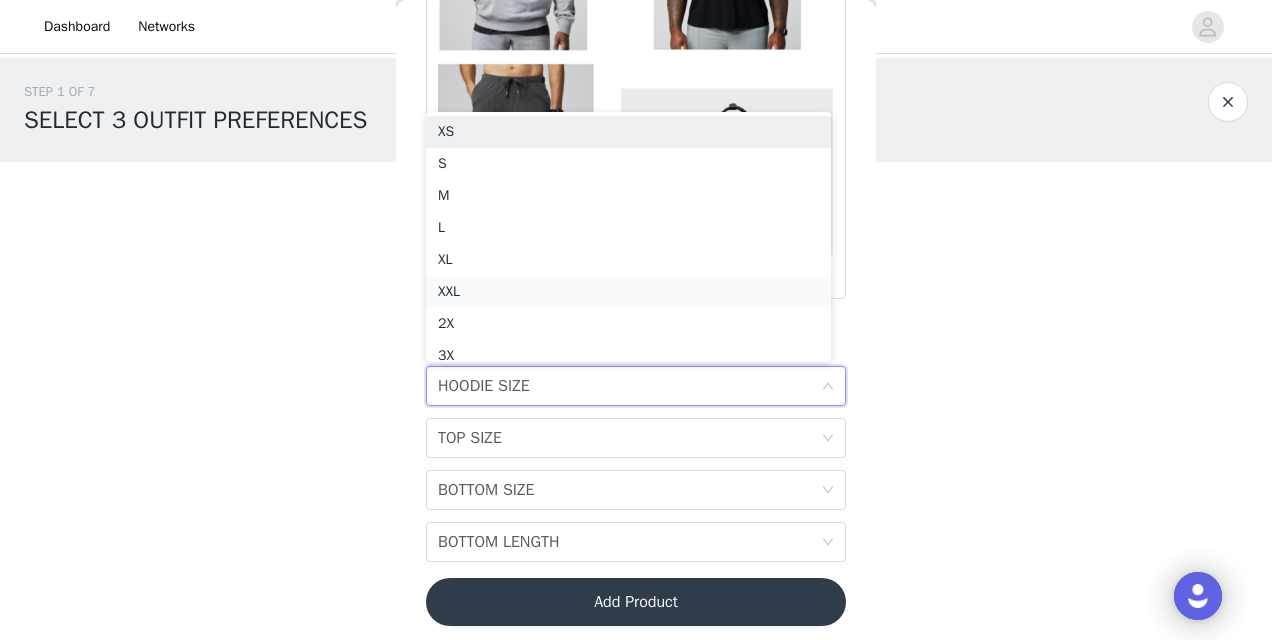 scroll, scrollTop: 10, scrollLeft: 0, axis: vertical 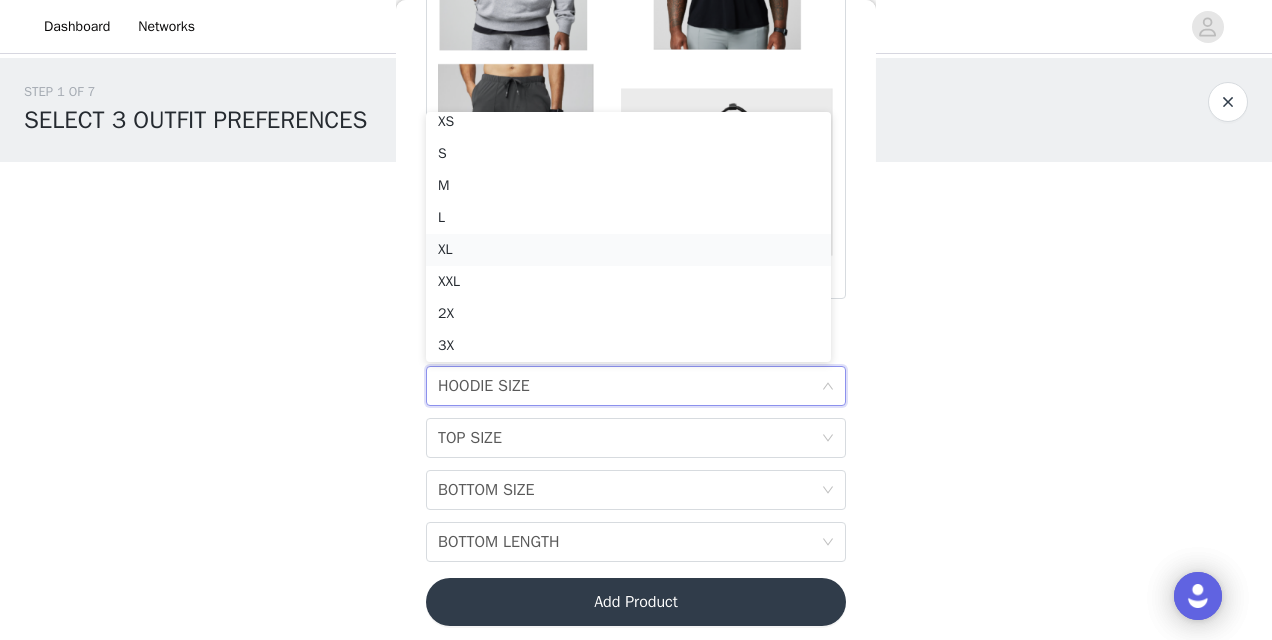 click on "XL" at bounding box center [628, 250] 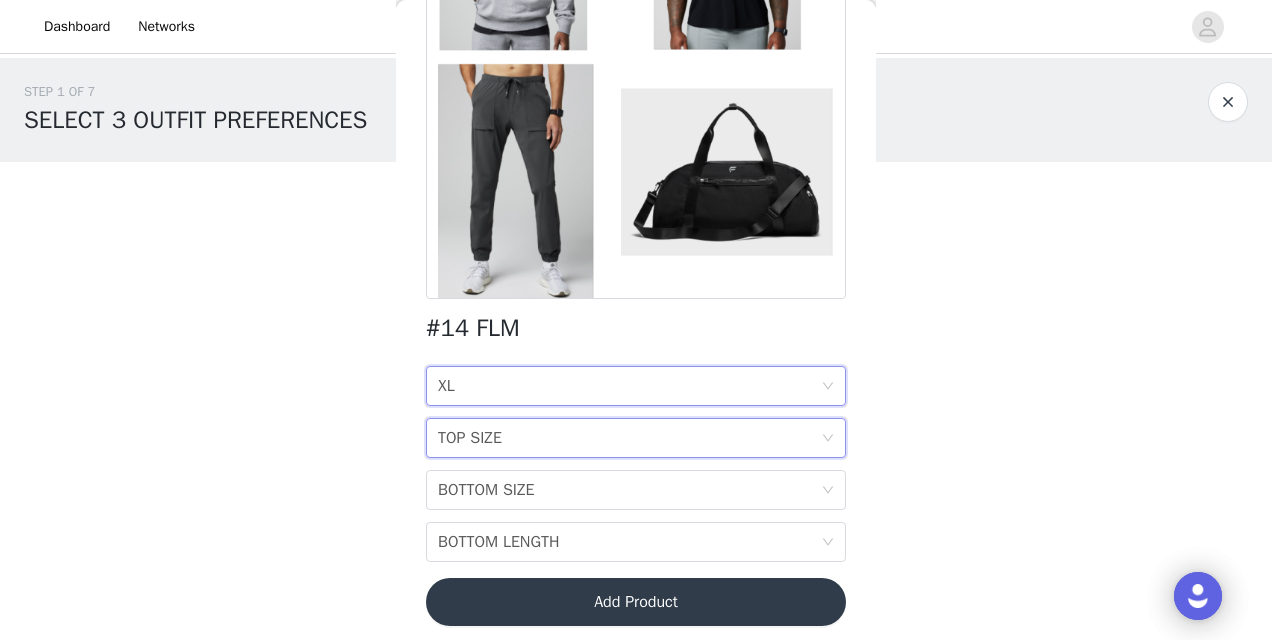 click on "TOP SIZE" at bounding box center [470, 438] 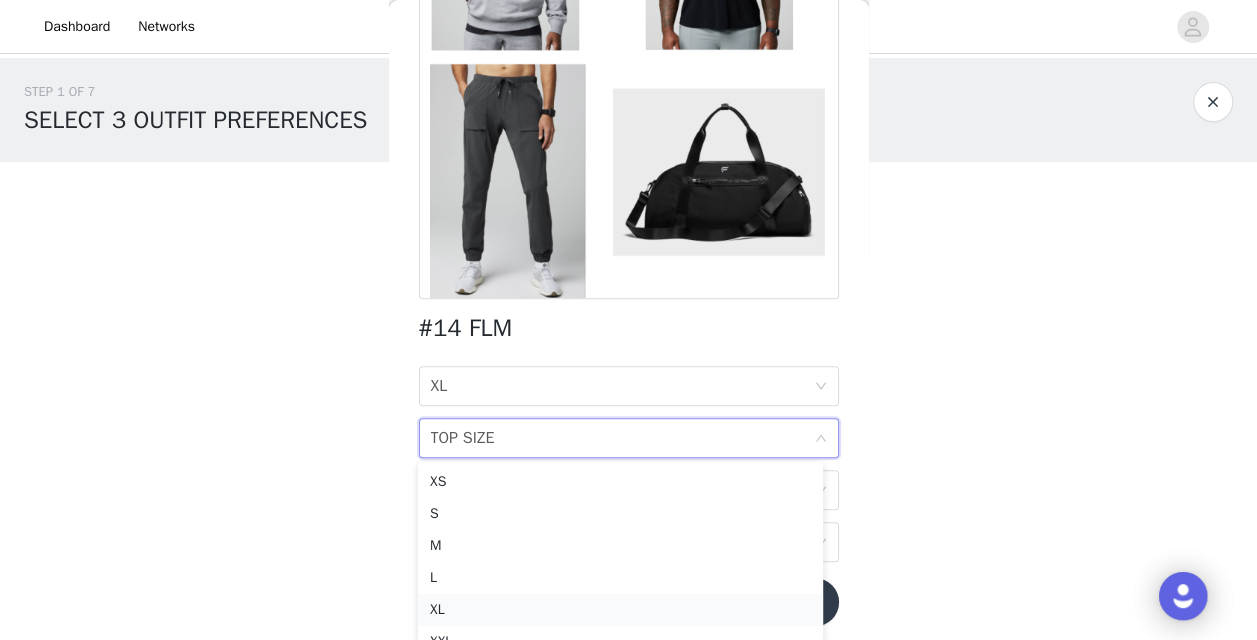 click on "XL" at bounding box center (620, 610) 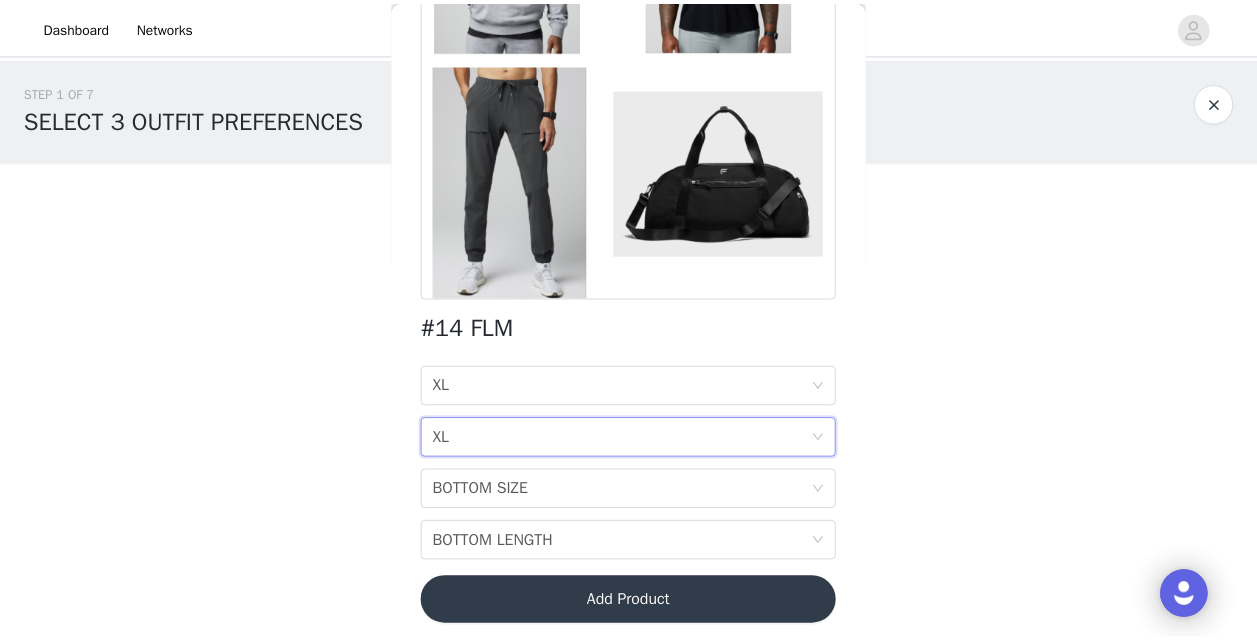 scroll, scrollTop: 261, scrollLeft: 0, axis: vertical 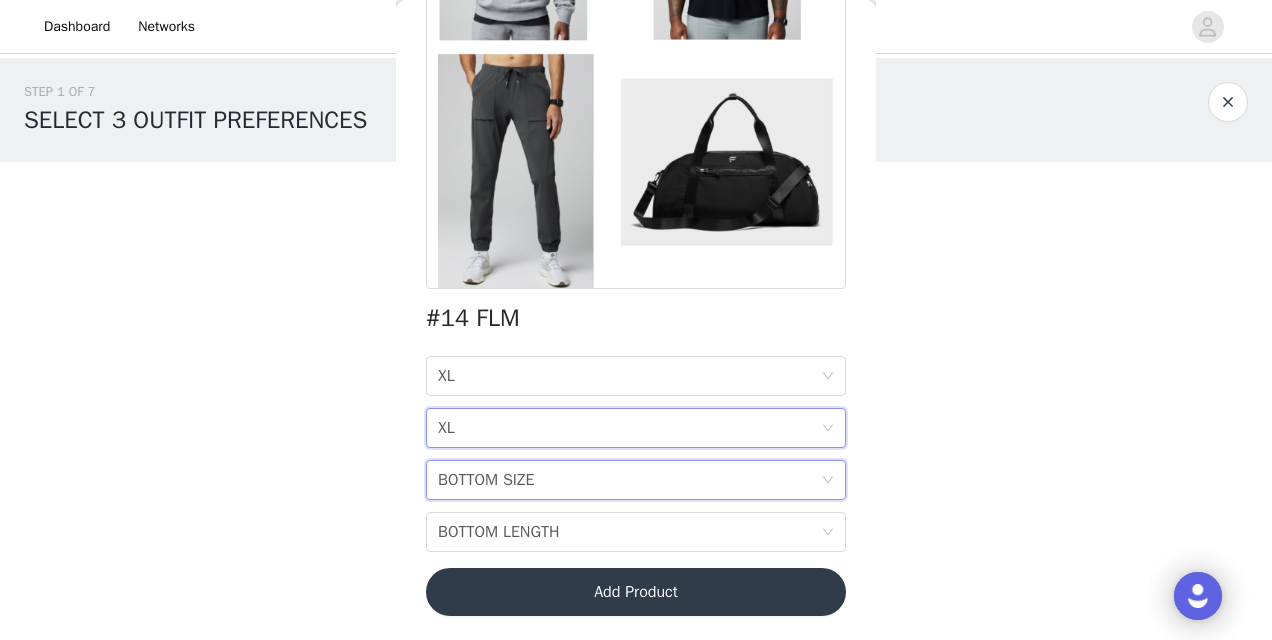 click on "BOTTOM SIZE BOTTOM SIZE" at bounding box center [636, 480] 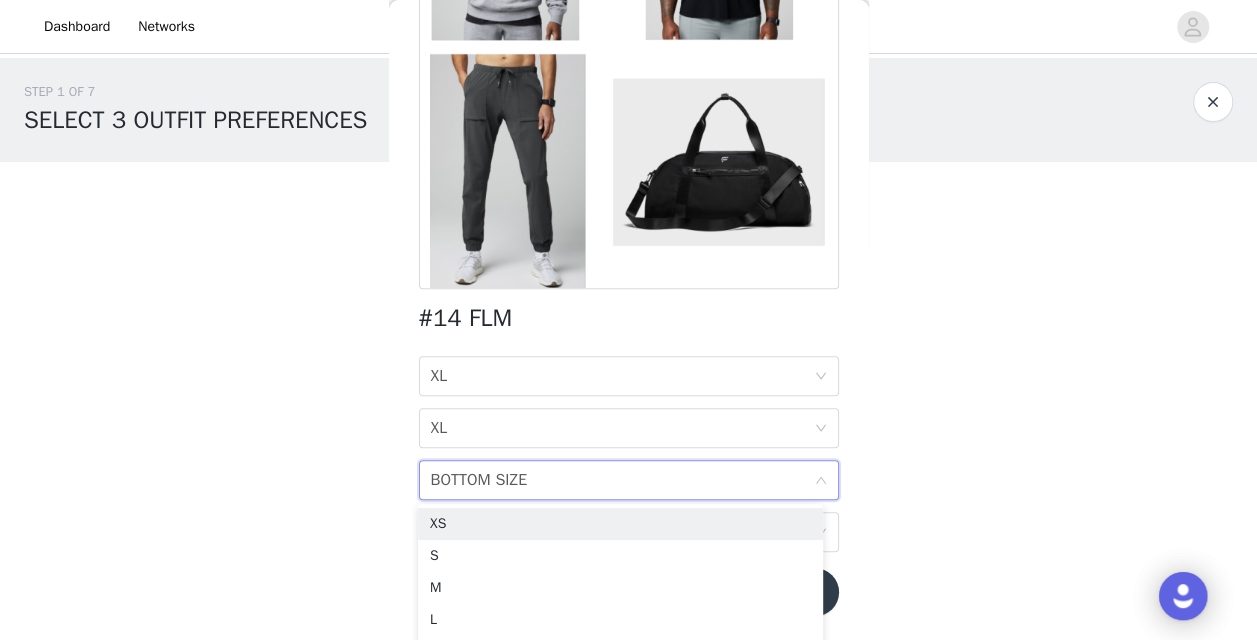 scroll, scrollTop: 46, scrollLeft: 0, axis: vertical 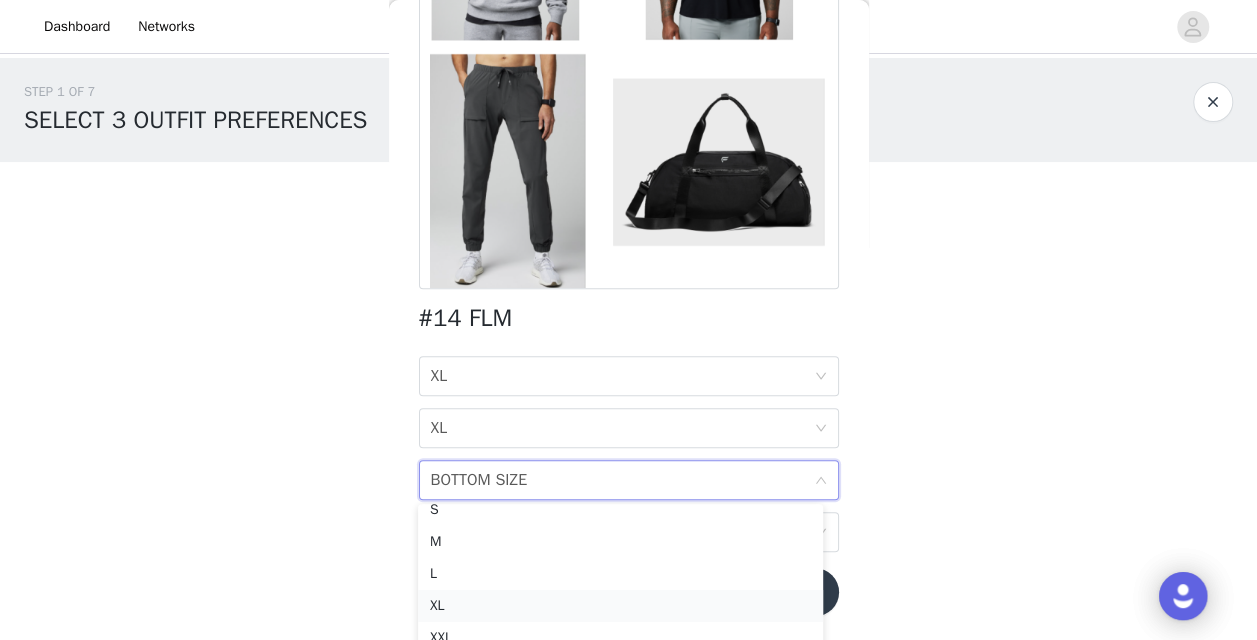 click on "XL" at bounding box center (620, 606) 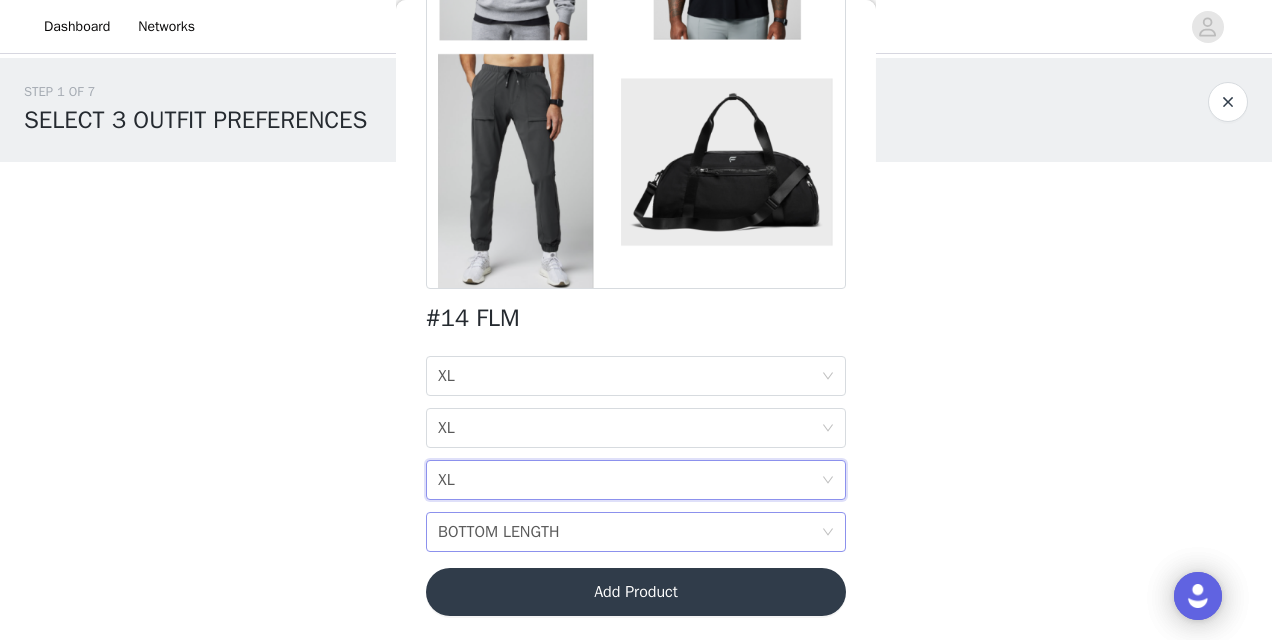 click on "BOTTOM LENGTH" at bounding box center (499, 532) 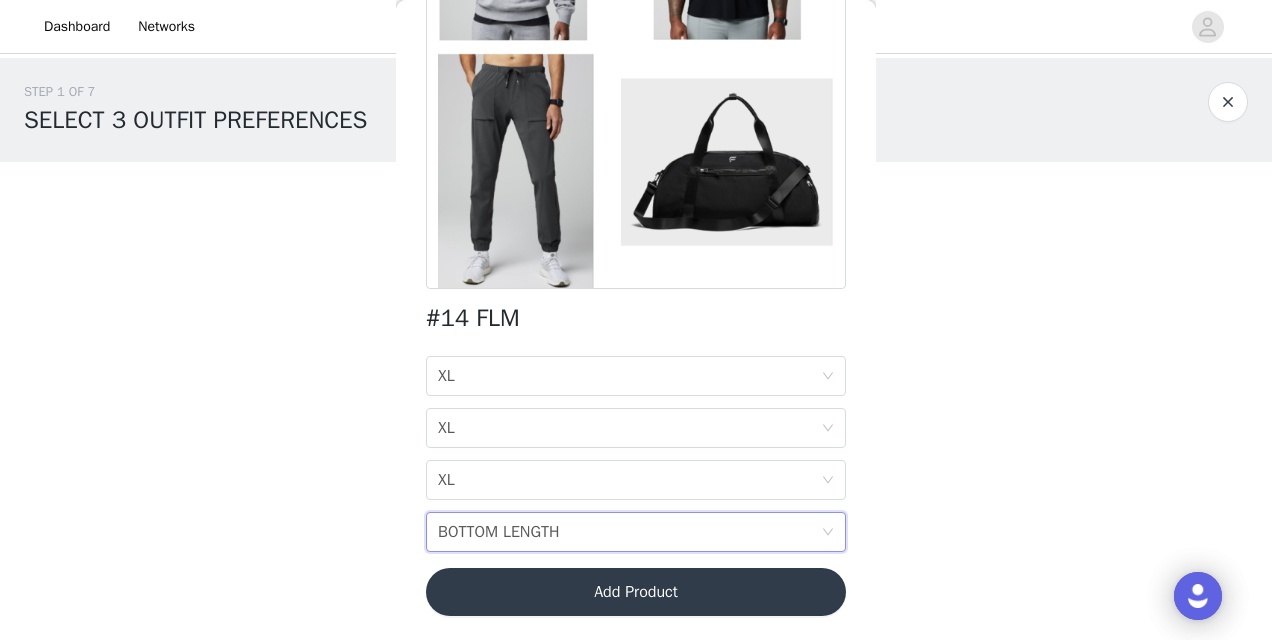 click on "STEP 1 OF 7
SELECT 3 OUTFIT PREFERENCES
YOU MUST CLICK THE "SUBMIT PROPOSAL" BUTTON AT THE BOTTOM OF THE FORM AFTER SELECTING YOUR OUTFIT PREFERENCES AND ACCEPTING THE TERMS       0/3 Selected           Add Product       Back     #14 FLM               HOODIE SIZE XL TOP SIZE XL BOTTOM SIZE XL BOTTOM LENGTH BOTTOM LENGTH     Add Product" at bounding box center [636, 237] 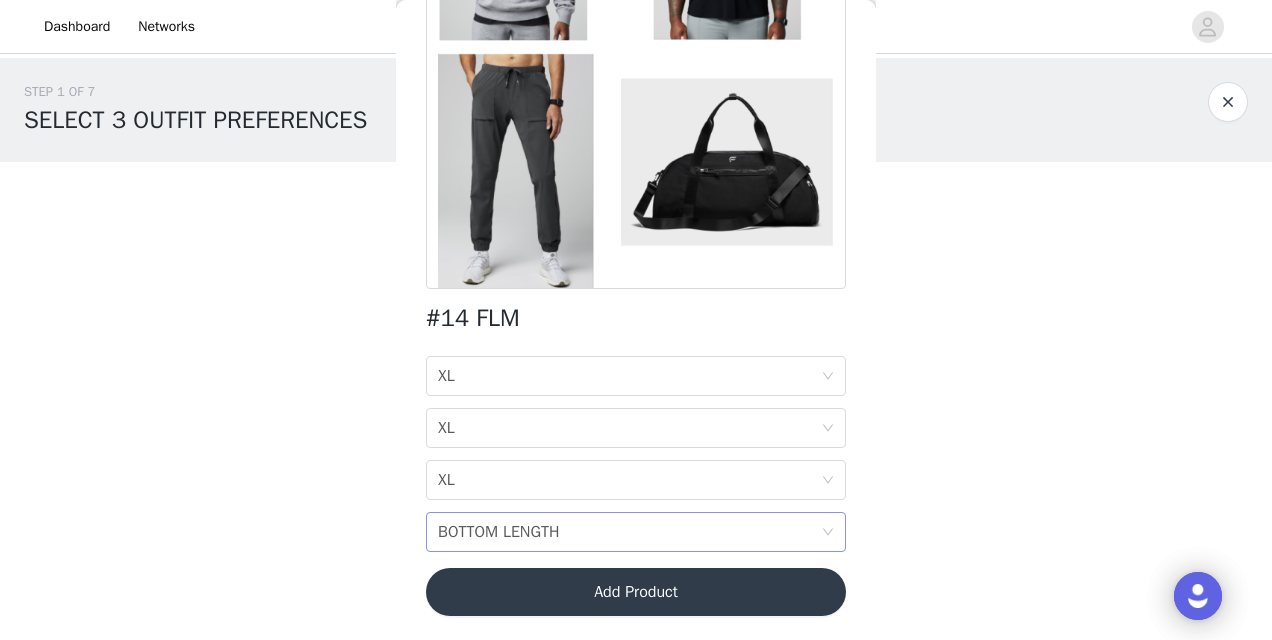 click on "BOTTOM LENGTH BOTTOM LENGTH" at bounding box center [629, 532] 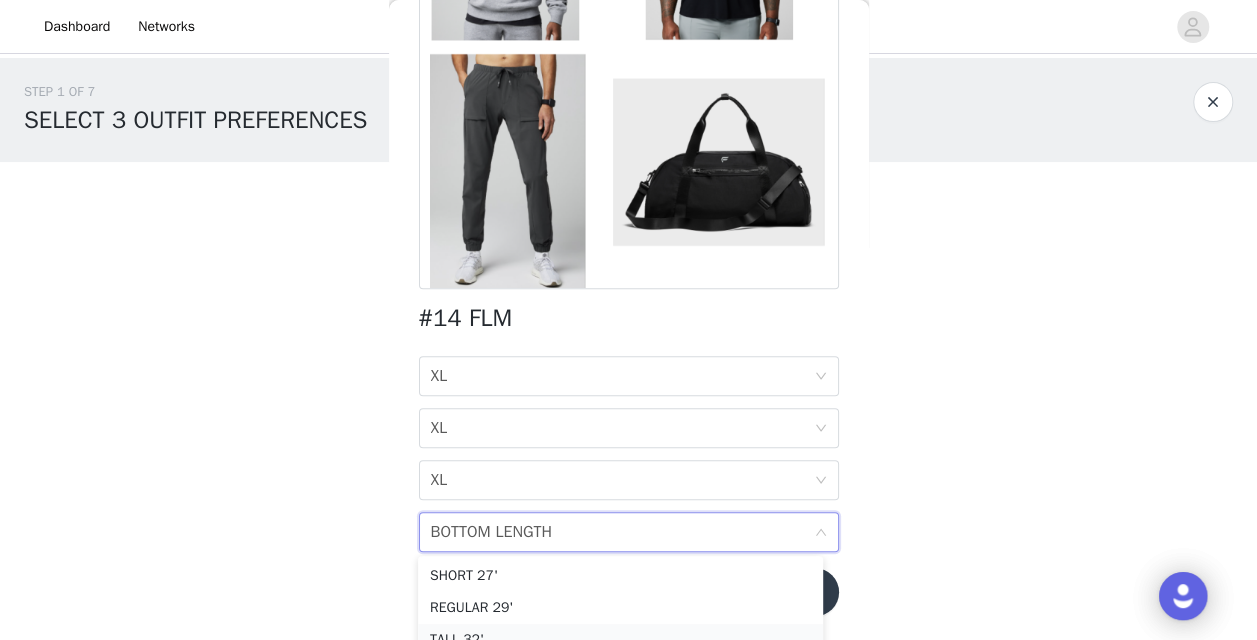 click on "TALL 32'" at bounding box center [620, 640] 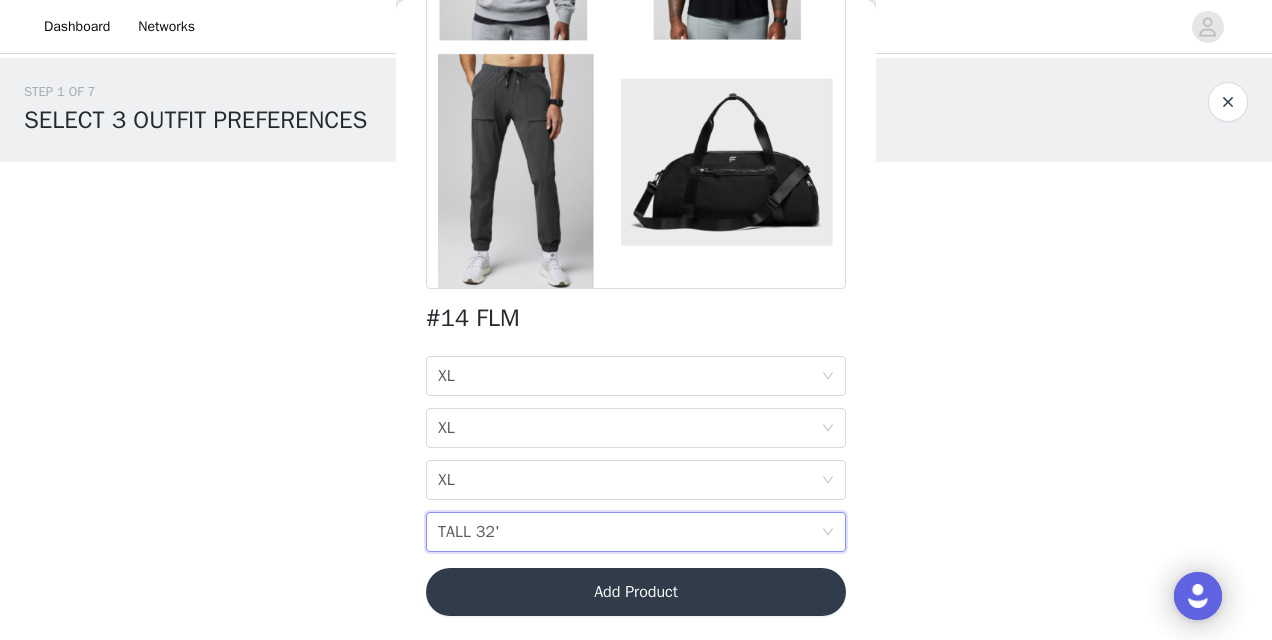 click on "Back     #14 FLM               HOODIE SIZE XL TOP SIZE XL BOTTOM SIZE XL BOTTOM LENGTH TALL 32'     Add Product" at bounding box center [636, 320] 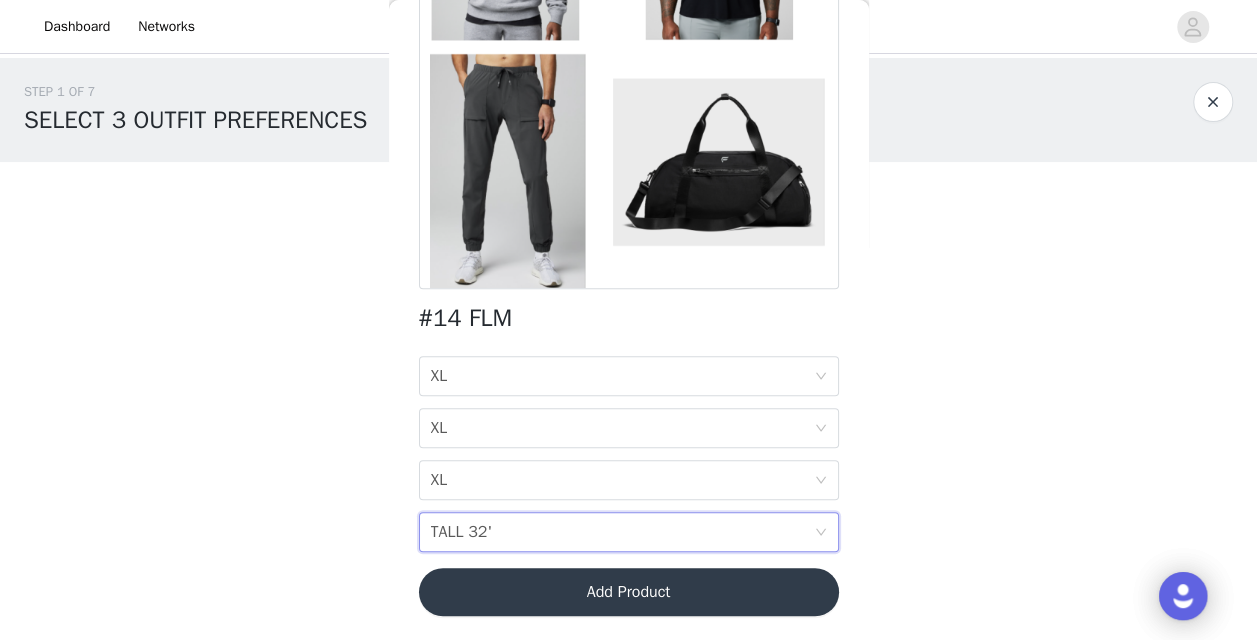 click on "Dashboard Networks
STEP 1 OF 7
SELECT 3 OUTFIT PREFERENCES
YOU MUST CLICK THE "SUBMIT PROPOSAL" BUTTON AT THE BOTTOM OF THE FORM AFTER SELECTING YOUR OUTFIT PREFERENCES AND ACCEPTING THE TERMS       0/3 Selected           Add Product       Back     #14 FLM               HOODIE SIZE XL TOP SIZE XL BOTTOM SIZE XL BOTTOM LENGTH TALL 32'     Add Product
Step 1 of 7
XS S M L XL XXL 2X 3X 4X XS S M L XL XXL 2X 3X 4X XS S M L XL XXL 2X 3X 4X SHORT 27' REGULAR 29' TALL 32'" at bounding box center (628, 320) 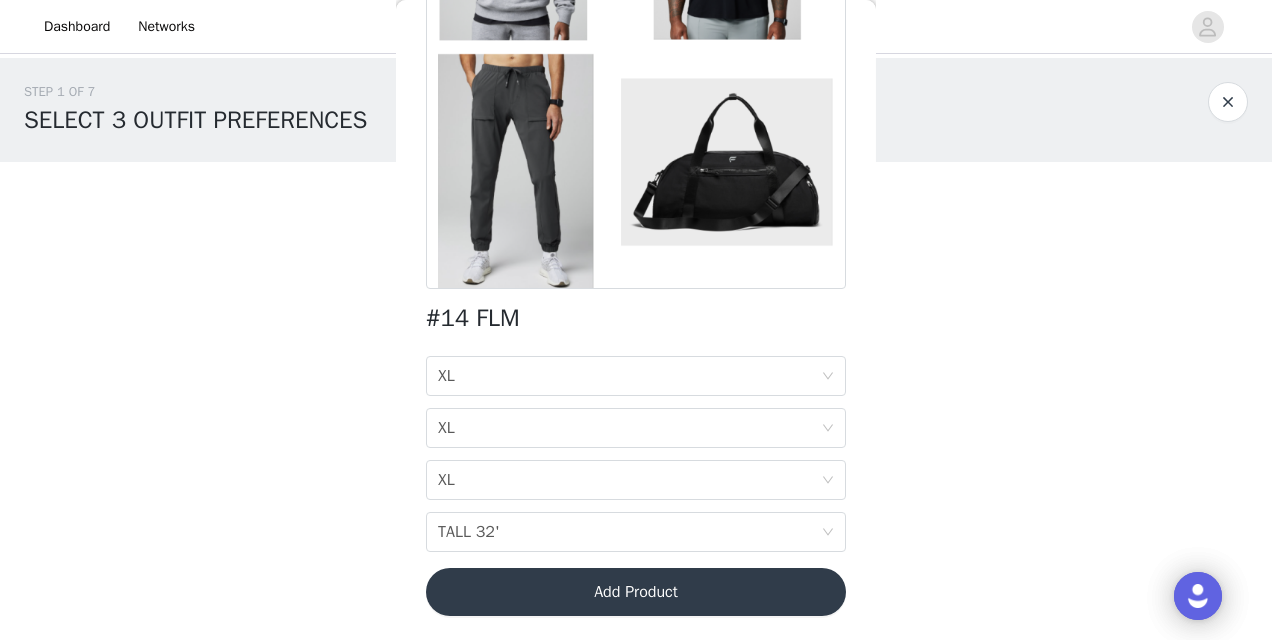 click on "HOODIE SIZE XL TOP SIZE XL BOTTOM SIZE XL BOTTOM LENGTH TALL 32'" at bounding box center (636, 454) 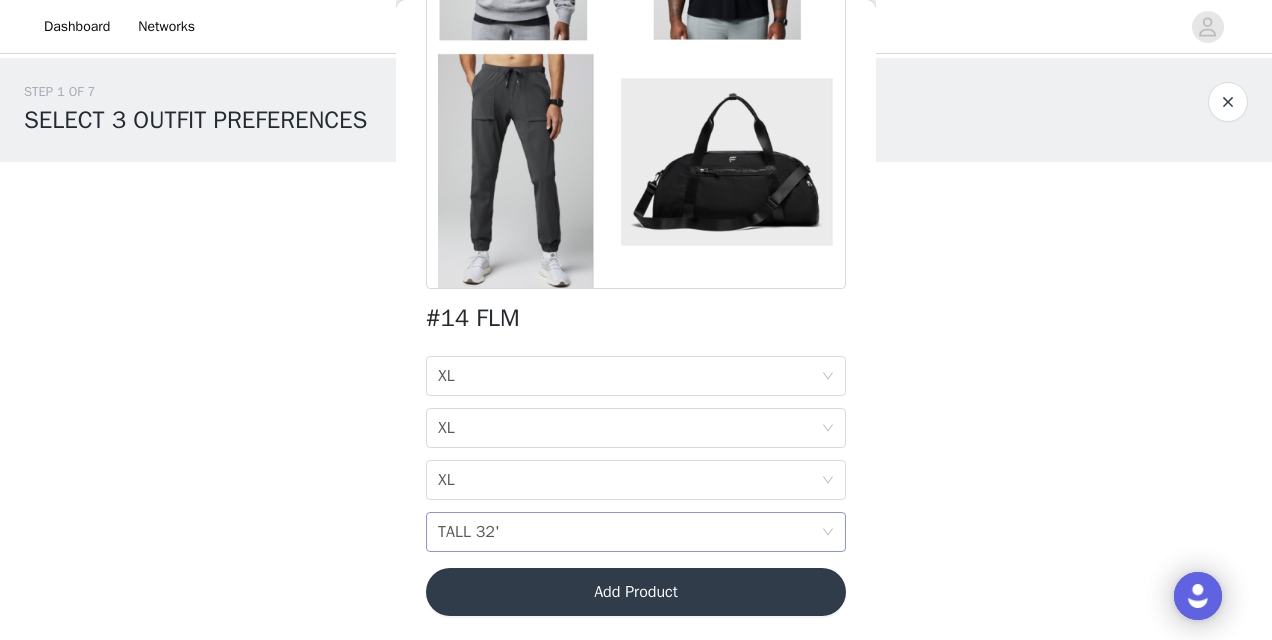 click on "BOTTOM LENGTH TALL 32'" at bounding box center (636, 532) 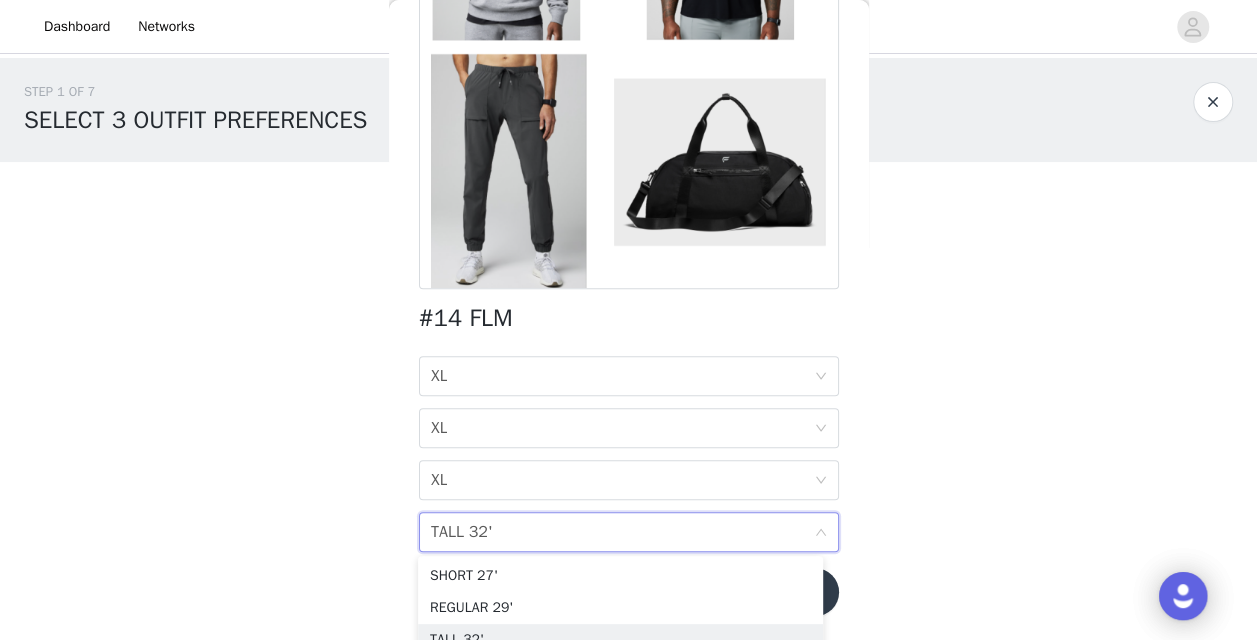 click on "BOTTOM LENGTH TALL 32'" at bounding box center (622, 532) 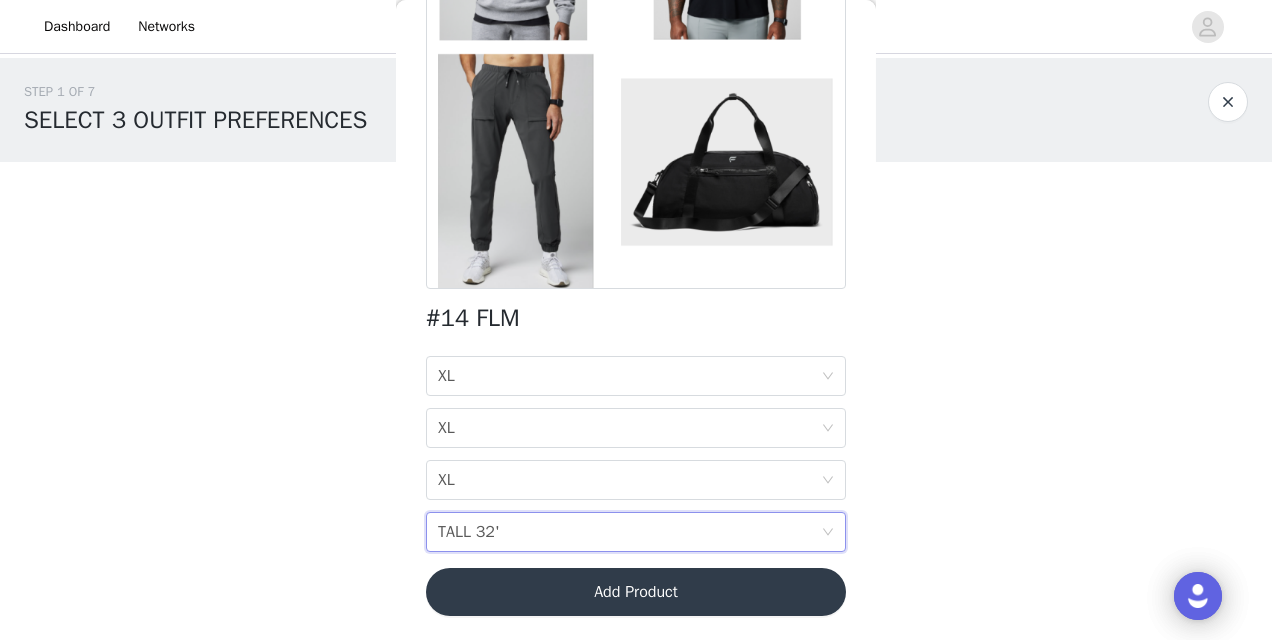 click on "STEP 1 OF 7
SELECT 3 OUTFIT PREFERENCES
YOU MUST CLICK THE "SUBMIT PROPOSAL" BUTTON AT THE BOTTOM OF THE FORM AFTER SELECTING YOUR OUTFIT PREFERENCES AND ACCEPTING THE TERMS       0/3 Selected           Add Product       Back     #14 FLM               HOODIE SIZE XL TOP SIZE XL BOTTOM SIZE XL BOTTOM LENGTH TALL 32'     Add Product
Step 1 of 7" at bounding box center (636, 309) 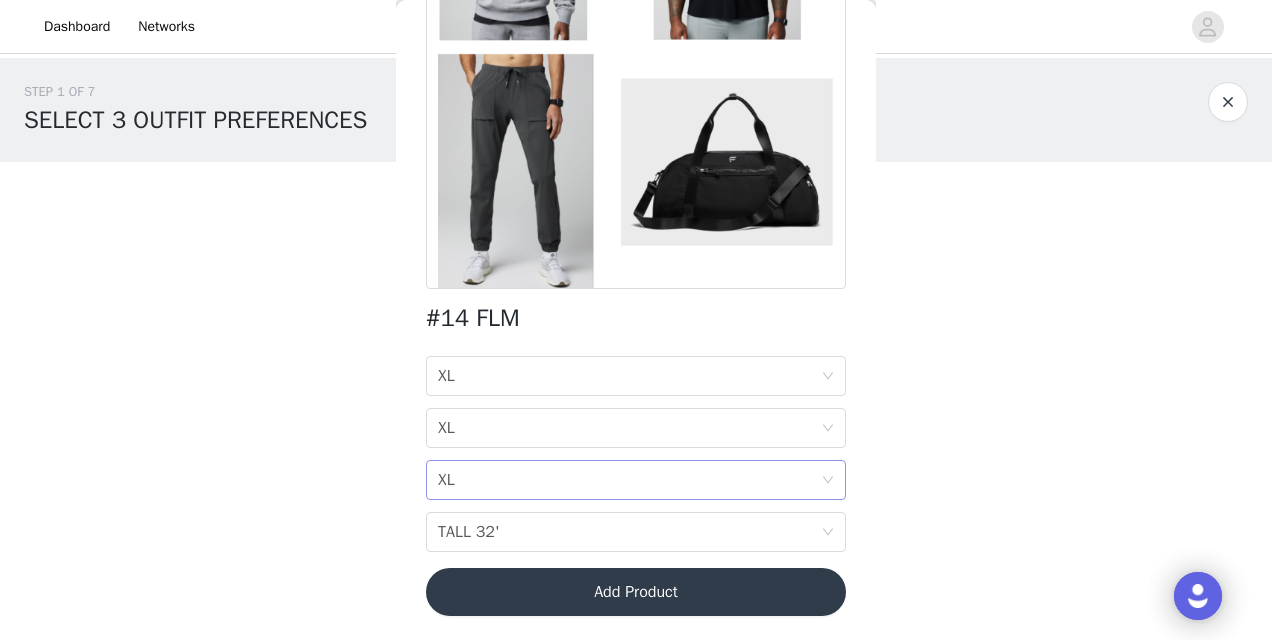 click on "BOTTOM SIZE XL" at bounding box center (629, 480) 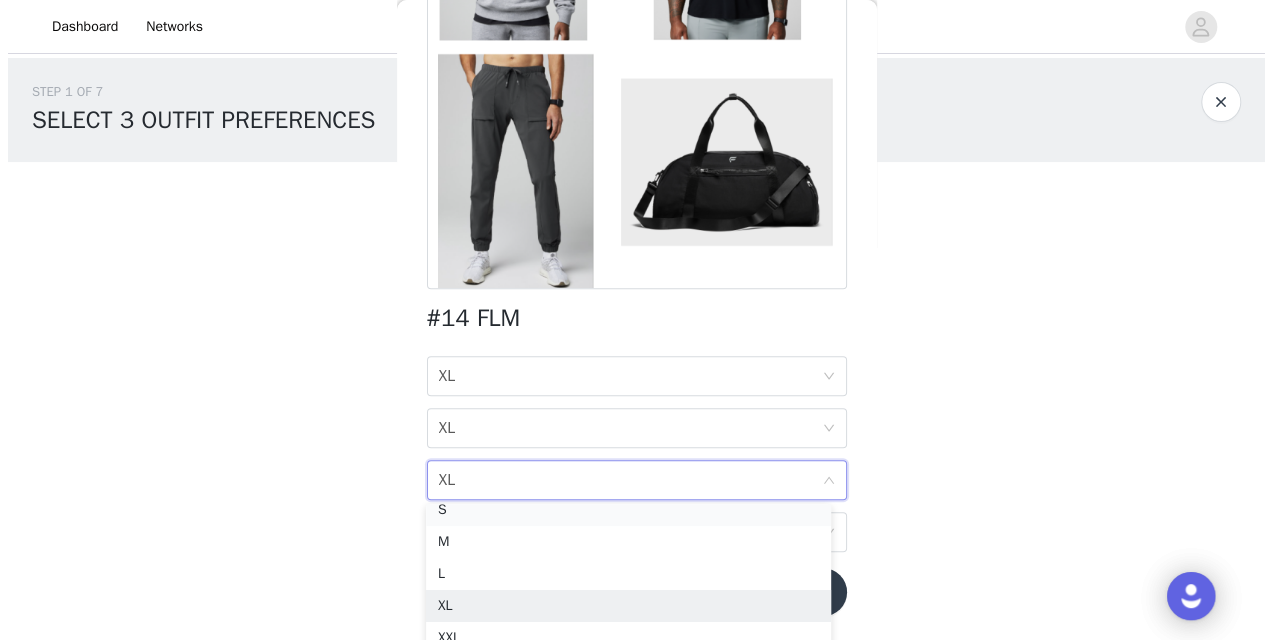 scroll, scrollTop: 36, scrollLeft: 0, axis: vertical 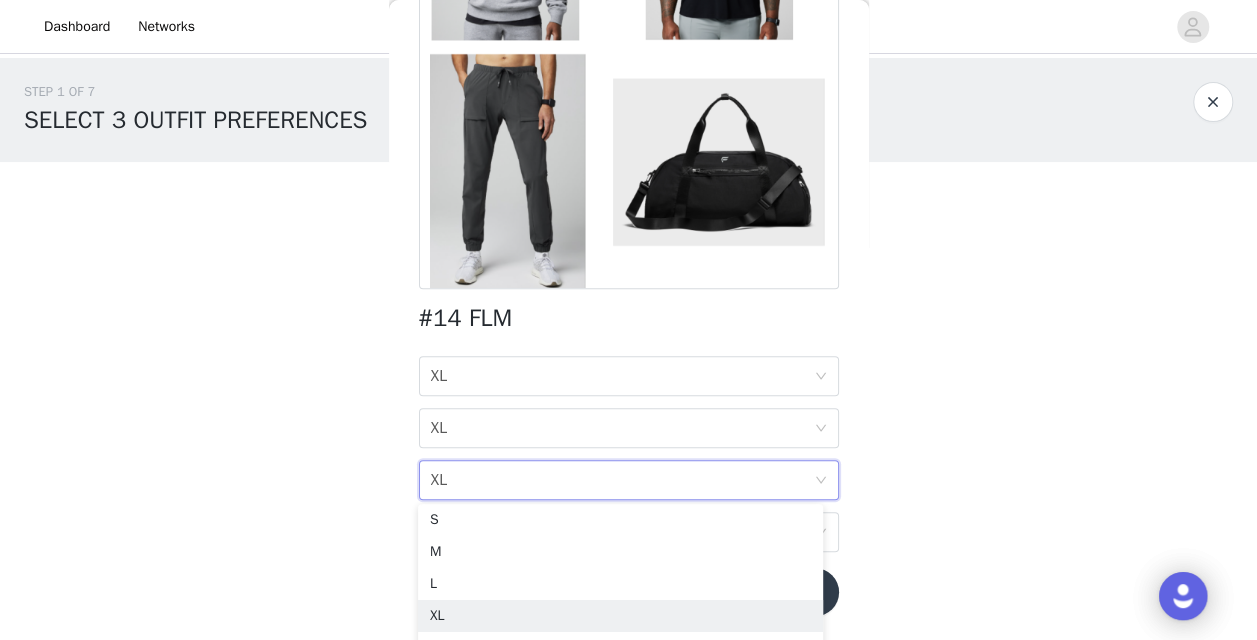 click on "STEP 1 OF 7
SELECT 3 OUTFIT PREFERENCES
YOU MUST CLICK THE "SUBMIT PROPOSAL" BUTTON AT THE BOTTOM OF THE FORM AFTER SELECTING YOUR OUTFIT PREFERENCES AND ACCEPTING THE TERMS       0/3 Selected           Add Product       Back     #14 FLM               HOODIE SIZE XL TOP SIZE XL BOTTOM SIZE XL BOTTOM LENGTH TALL 32'     Add Product" at bounding box center [628, 237] 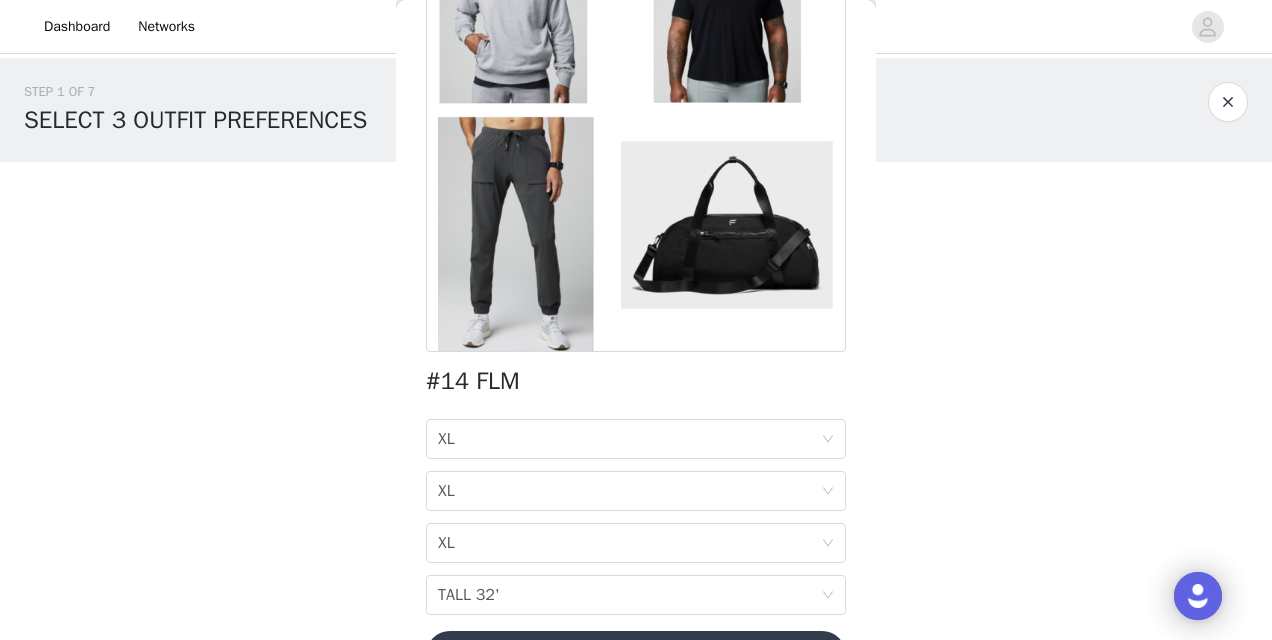 scroll, scrollTop: 261, scrollLeft: 0, axis: vertical 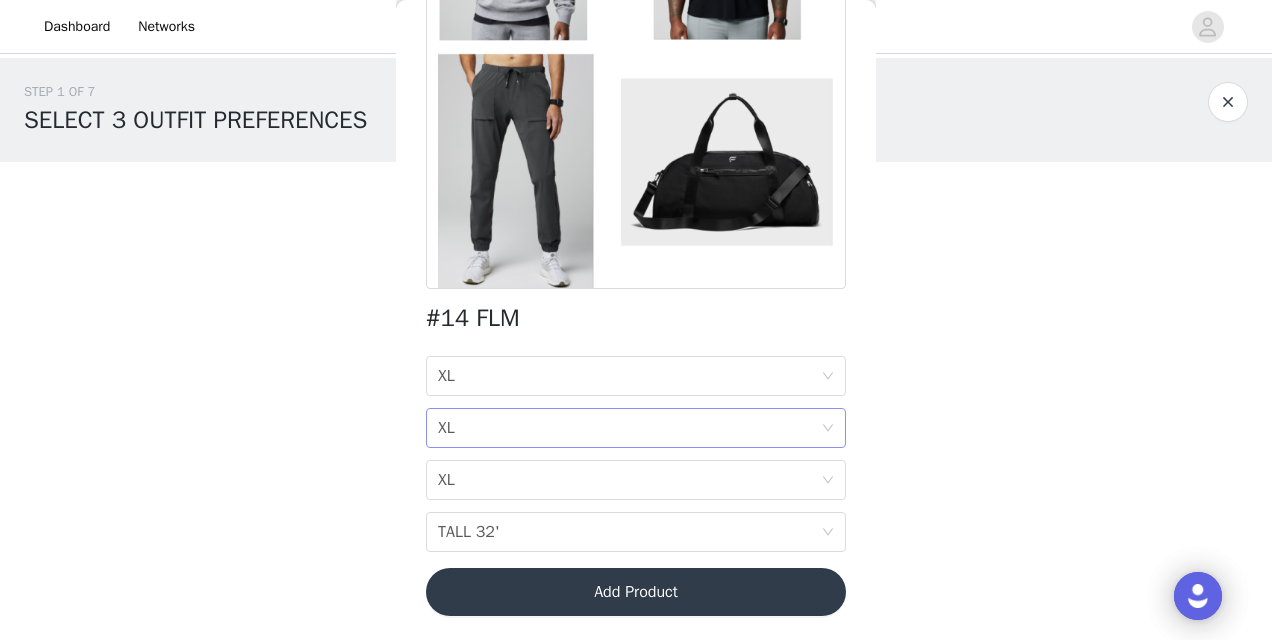 click 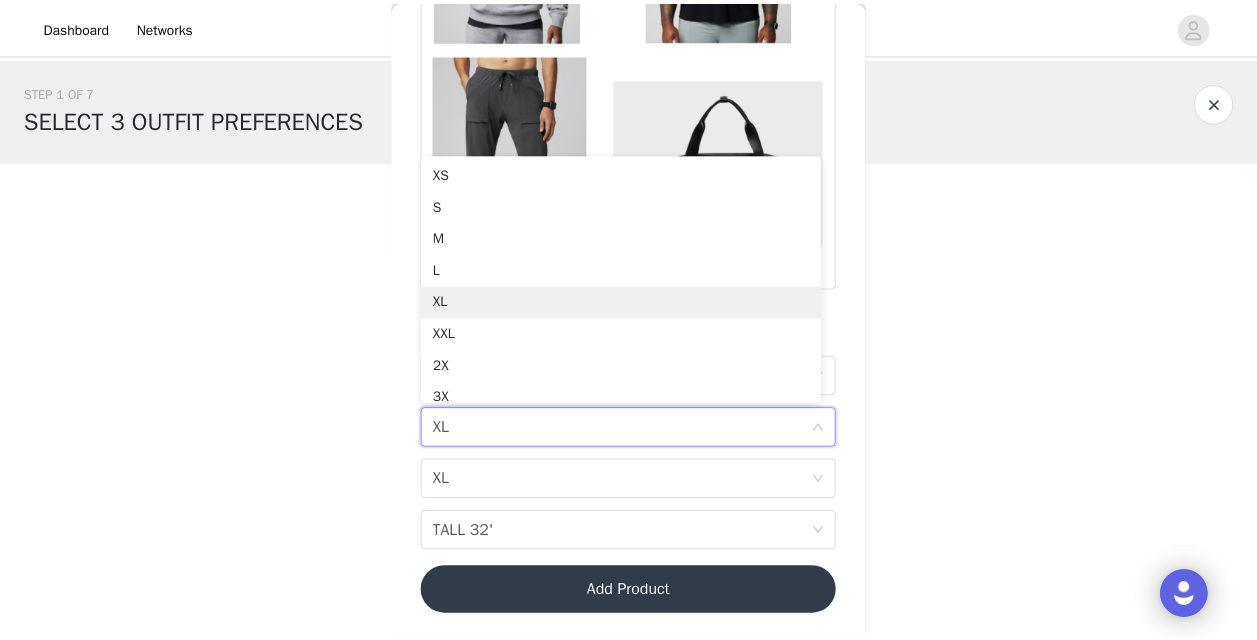 scroll, scrollTop: 10, scrollLeft: 0, axis: vertical 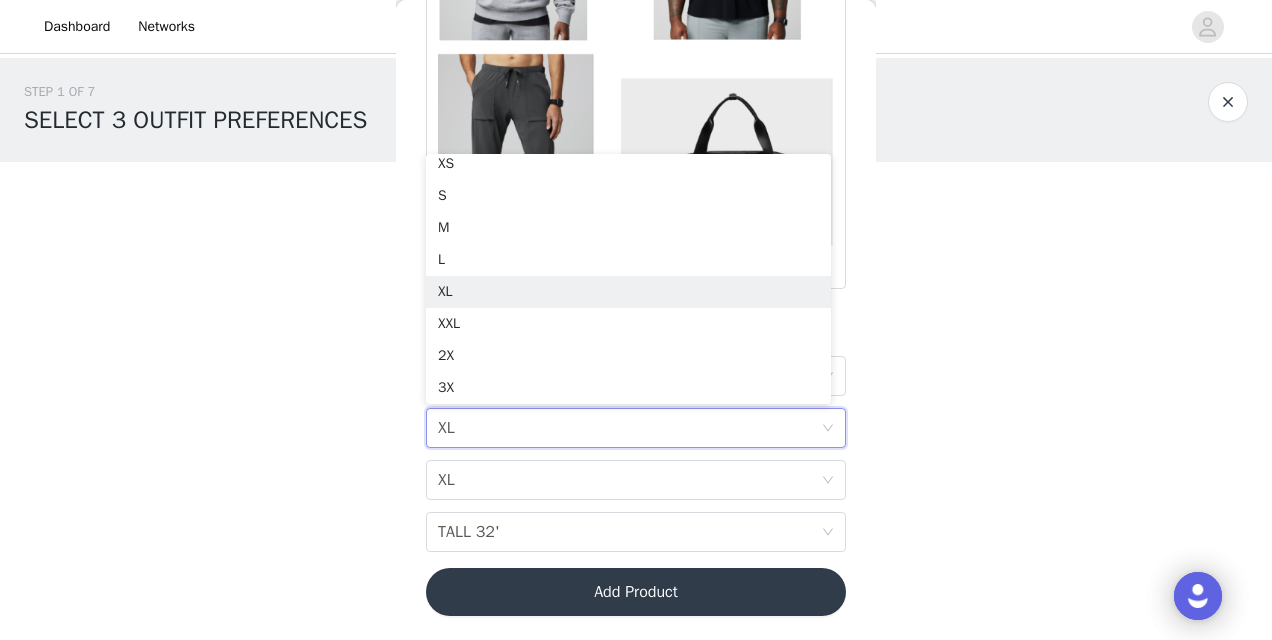click on "STEP 1 OF 7
SELECT 3 OUTFIT PREFERENCES
YOU MUST CLICK THE "SUBMIT PROPOSAL" BUTTON AT THE BOTTOM OF THE FORM AFTER SELECTING YOUR OUTFIT PREFERENCES AND ACCEPTING THE TERMS       0/3 Selected           Add Product       Back     #14 FLM               HOODIE SIZE XL TOP SIZE XL BOTTOM SIZE XL BOTTOM LENGTH TALL 32'     Add Product" at bounding box center (636, 237) 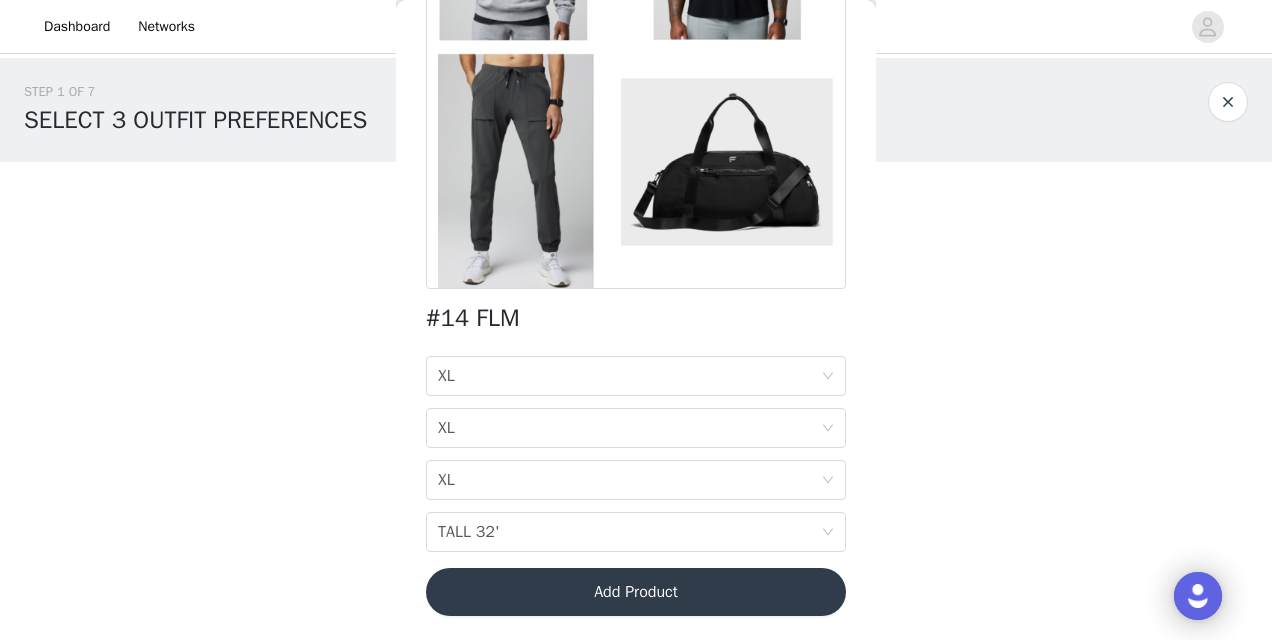 click on "Add Product" at bounding box center [636, 592] 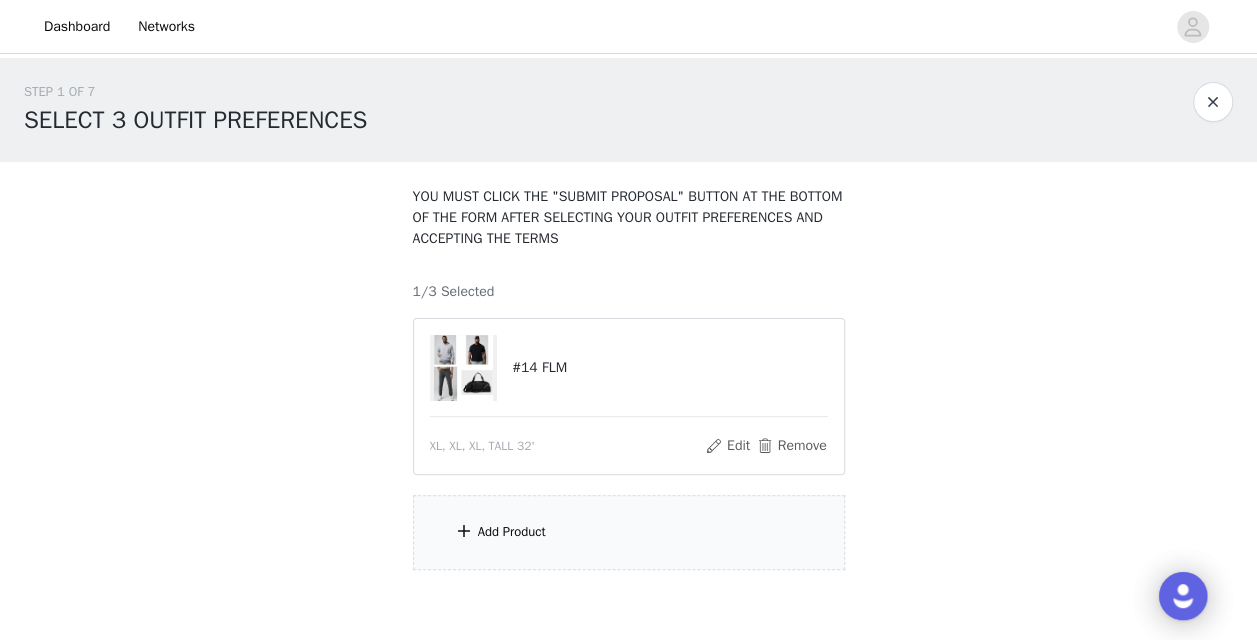 click on "Add Product" at bounding box center (629, 532) 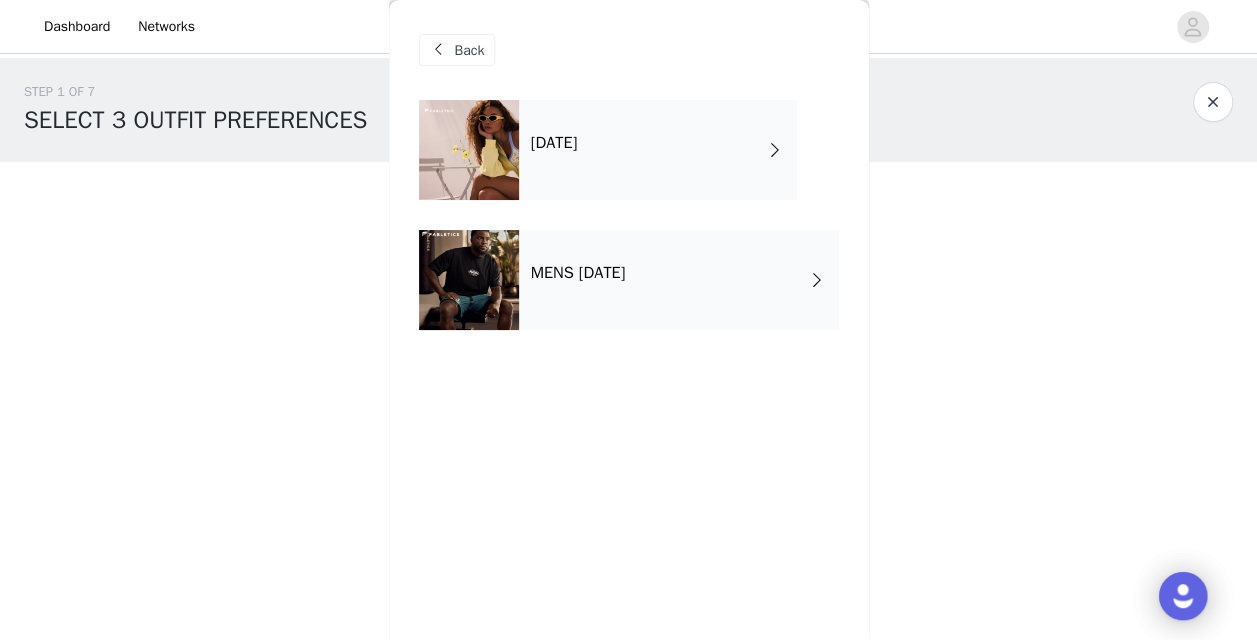 click on "MENS [DATE]" at bounding box center (679, 280) 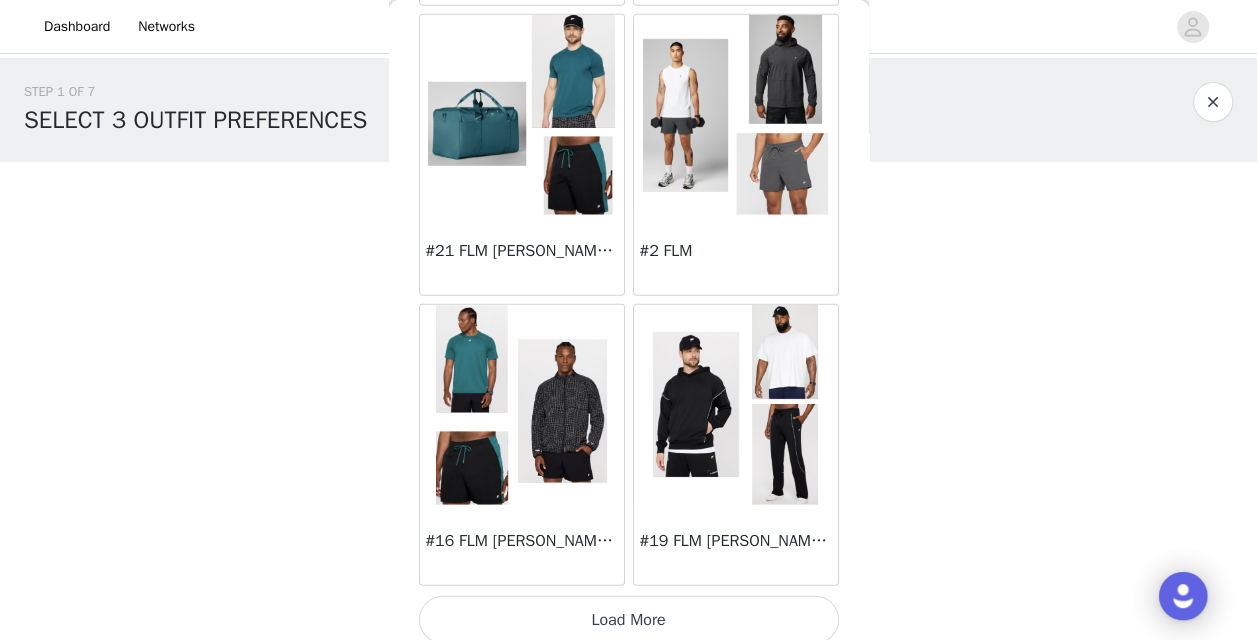 scroll, scrollTop: 2413, scrollLeft: 0, axis: vertical 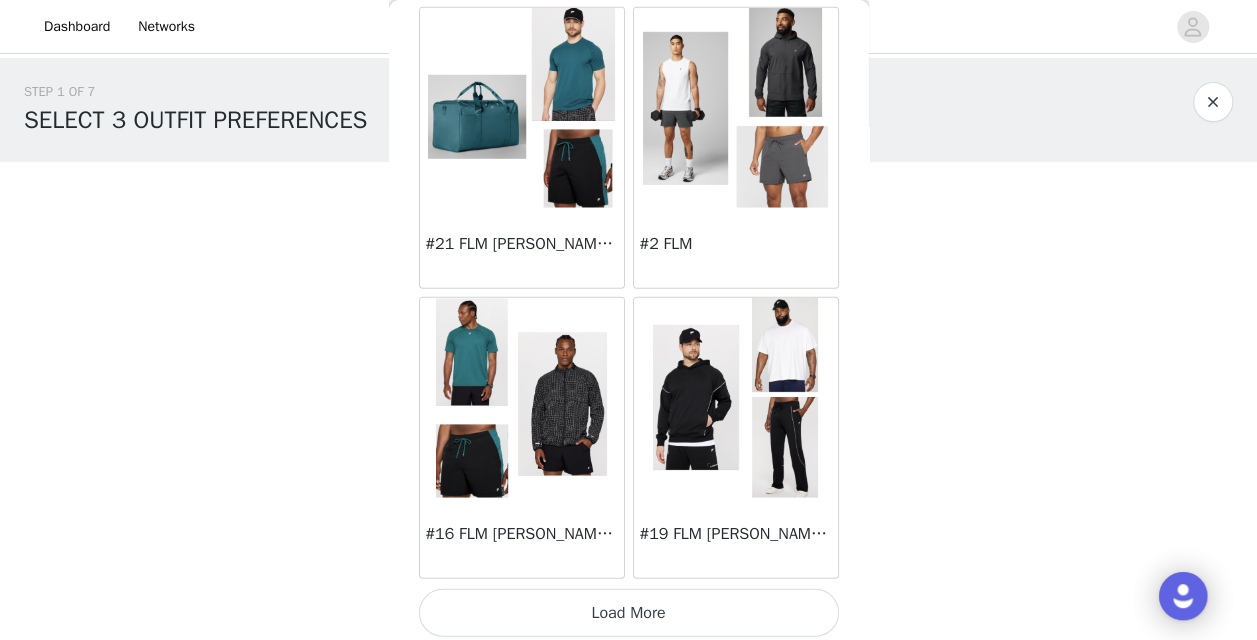 click on "Load More" at bounding box center (629, 613) 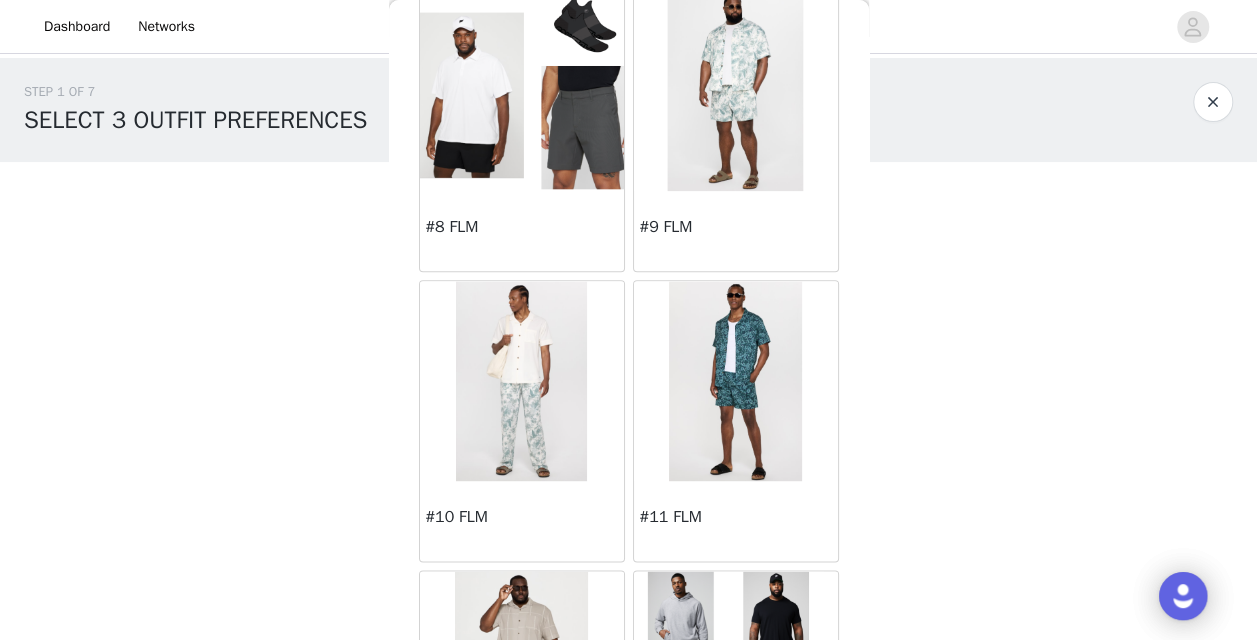 scroll, scrollTop: 817, scrollLeft: 0, axis: vertical 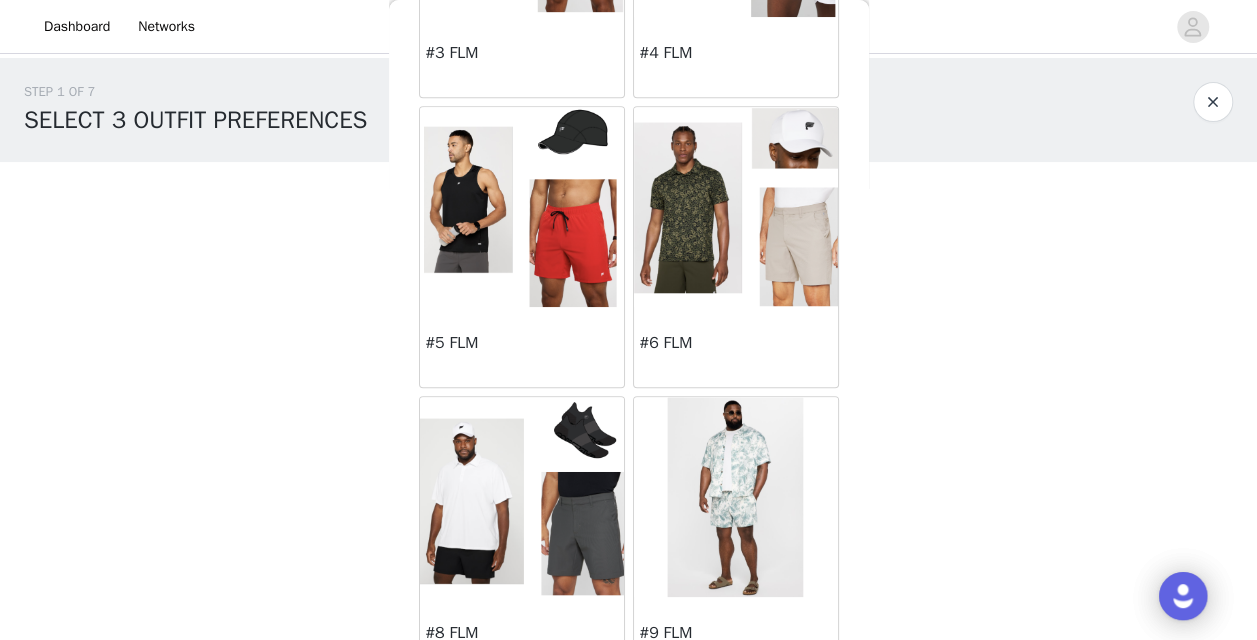 click at bounding box center [736, 207] 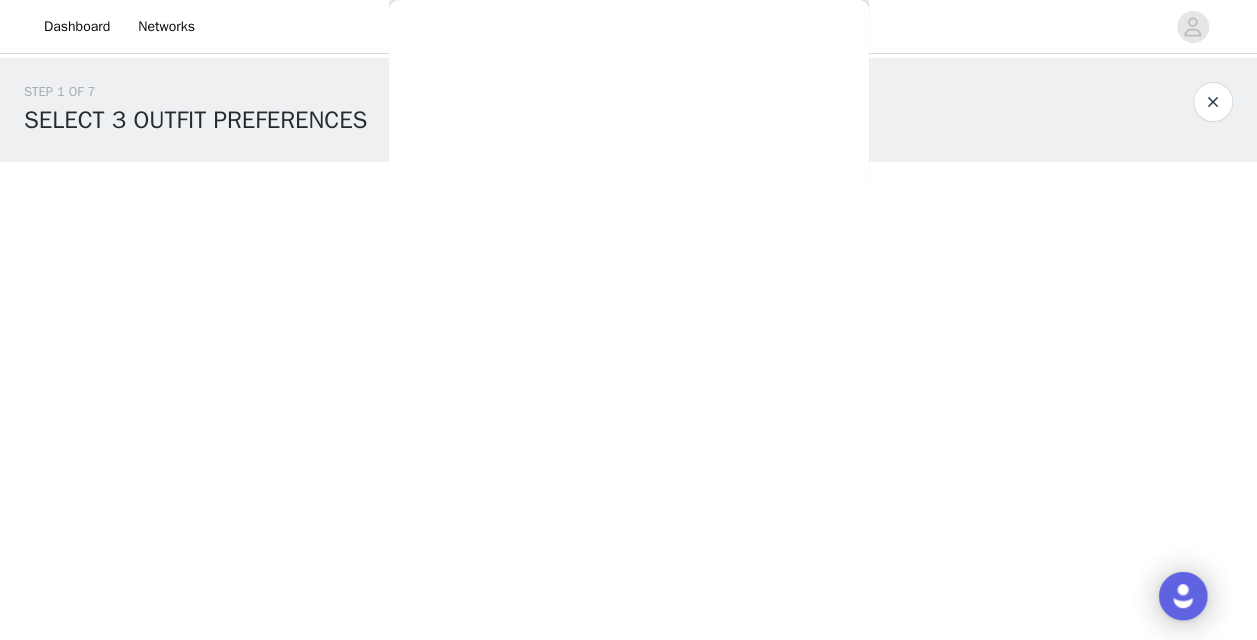 scroll, scrollTop: 0, scrollLeft: 0, axis: both 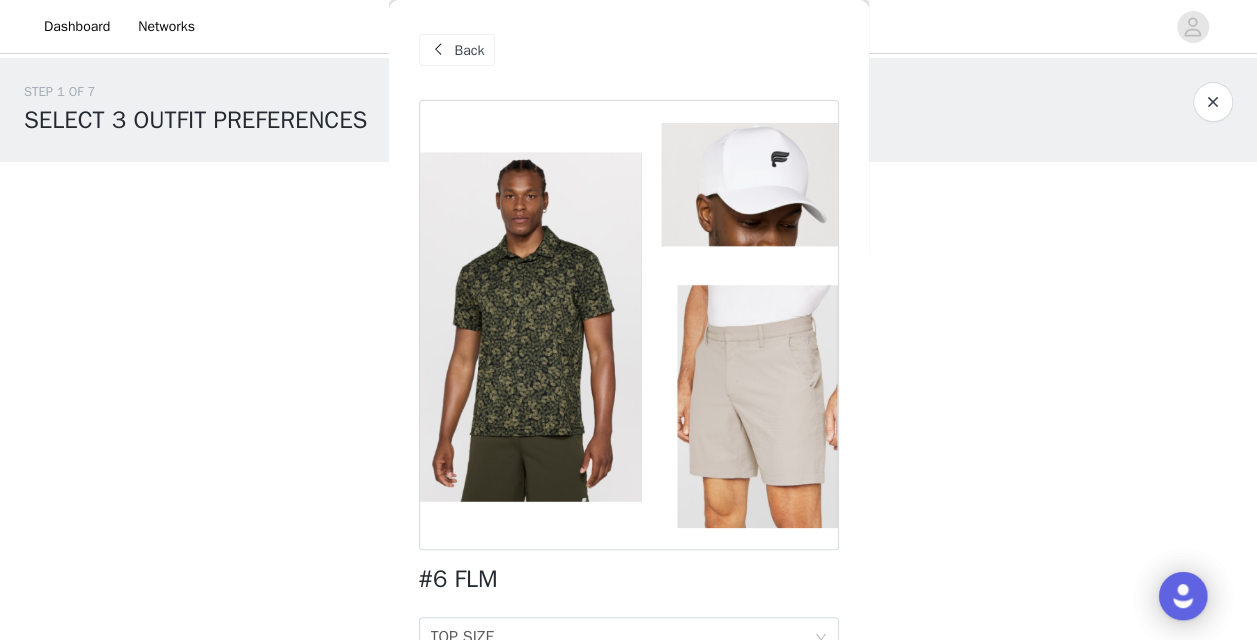 click on "Back" at bounding box center (470, 50) 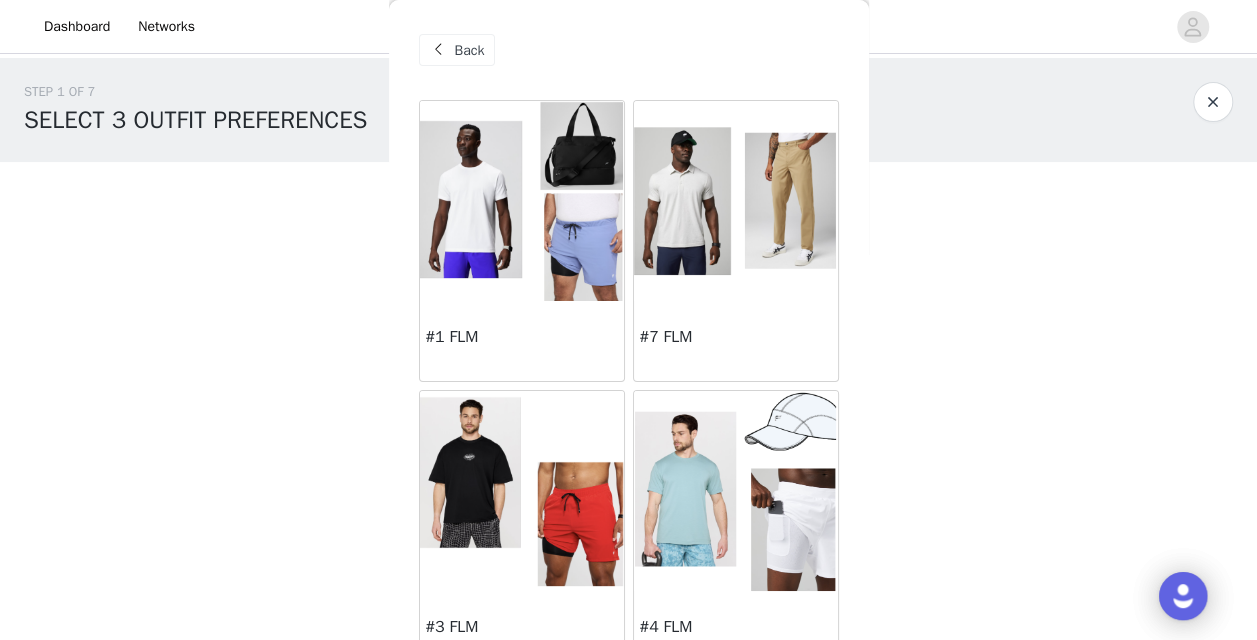 click at bounding box center [736, 201] 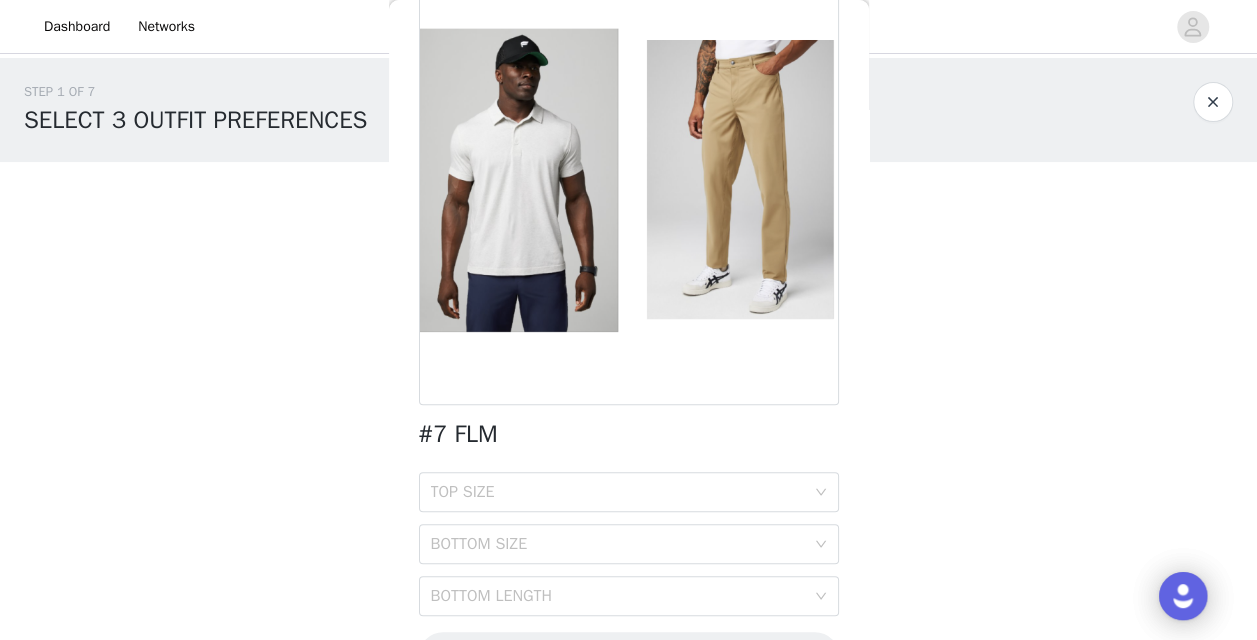 scroll, scrollTop: 209, scrollLeft: 0, axis: vertical 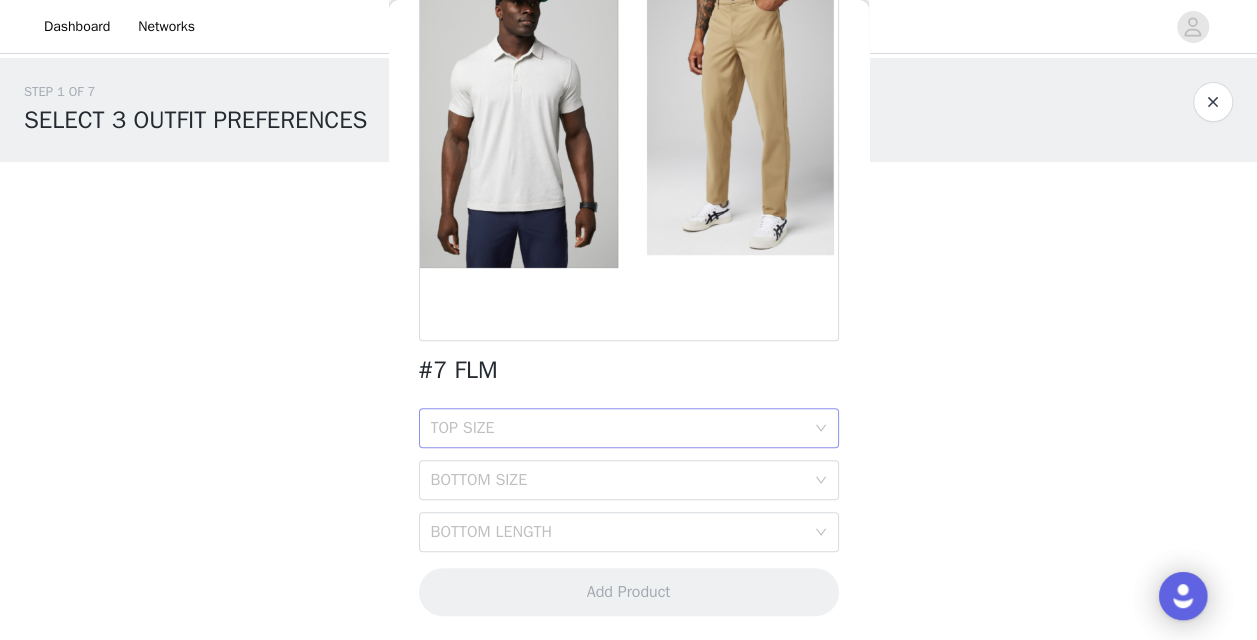 click on "TOP SIZE" at bounding box center [618, 428] 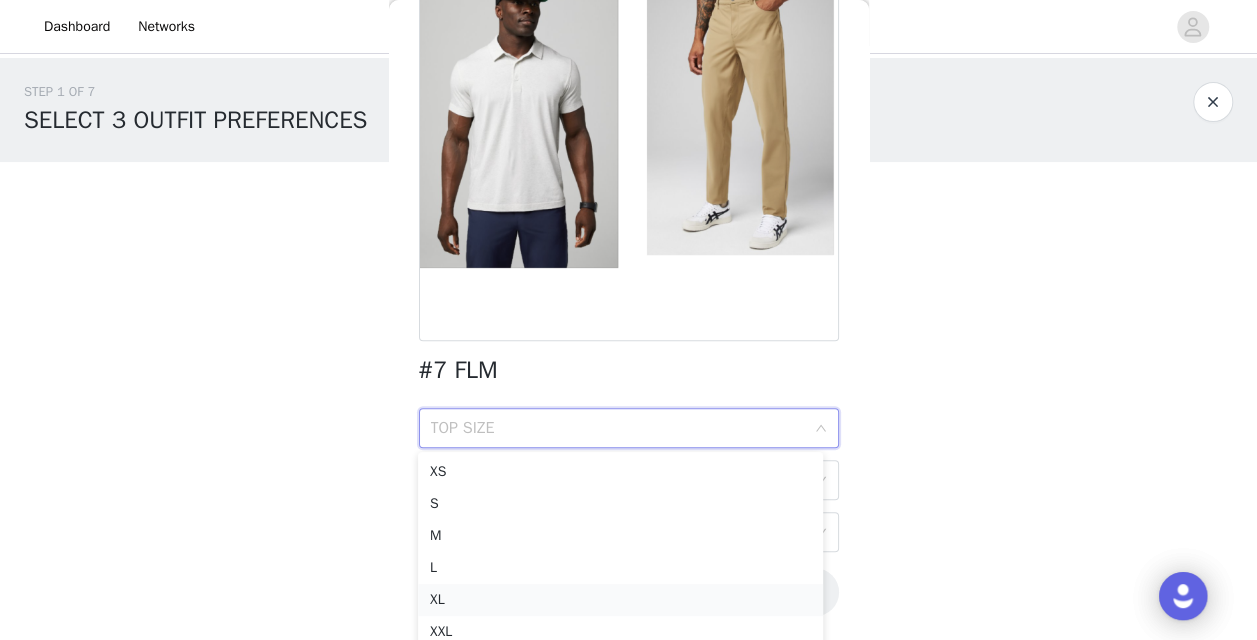 click on "XL" at bounding box center (620, 600) 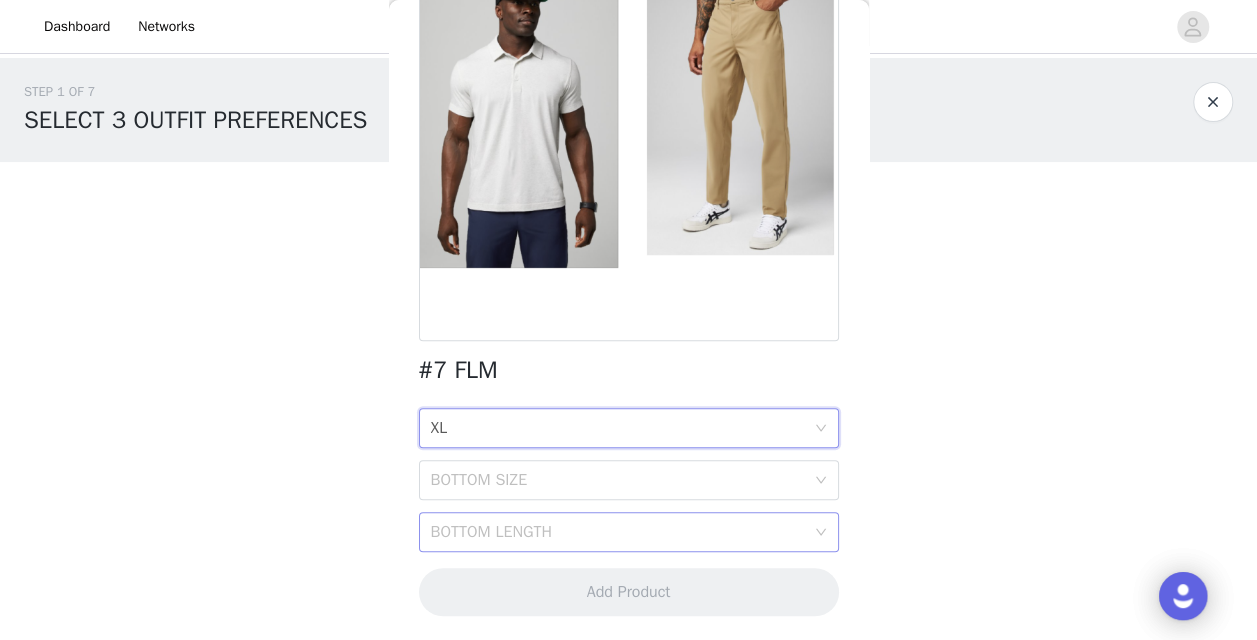 click on "BOTTOM LENGTH" at bounding box center (618, 532) 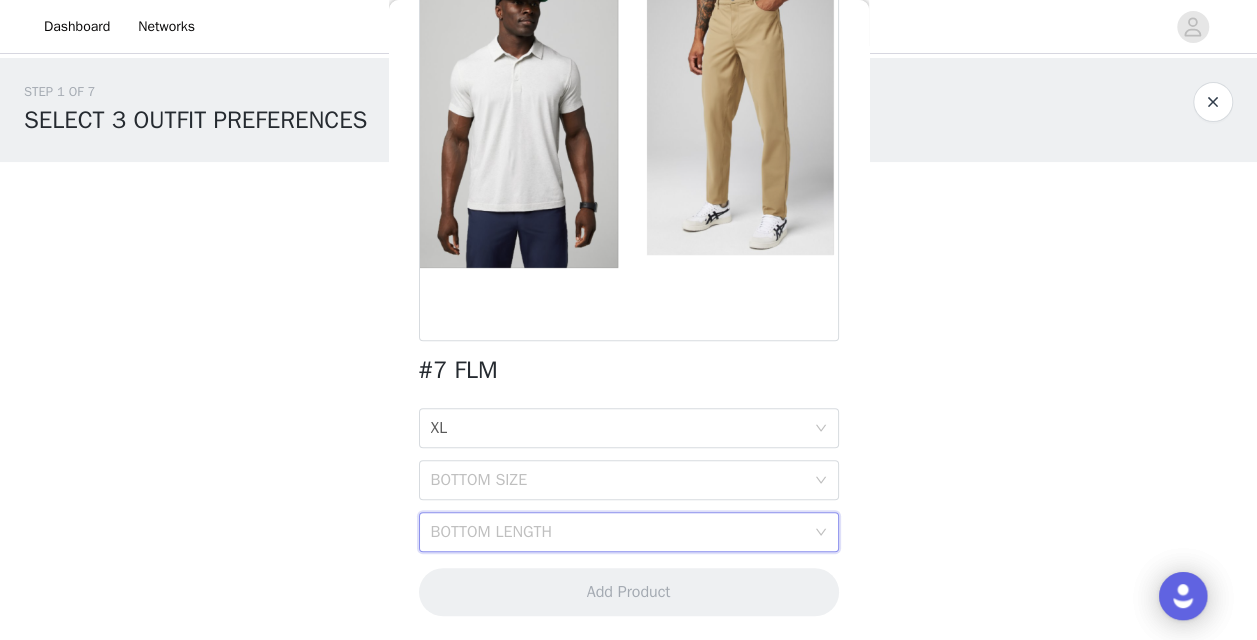 click on "BOTTOM LENGTH" at bounding box center (618, 532) 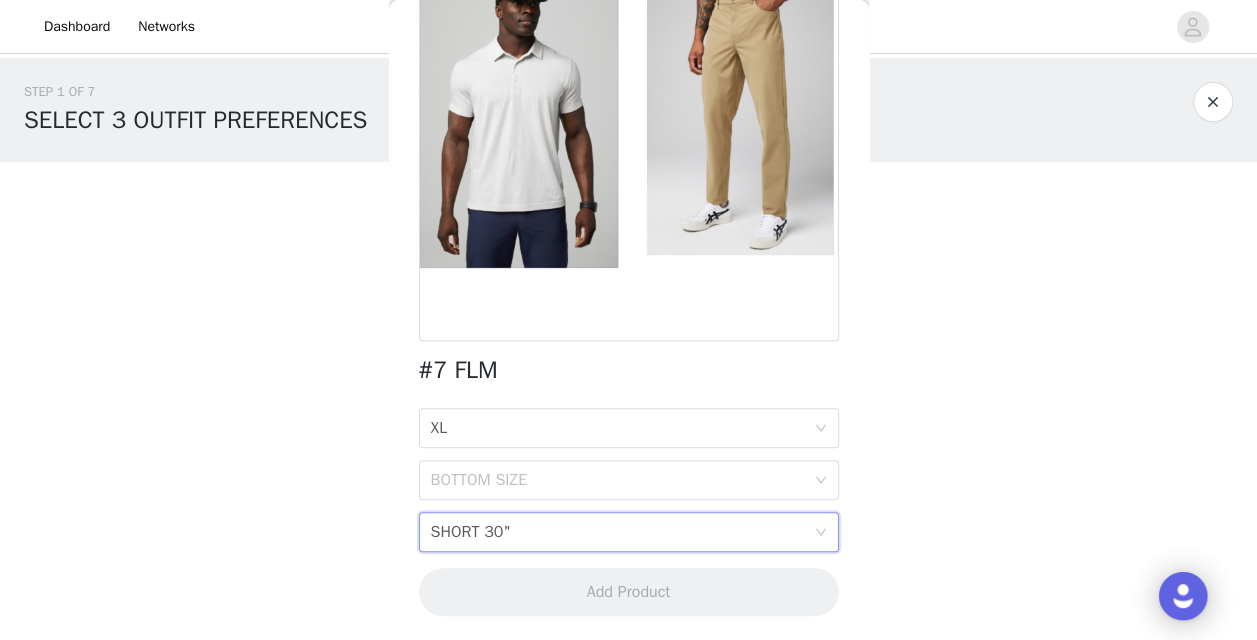 click on "BOTTOM LENGTH SHORT 30"" at bounding box center (622, 532) 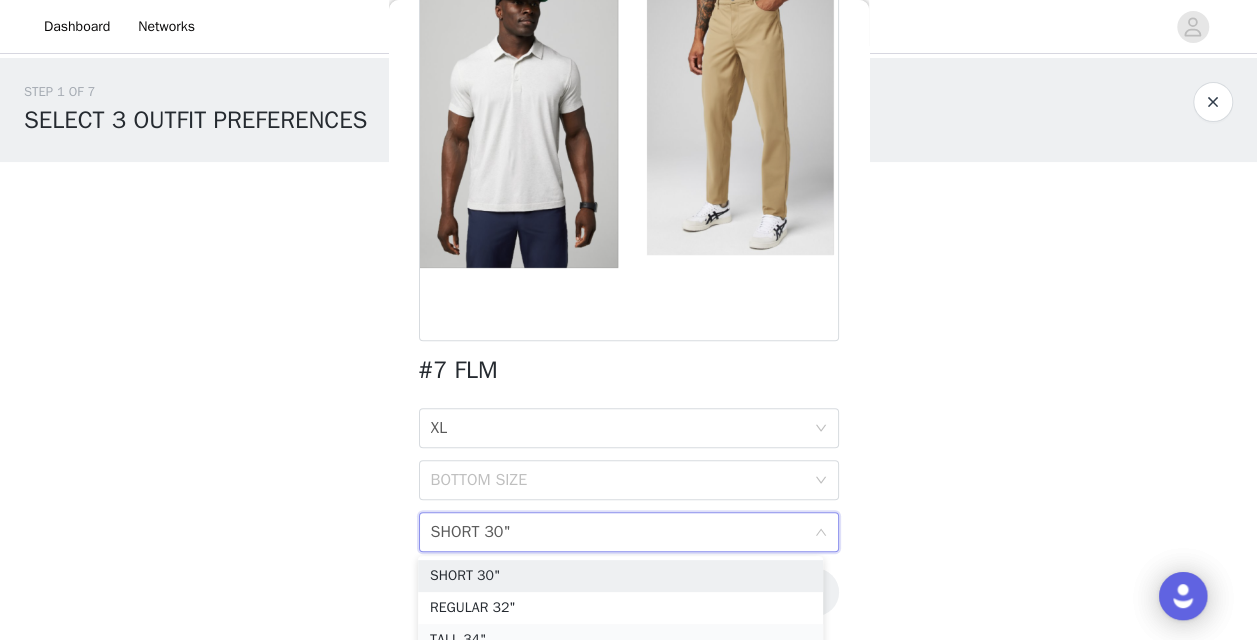 click on "TALL 34"" at bounding box center [620, 640] 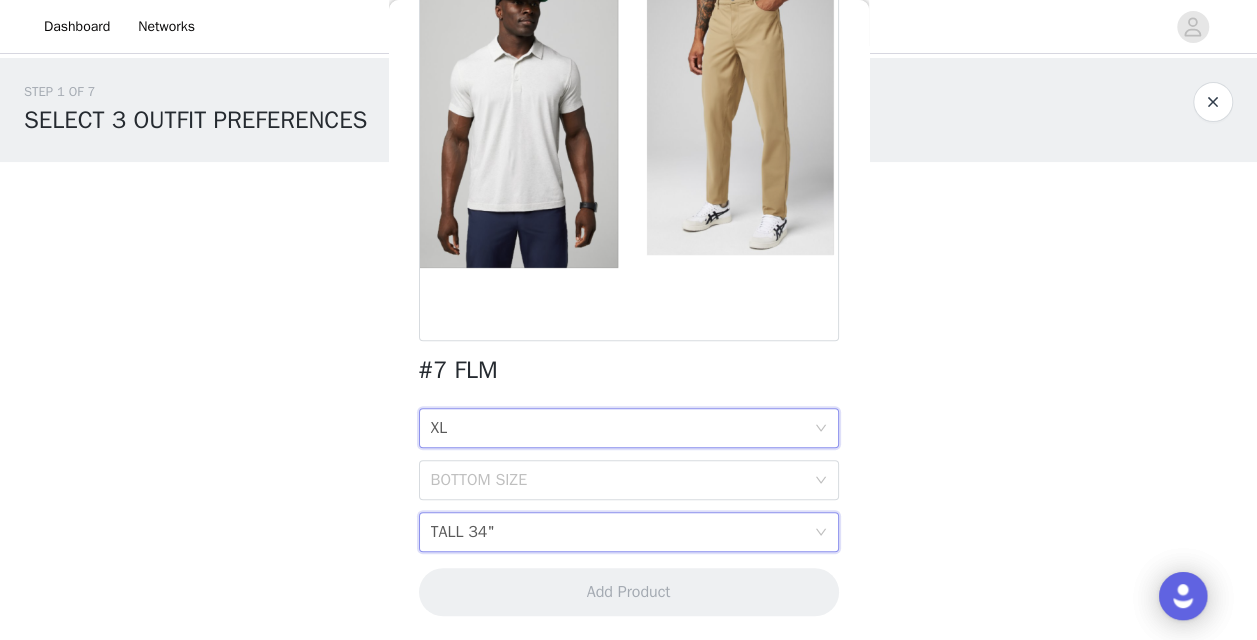 click on "TOP SIZE XL" at bounding box center [622, 428] 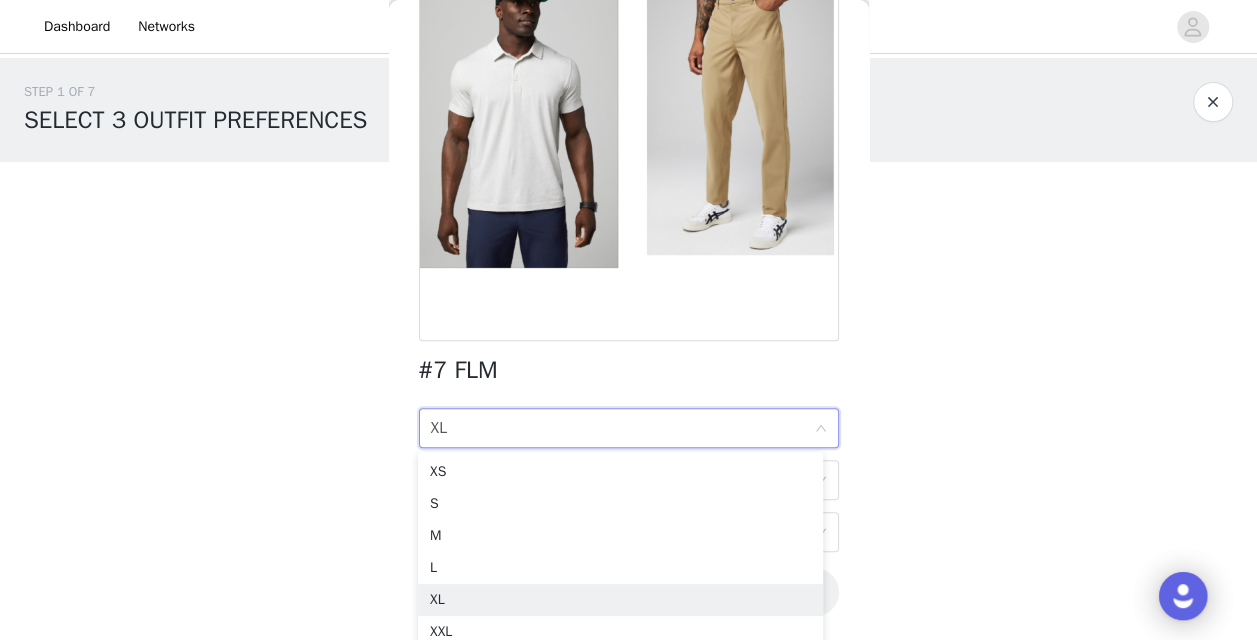 click on "STEP 1 OF 7
SELECT 3 OUTFIT PREFERENCES
YOU MUST CLICK THE "SUBMIT PROPOSAL" BUTTON AT THE BOTTOM OF THE FORM AFTER SELECTING YOUR OUTFIT PREFERENCES AND ACCEPTING THE TERMS       1/3 Selected           #14 FLM           XL, XL, XL, TALL 32'       Edit   Remove     Add Product       Back     #7 FLM               TOP SIZE XL BOTTOM SIZE BOTTOM LENGTH TALL 34"     Add Product" at bounding box center [628, 326] 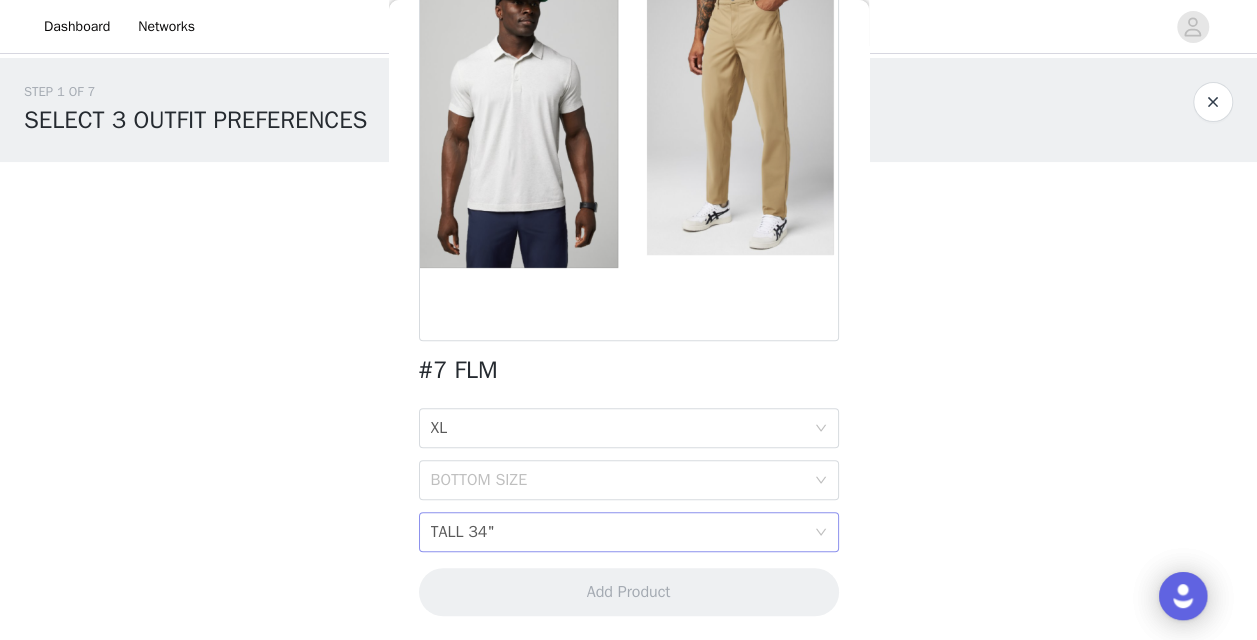 click on "BOTTOM LENGTH TALL 34"" at bounding box center (622, 532) 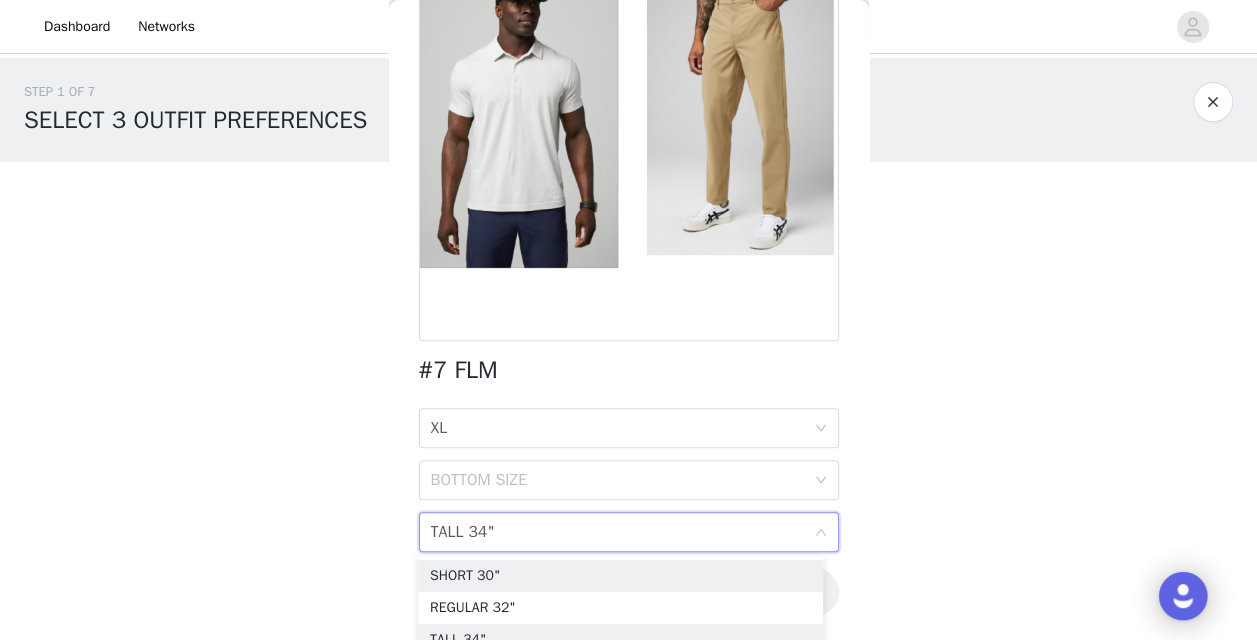 click on "STEP 1 OF 7
SELECT 3 OUTFIT PREFERENCES
YOU MUST CLICK THE "SUBMIT PROPOSAL" BUTTON AT THE BOTTOM OF THE FORM AFTER SELECTING YOUR OUTFIT PREFERENCES AND ACCEPTING THE TERMS       1/3 Selected           #14 FLM           XL, XL, XL, TALL 32'       Edit   Remove     Add Product       Back     #7 FLM               TOP SIZE XL BOTTOM SIZE BOTTOM LENGTH TALL 34"     Add Product" at bounding box center [628, 326] 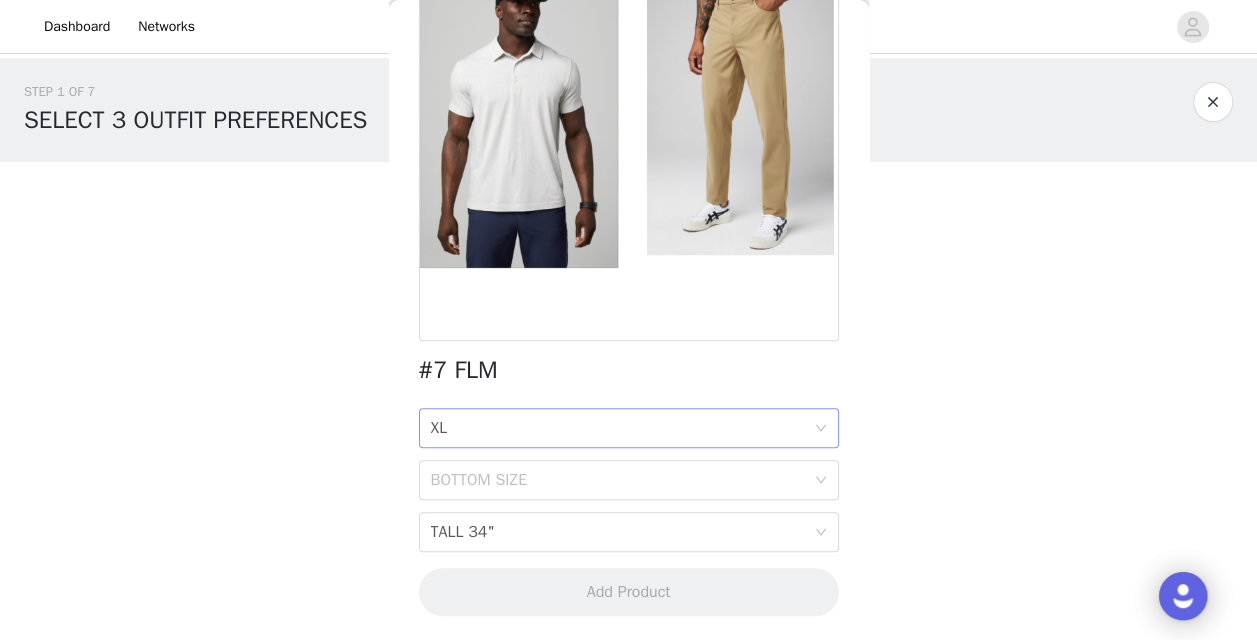 click on "TOP SIZE XL" at bounding box center [622, 428] 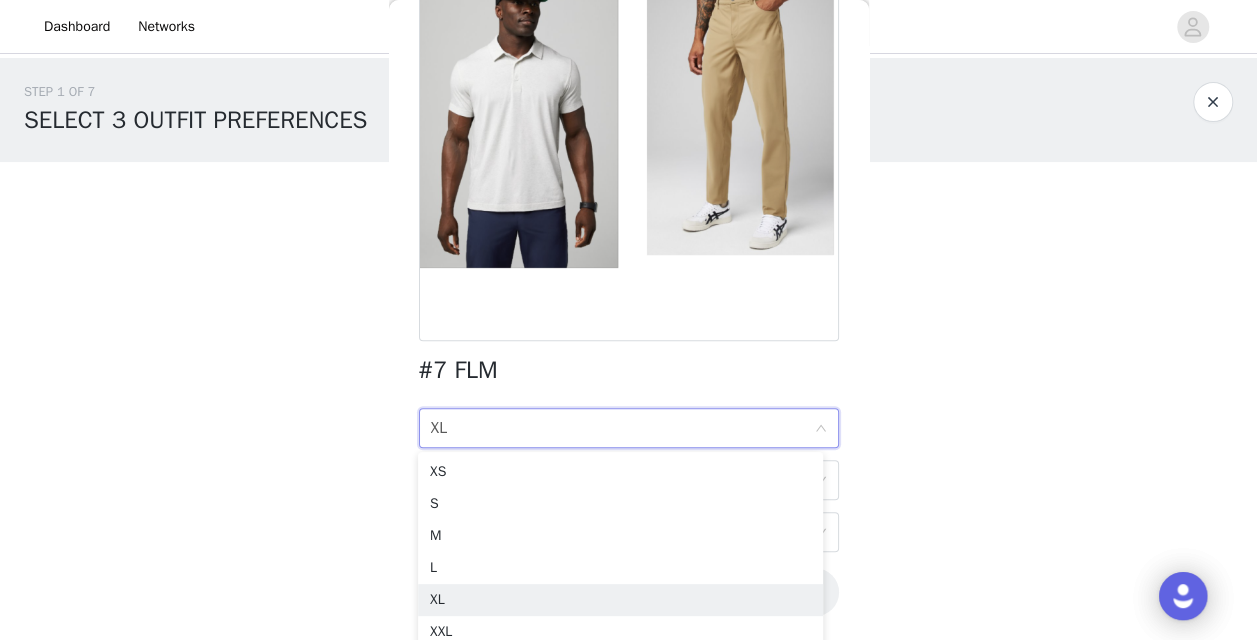 click on "STEP 1 OF 7
SELECT 3 OUTFIT PREFERENCES
YOU MUST CLICK THE "SUBMIT PROPOSAL" BUTTON AT THE BOTTOM OF THE FORM AFTER SELECTING YOUR OUTFIT PREFERENCES AND ACCEPTING THE TERMS       1/3 Selected           #14 FLM           XL, XL, XL, TALL 32'       Edit   Remove     Add Product       Back     #7 FLM               TOP SIZE XL BOTTOM SIZE BOTTOM LENGTH TALL 34"     Add Product" at bounding box center [628, 326] 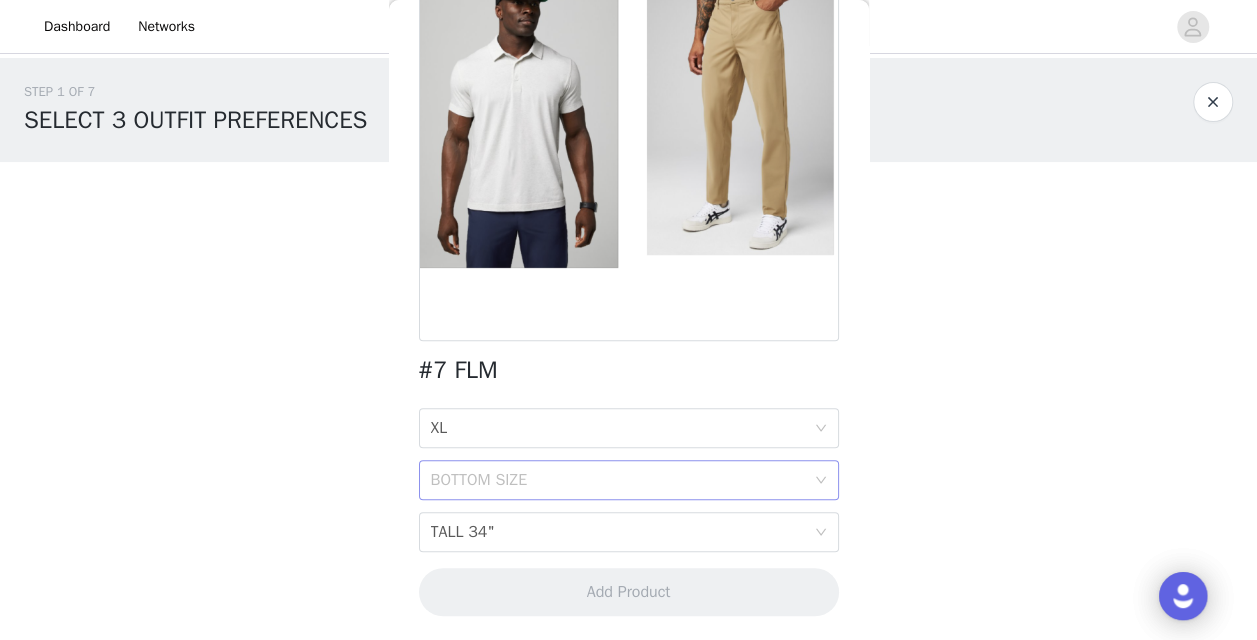 click on "BOTTOM SIZE" at bounding box center [618, 480] 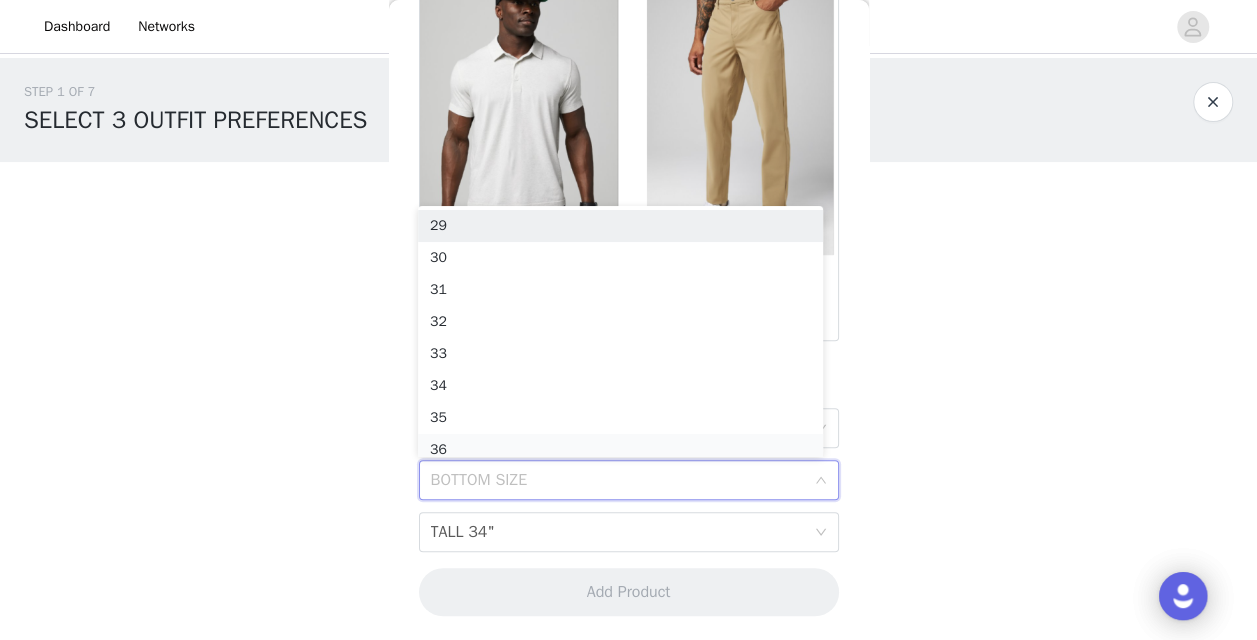 scroll, scrollTop: 10, scrollLeft: 0, axis: vertical 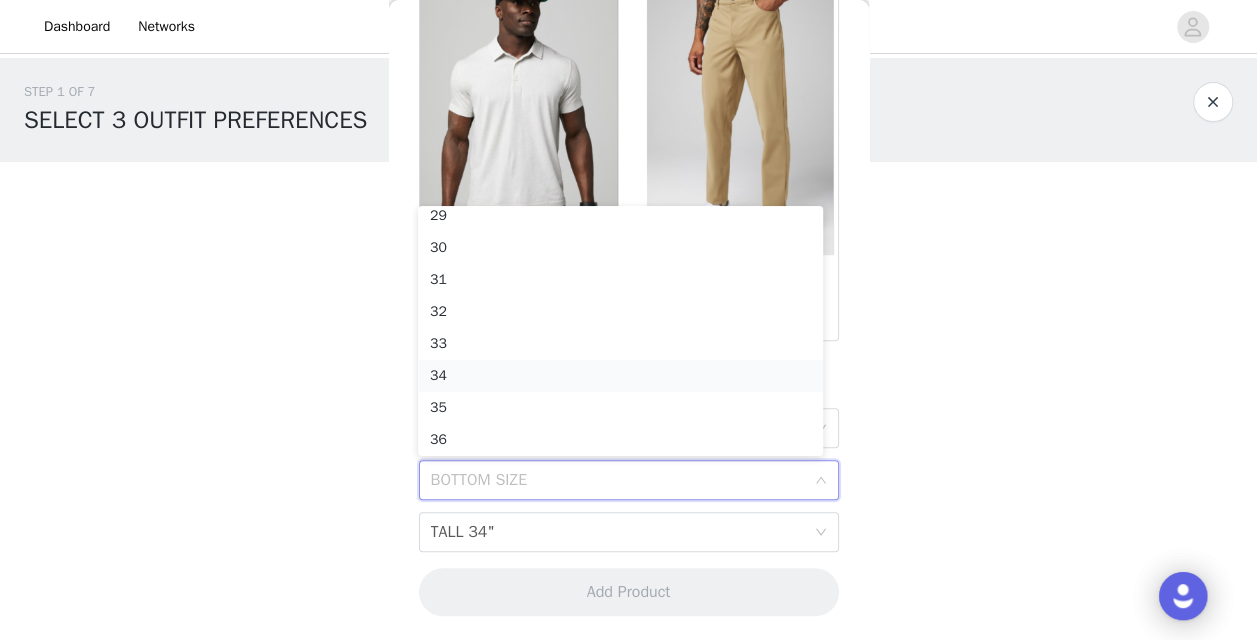 click on "34" at bounding box center (620, 376) 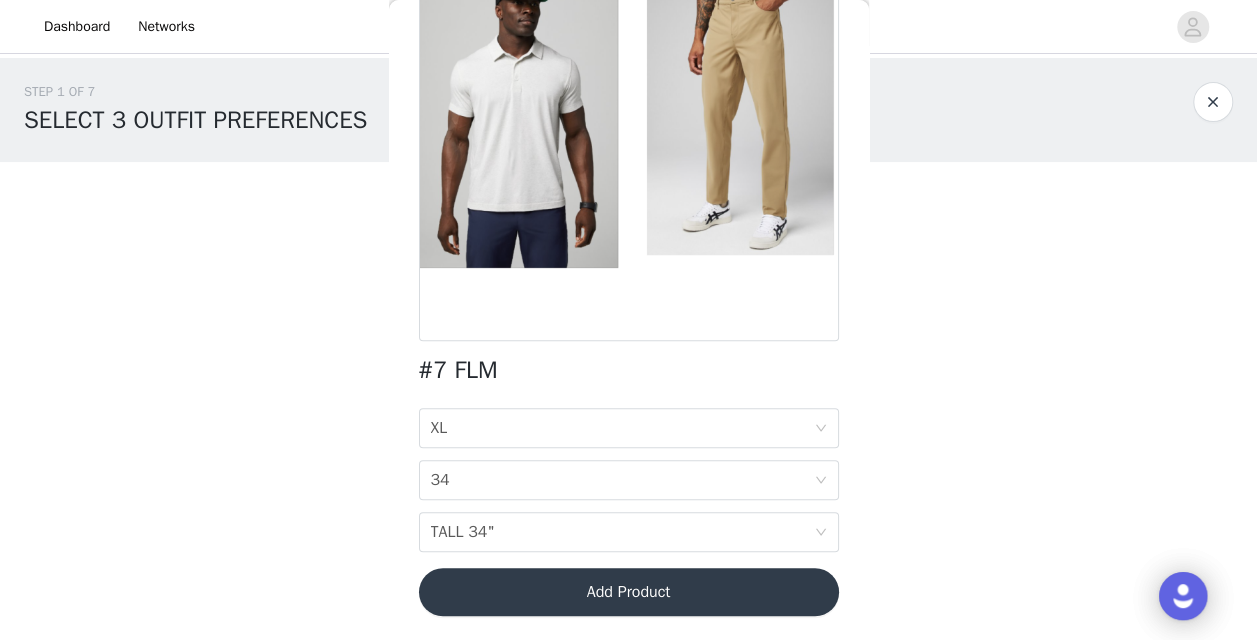 click on "Add Product" at bounding box center (629, 592) 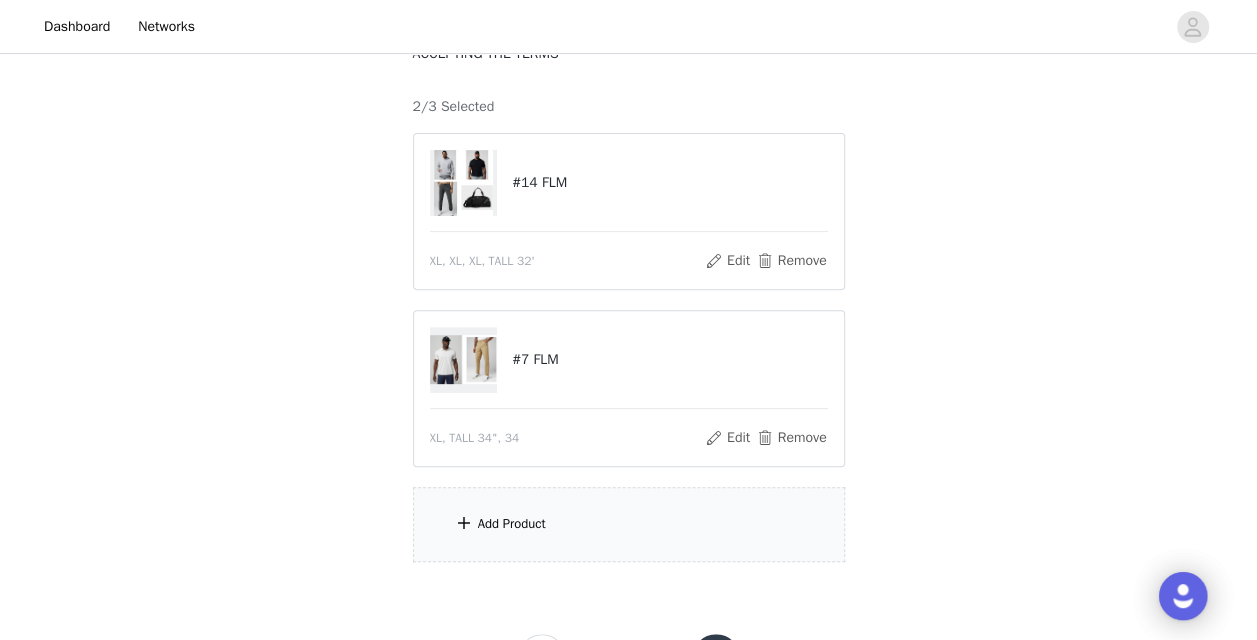 scroll, scrollTop: 272, scrollLeft: 0, axis: vertical 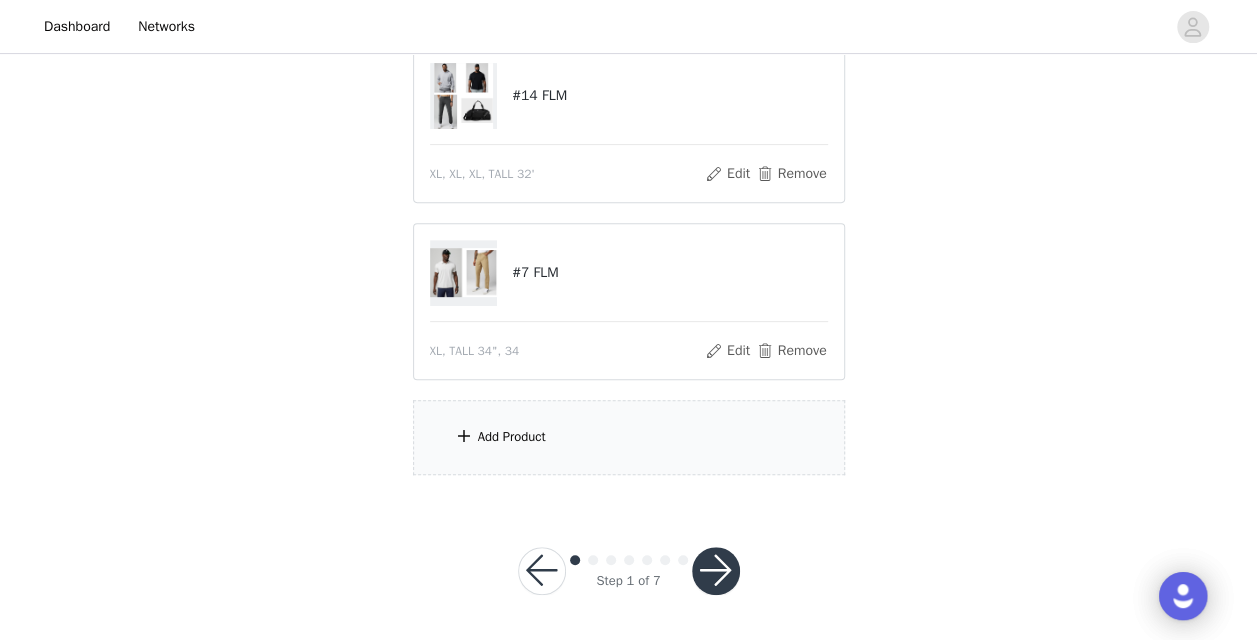 click at bounding box center [464, 436] 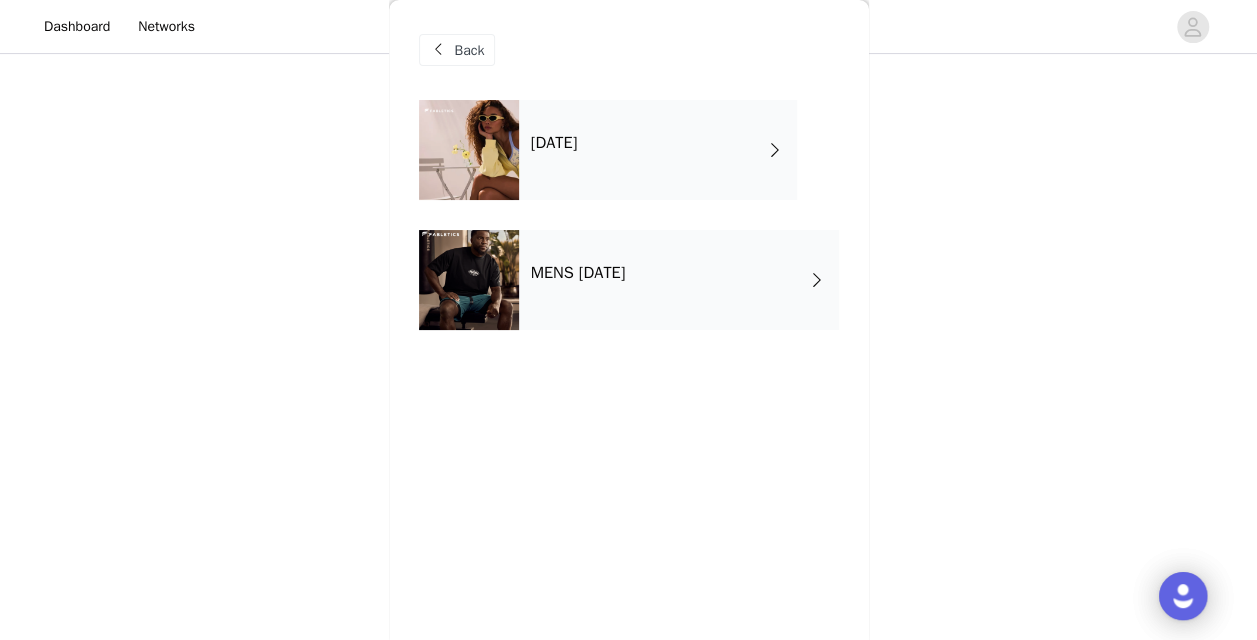click on "[DATE]" at bounding box center (658, 150) 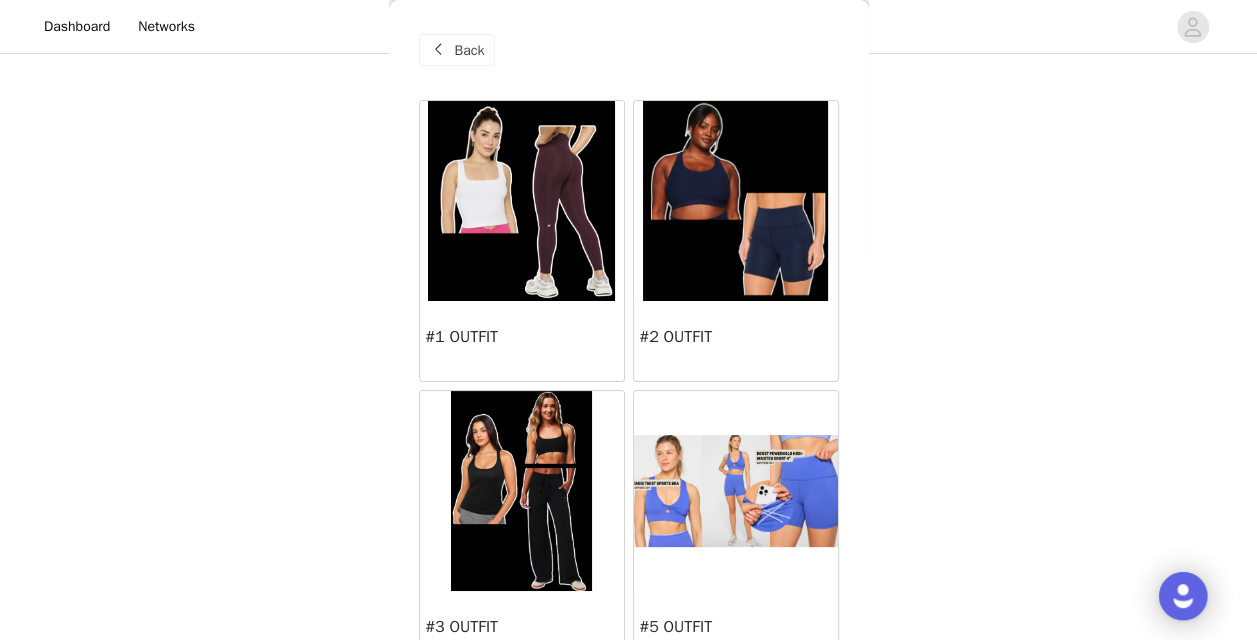 click on "Back" at bounding box center (470, 50) 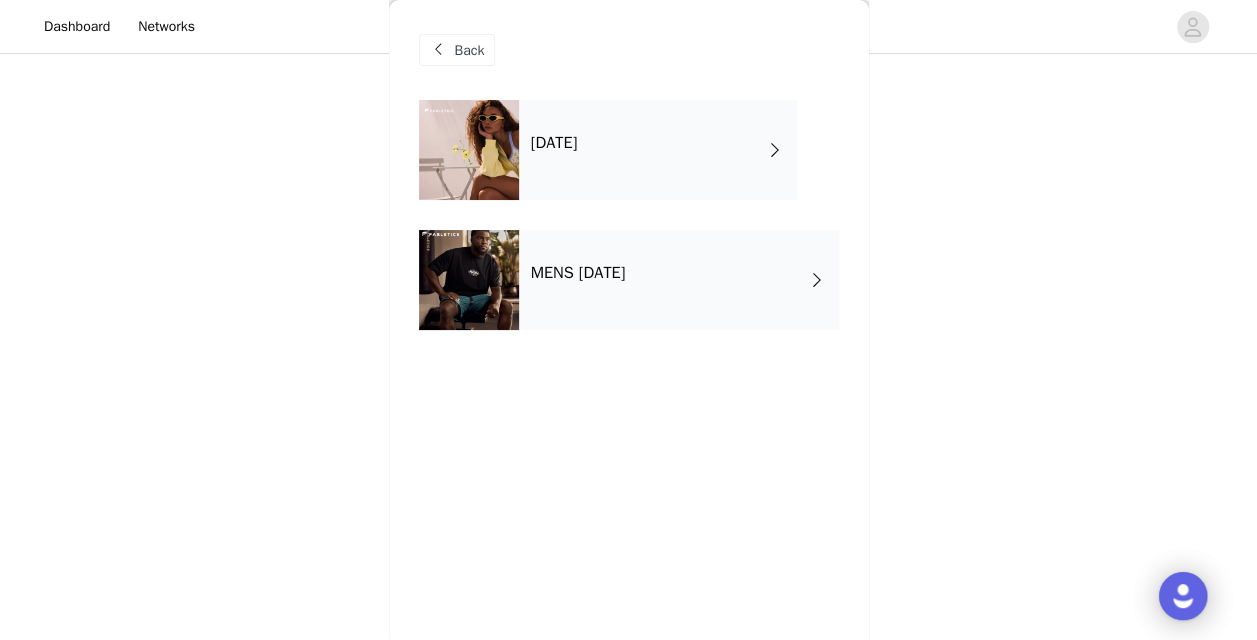 click on "MENS [DATE]" at bounding box center [578, 273] 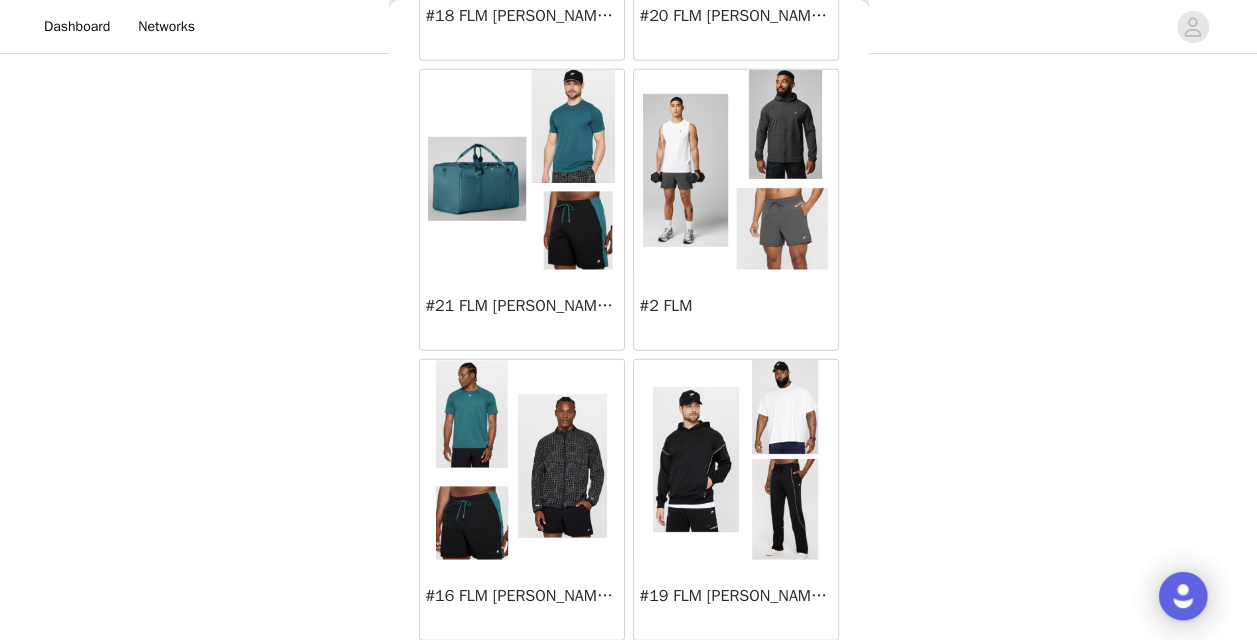 scroll, scrollTop: 2413, scrollLeft: 0, axis: vertical 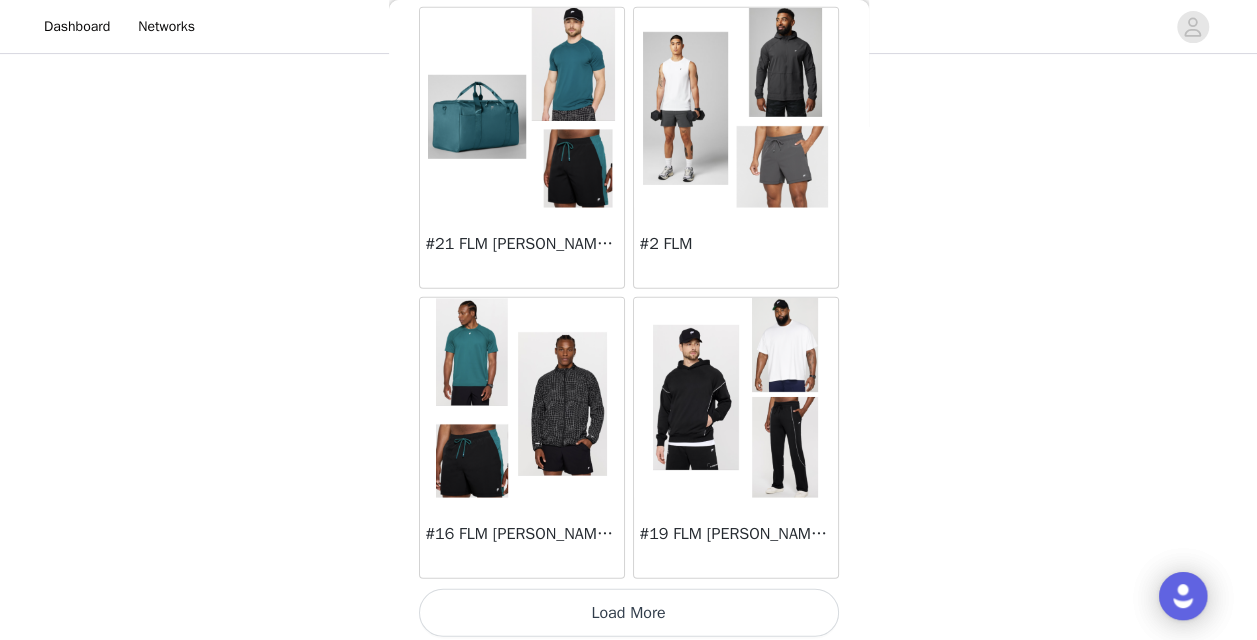 click on "Load More" at bounding box center [629, 613] 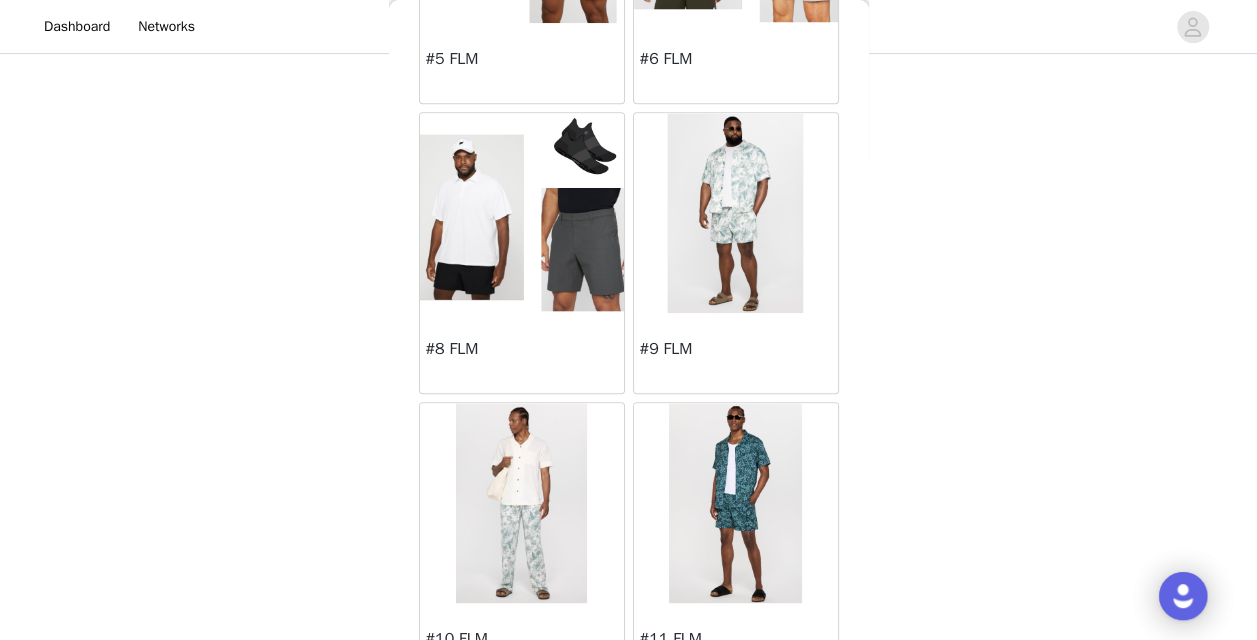 scroll, scrollTop: 862, scrollLeft: 0, axis: vertical 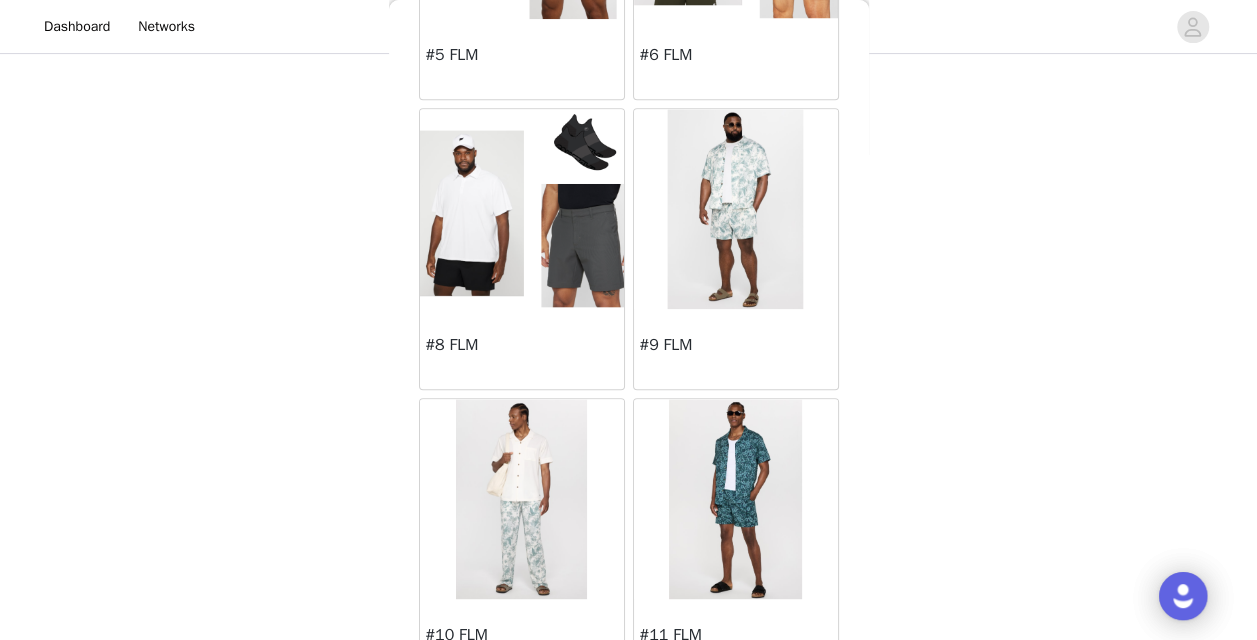 click at bounding box center (735, 209) 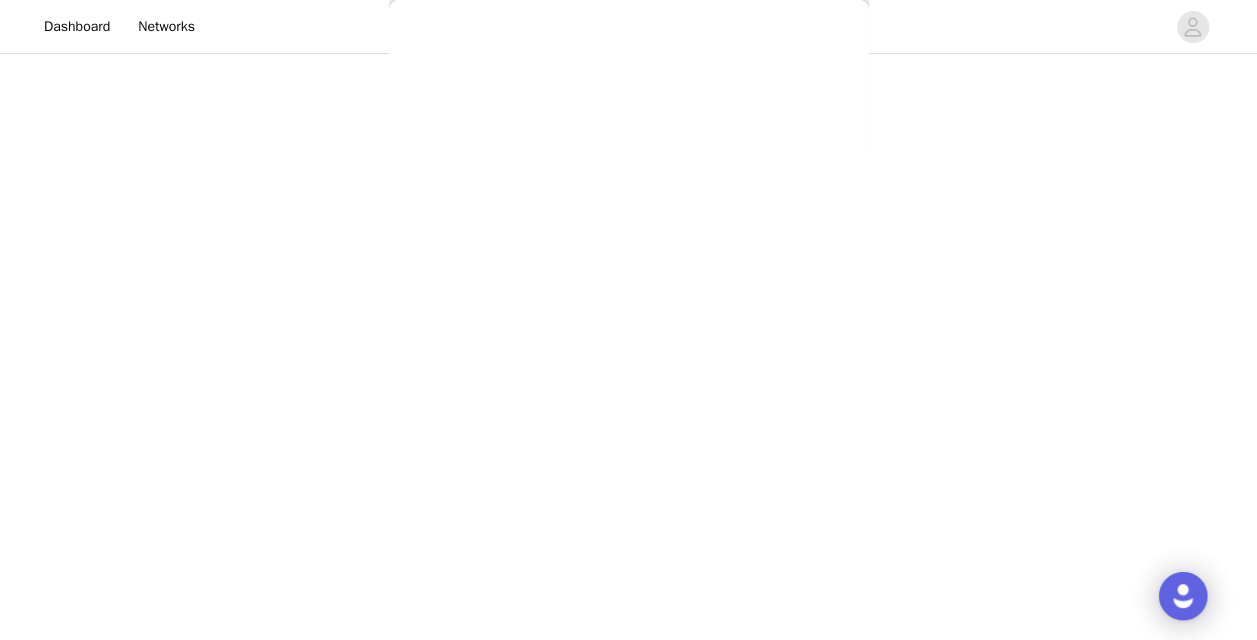 scroll, scrollTop: 0, scrollLeft: 0, axis: both 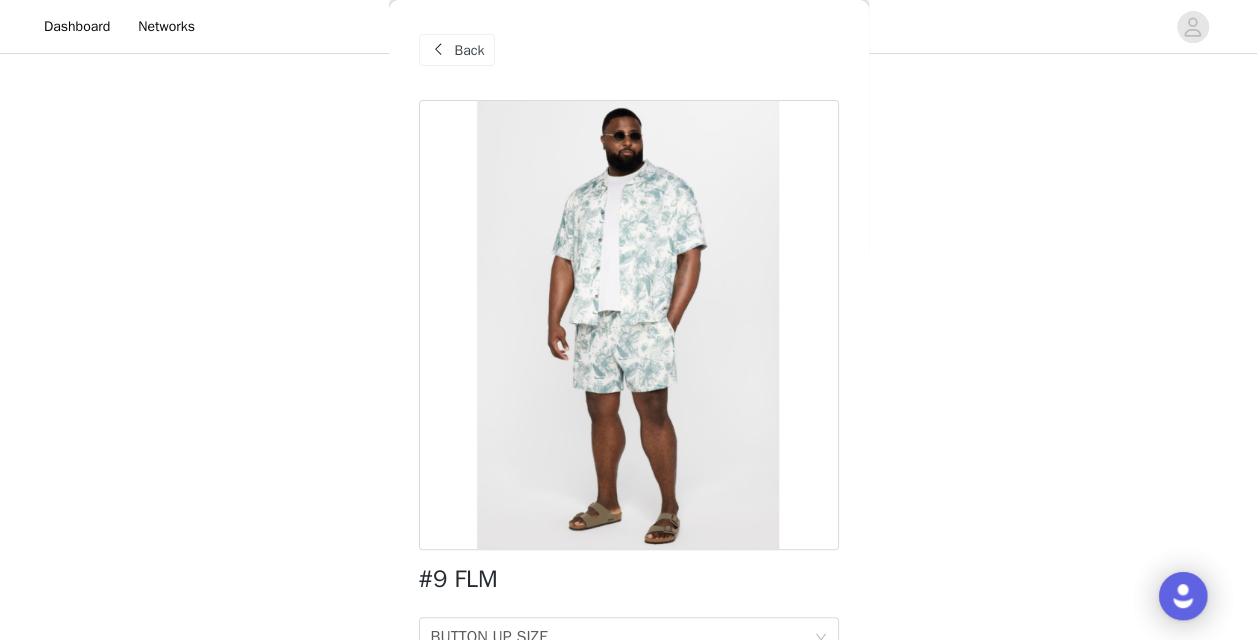 click on "Back" at bounding box center [470, 50] 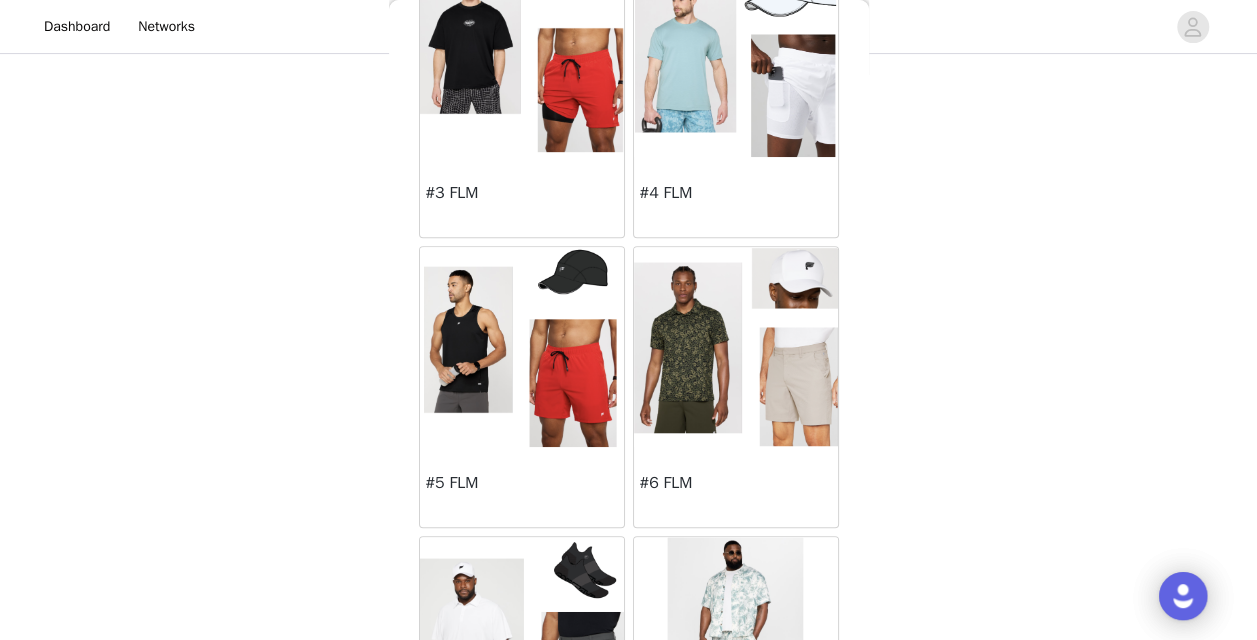 scroll, scrollTop: 0, scrollLeft: 0, axis: both 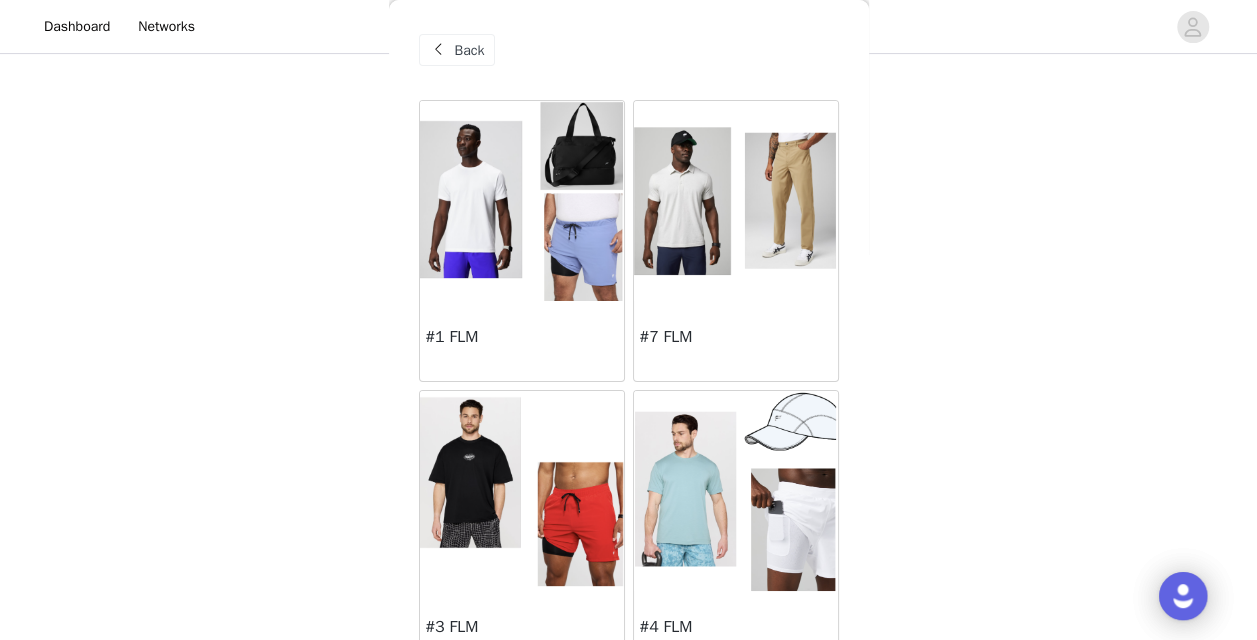 click on "Back" at bounding box center [470, 50] 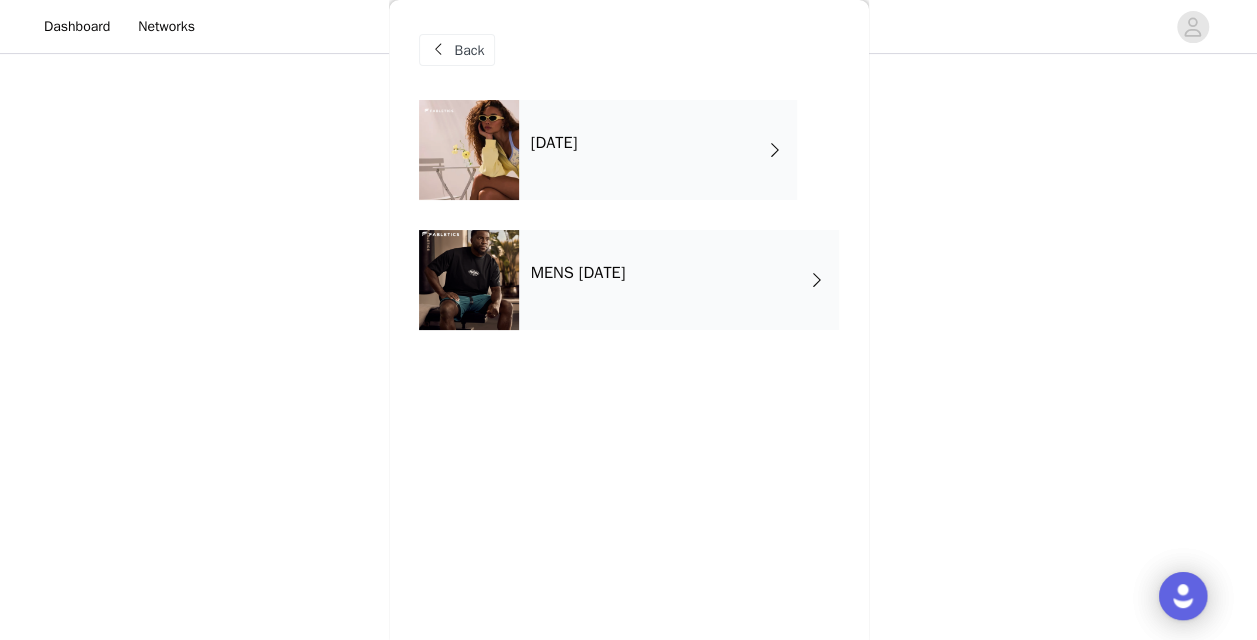 click on "[DATE]" at bounding box center (658, 150) 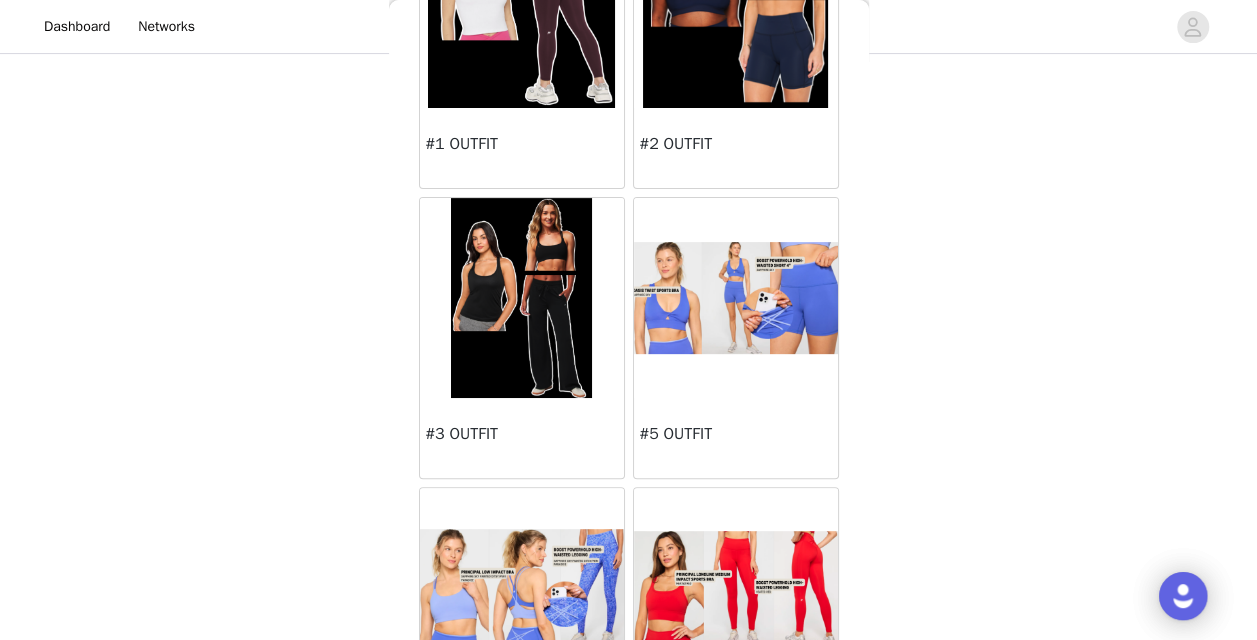 scroll, scrollTop: 140, scrollLeft: 0, axis: vertical 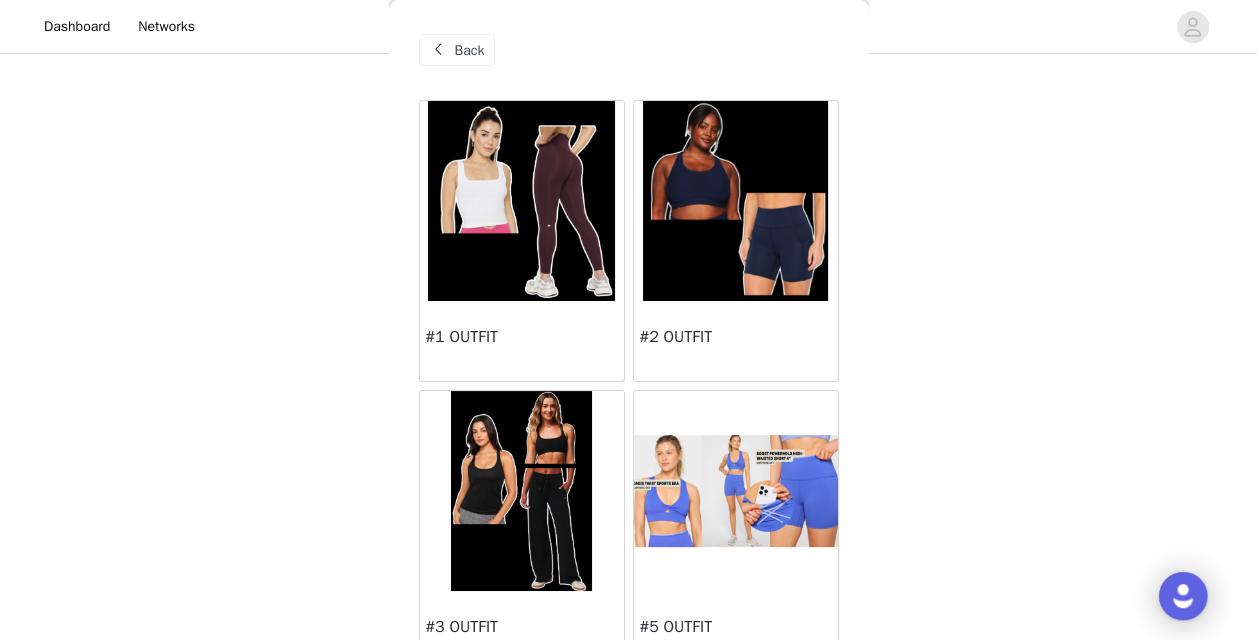 click at bounding box center (521, 201) 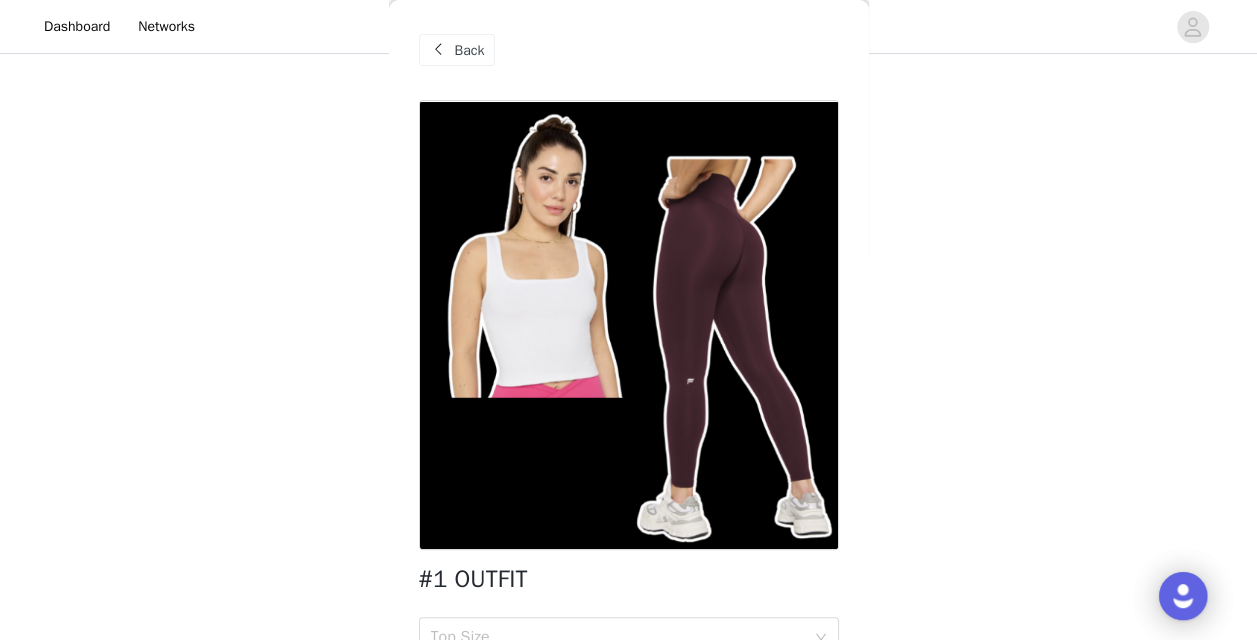 scroll, scrollTop: 157, scrollLeft: 0, axis: vertical 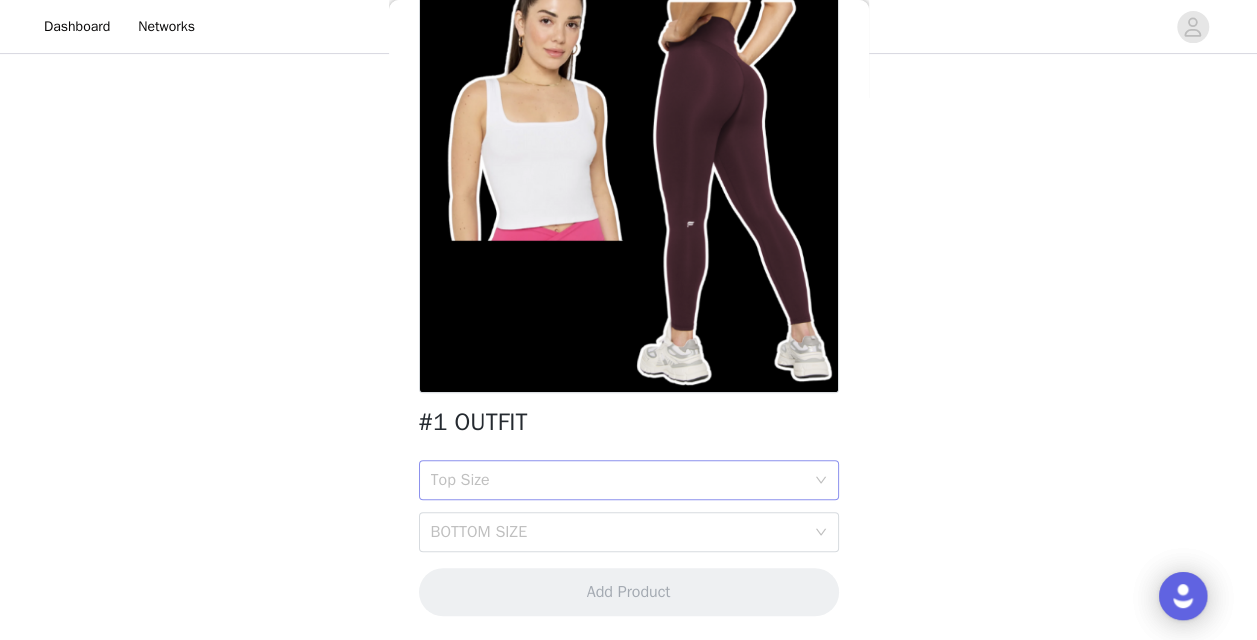 click on "Top Size" at bounding box center (618, 480) 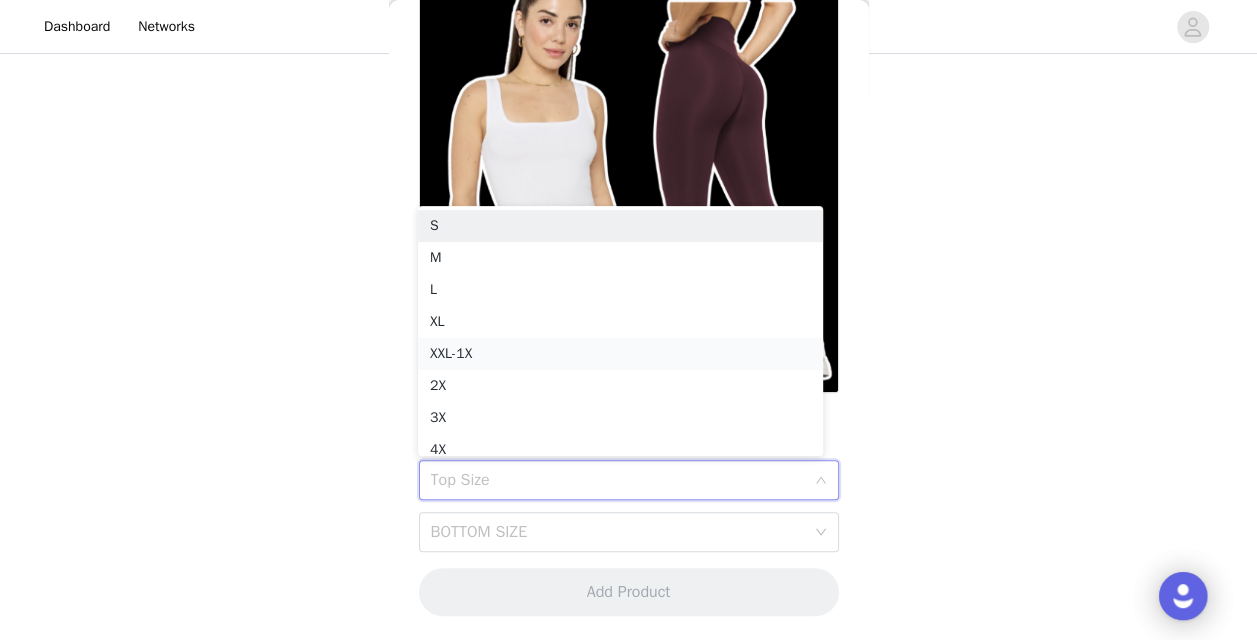 scroll, scrollTop: 10, scrollLeft: 0, axis: vertical 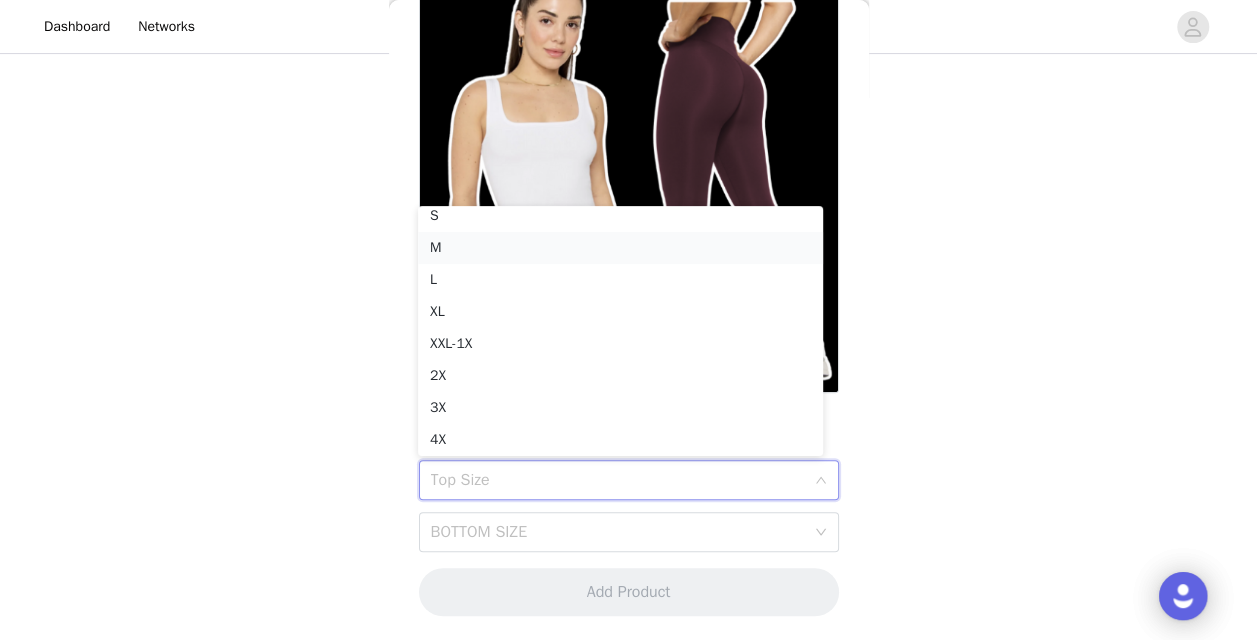 click on "M" at bounding box center [620, 248] 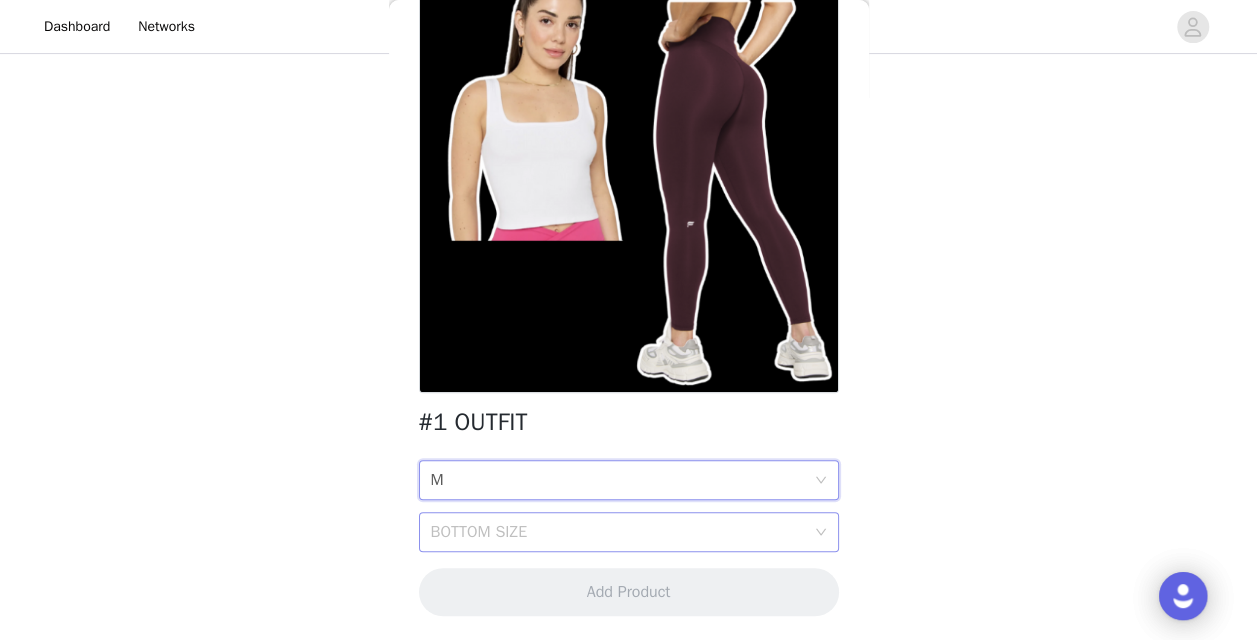 click on "BOTTOM SIZE" at bounding box center (618, 532) 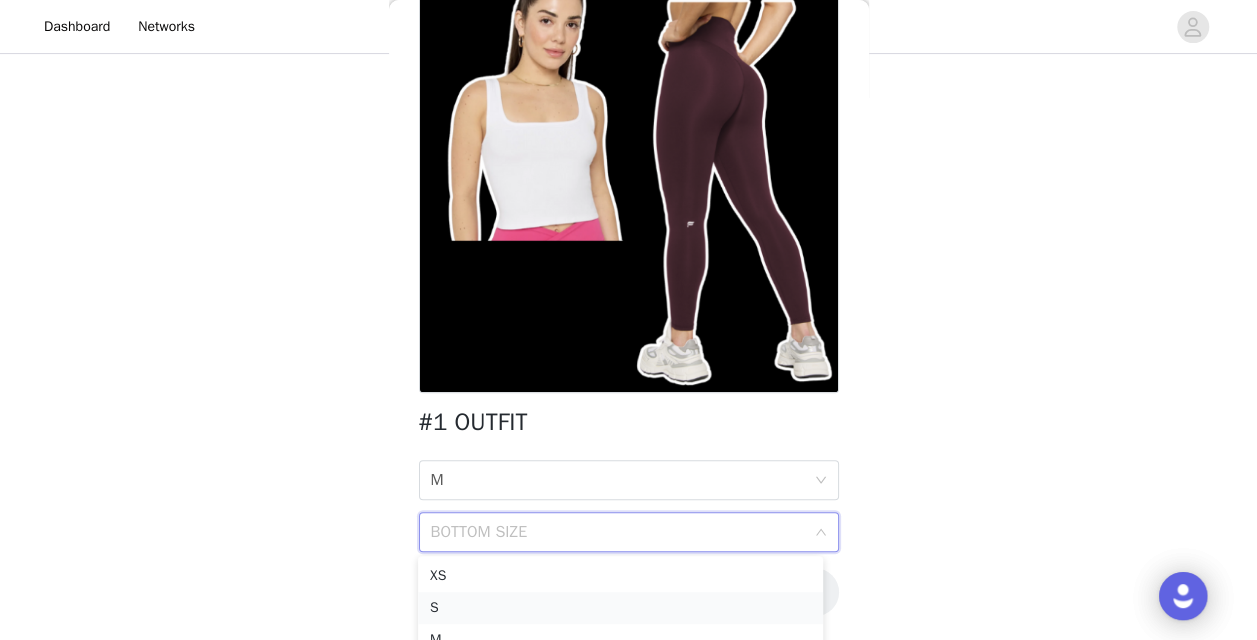 click on "S" at bounding box center (620, 608) 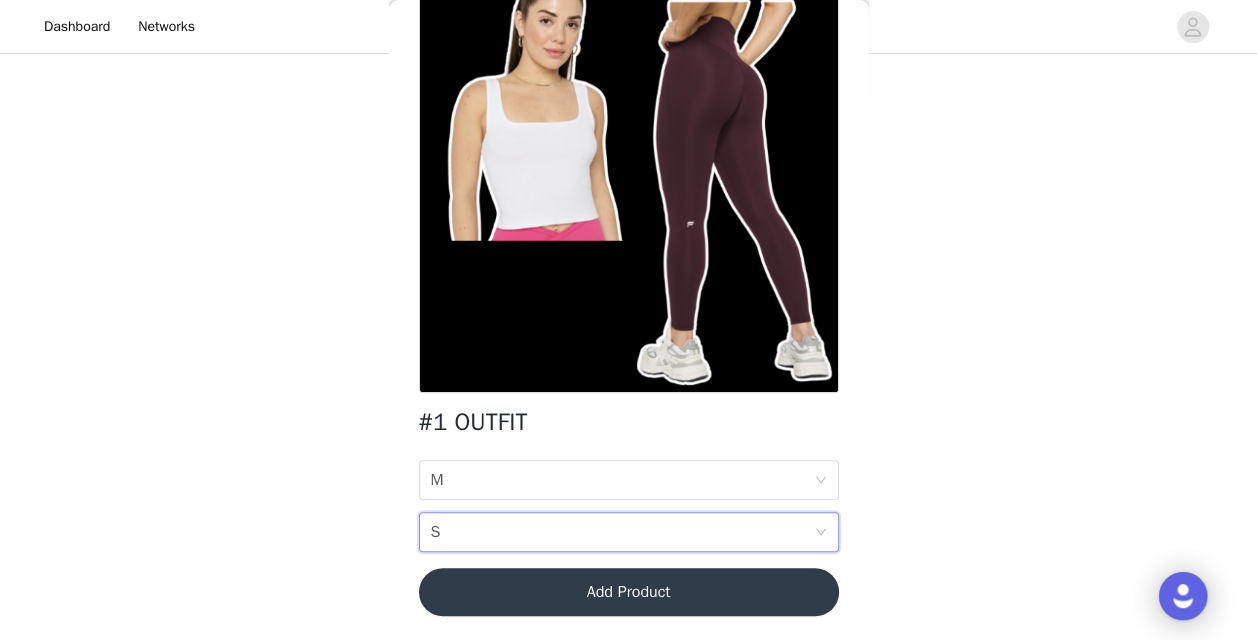click on "Add Product" at bounding box center [629, 592] 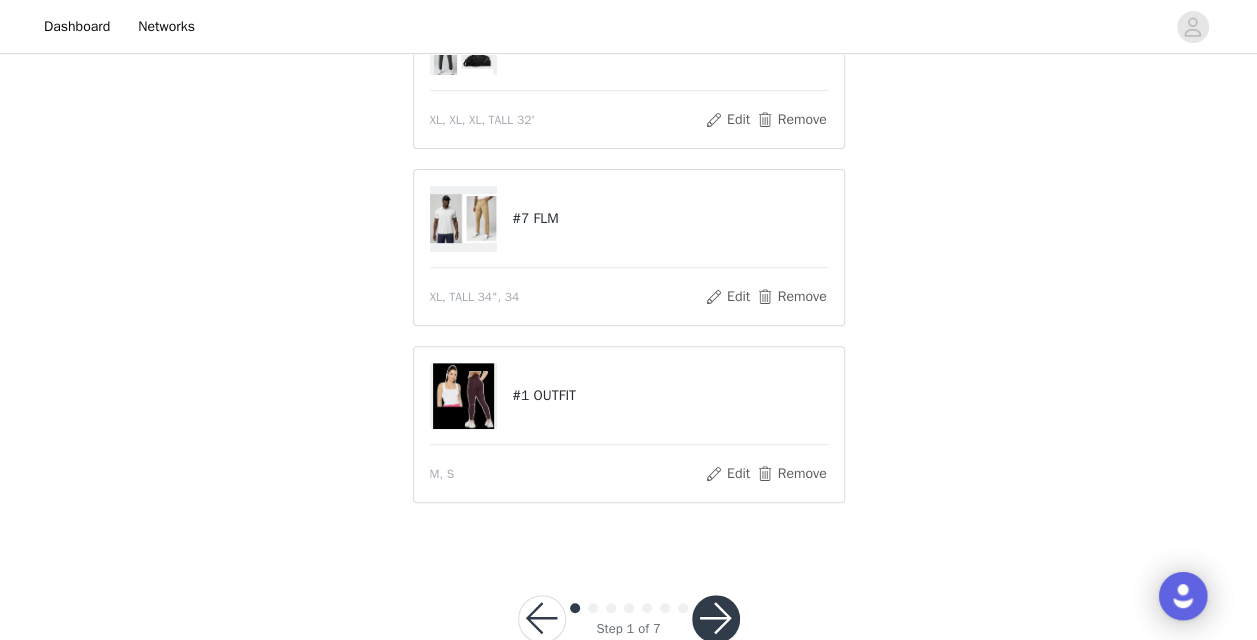 click at bounding box center (716, 619) 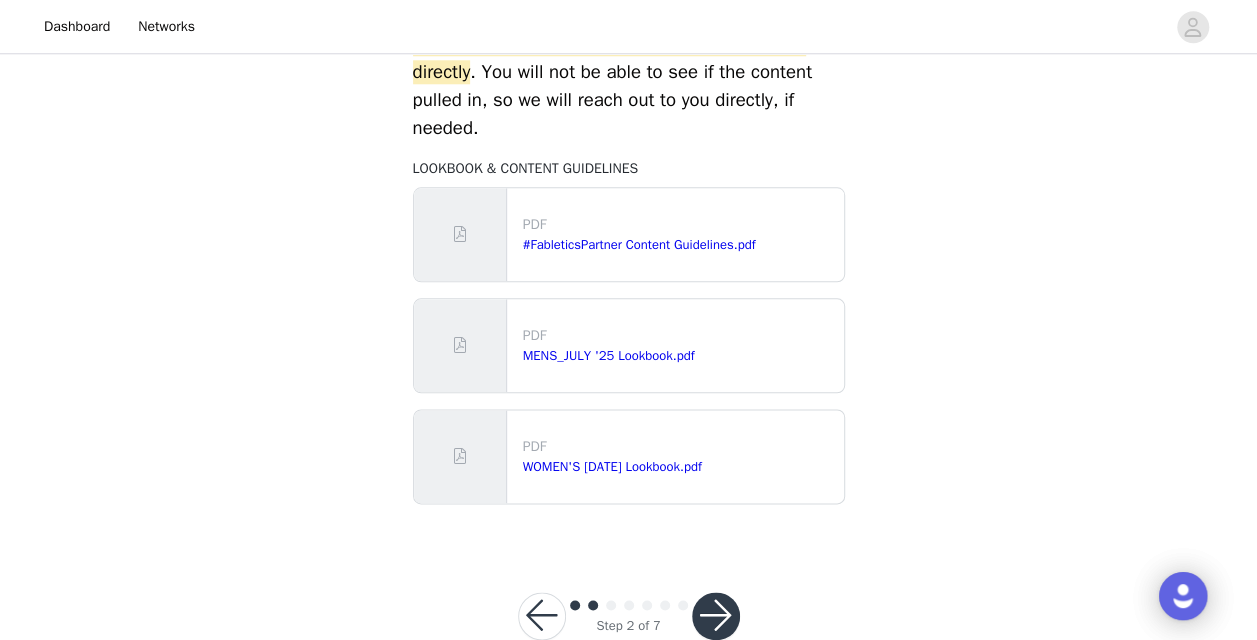 scroll, scrollTop: 1058, scrollLeft: 0, axis: vertical 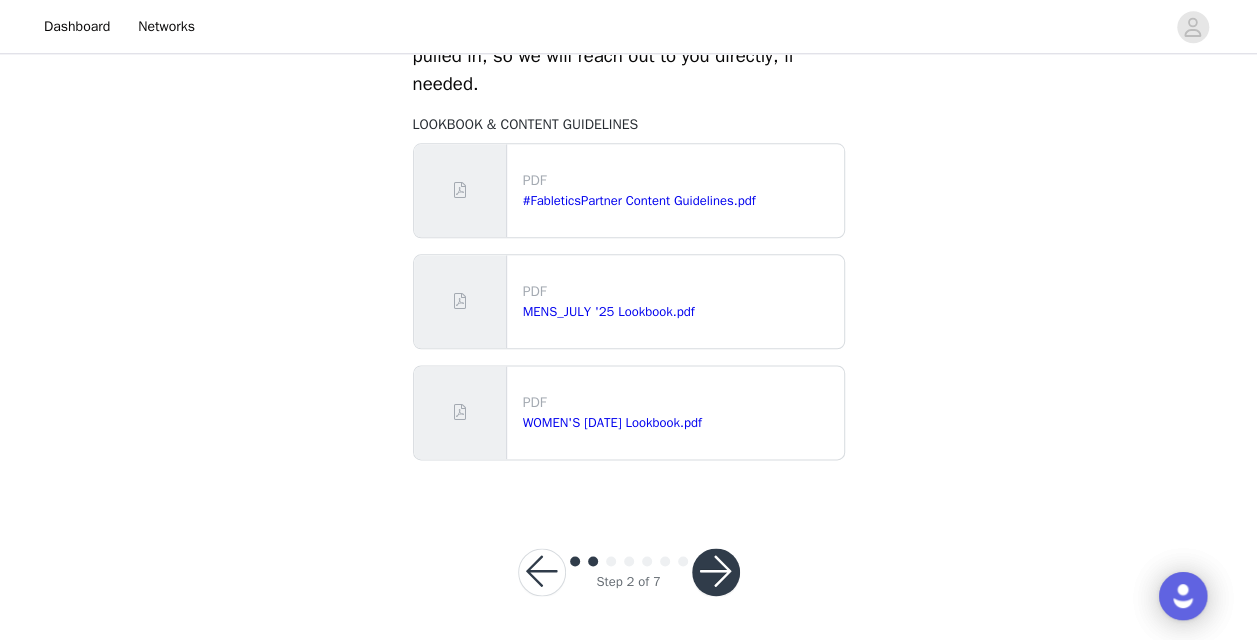click at bounding box center (716, 572) 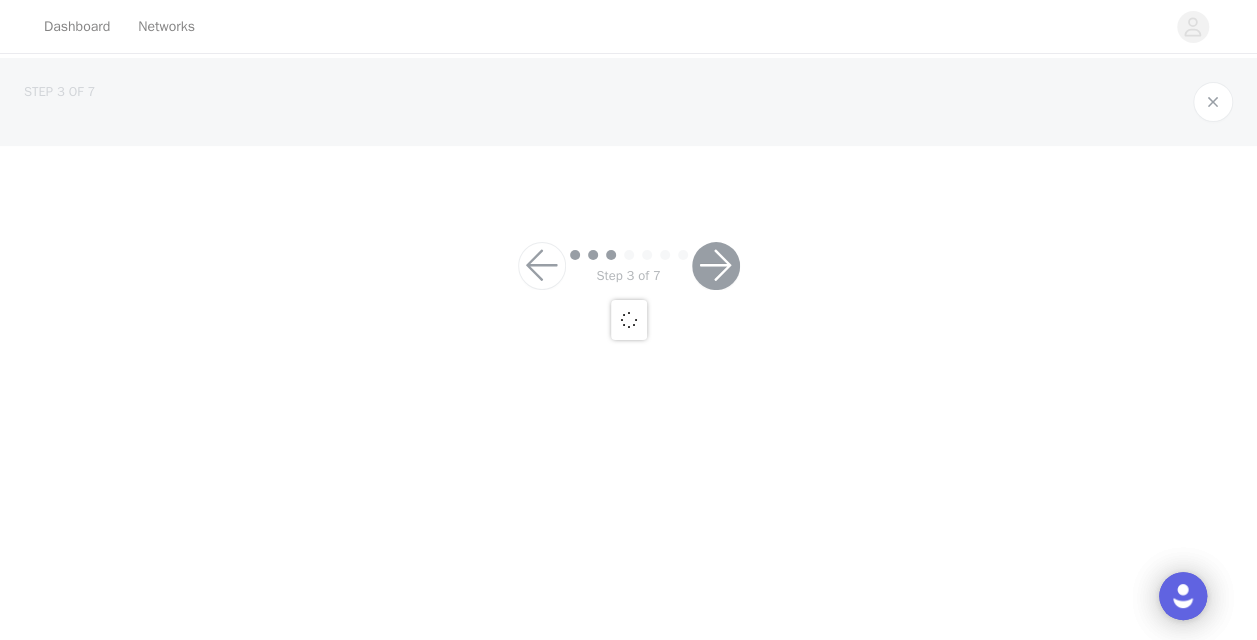 scroll, scrollTop: 0, scrollLeft: 0, axis: both 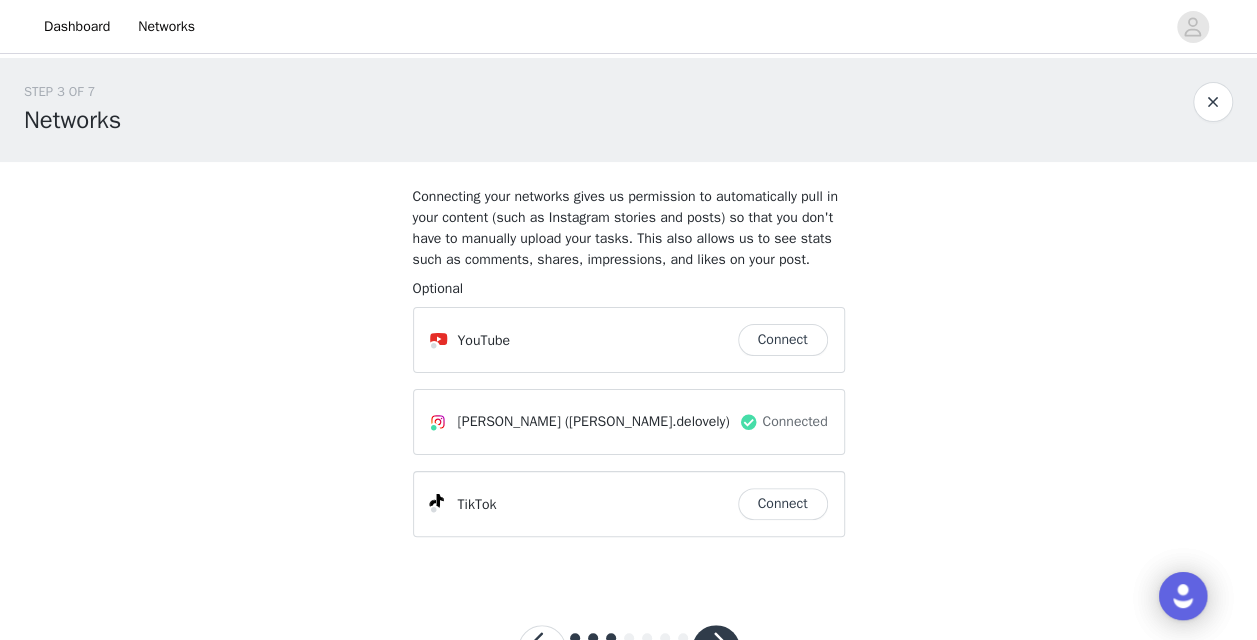 click at bounding box center [716, 649] 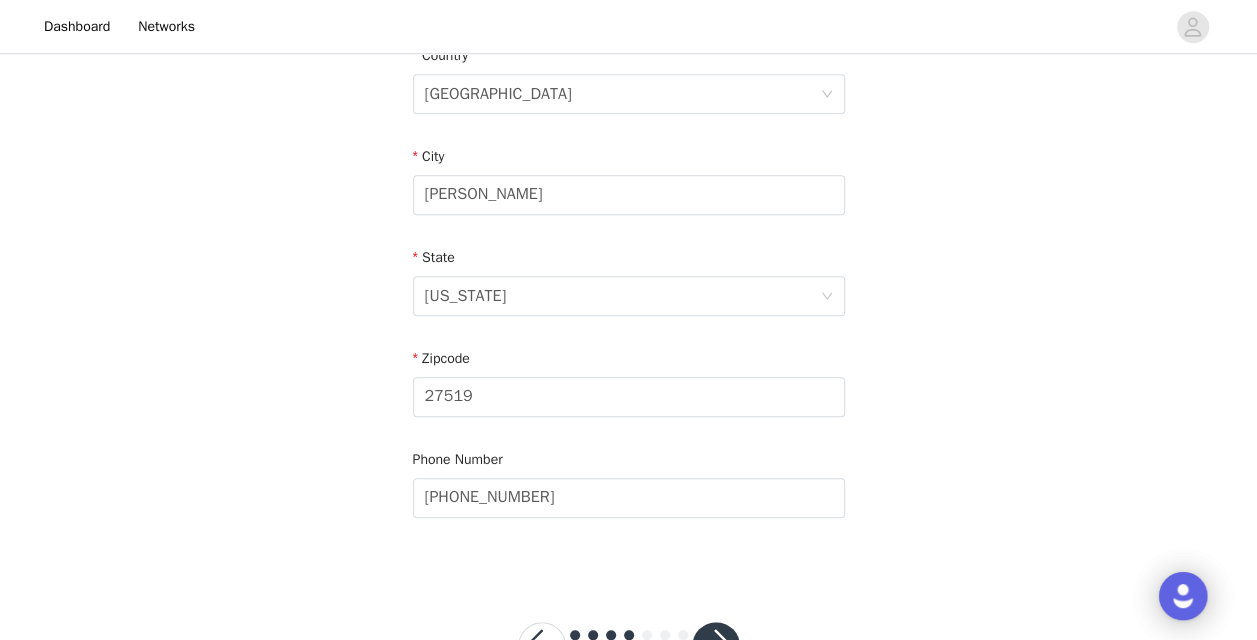 scroll, scrollTop: 723, scrollLeft: 0, axis: vertical 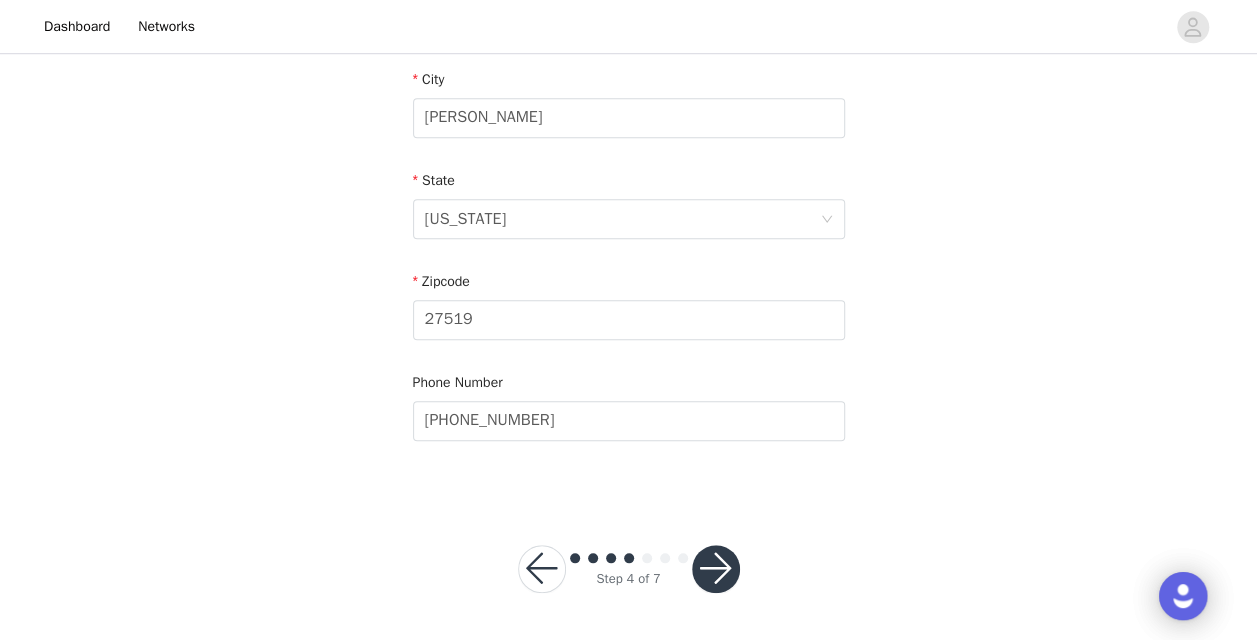 click at bounding box center [716, 569] 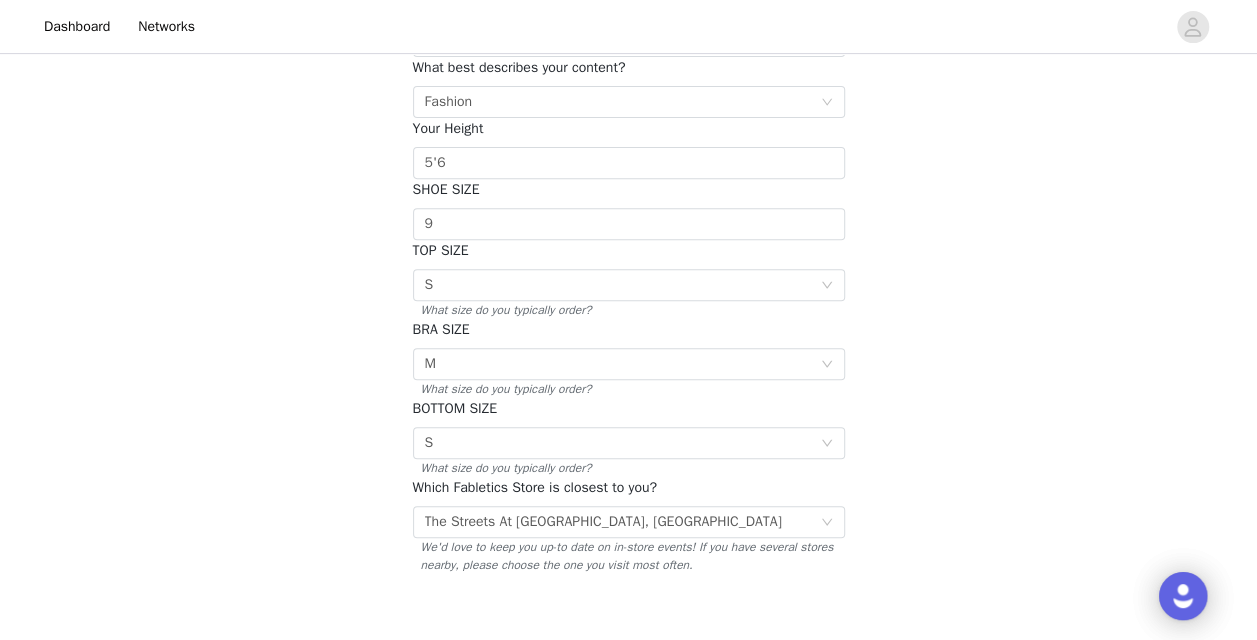 scroll, scrollTop: 436, scrollLeft: 0, axis: vertical 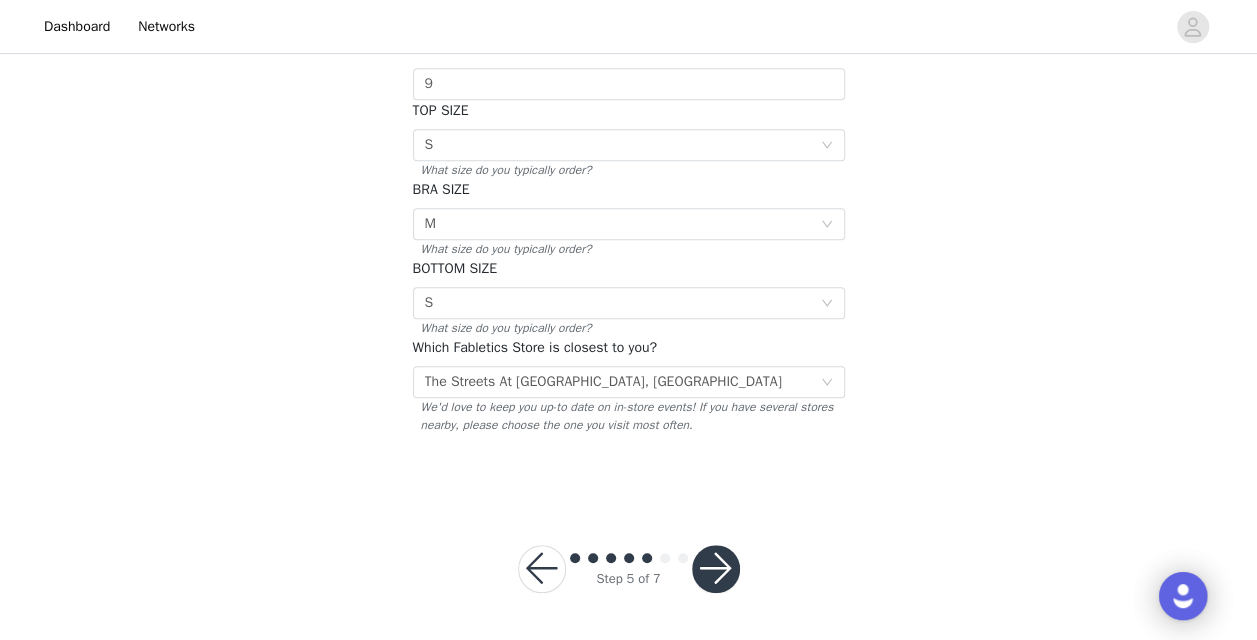 click at bounding box center [716, 569] 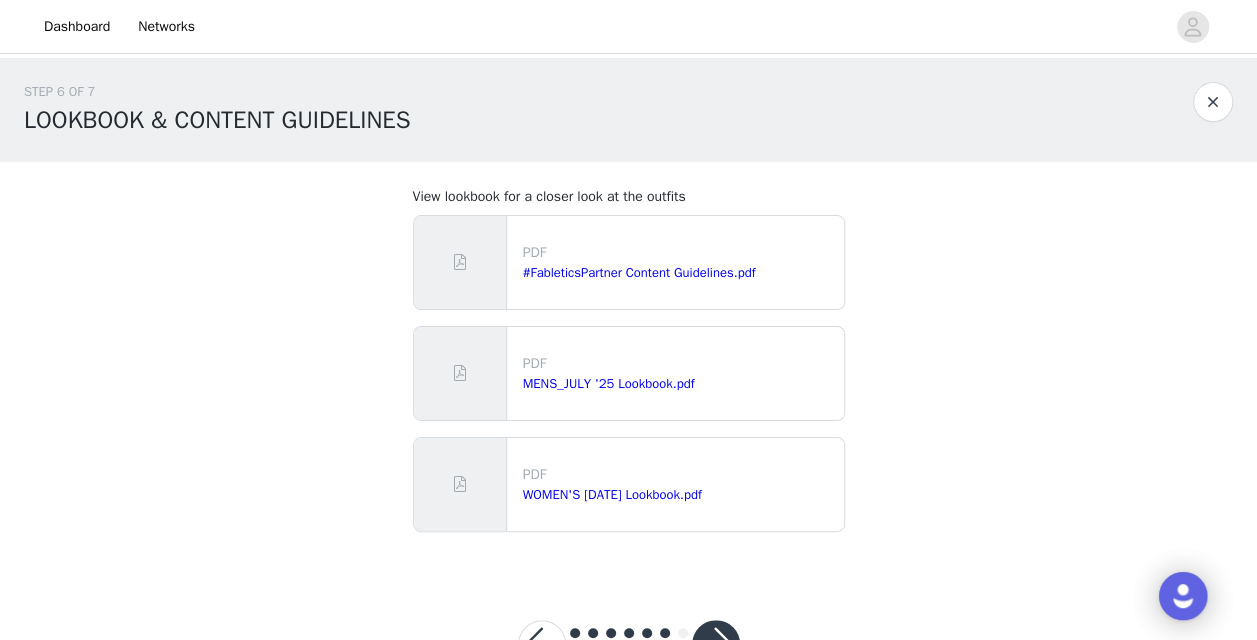 scroll, scrollTop: 73, scrollLeft: 0, axis: vertical 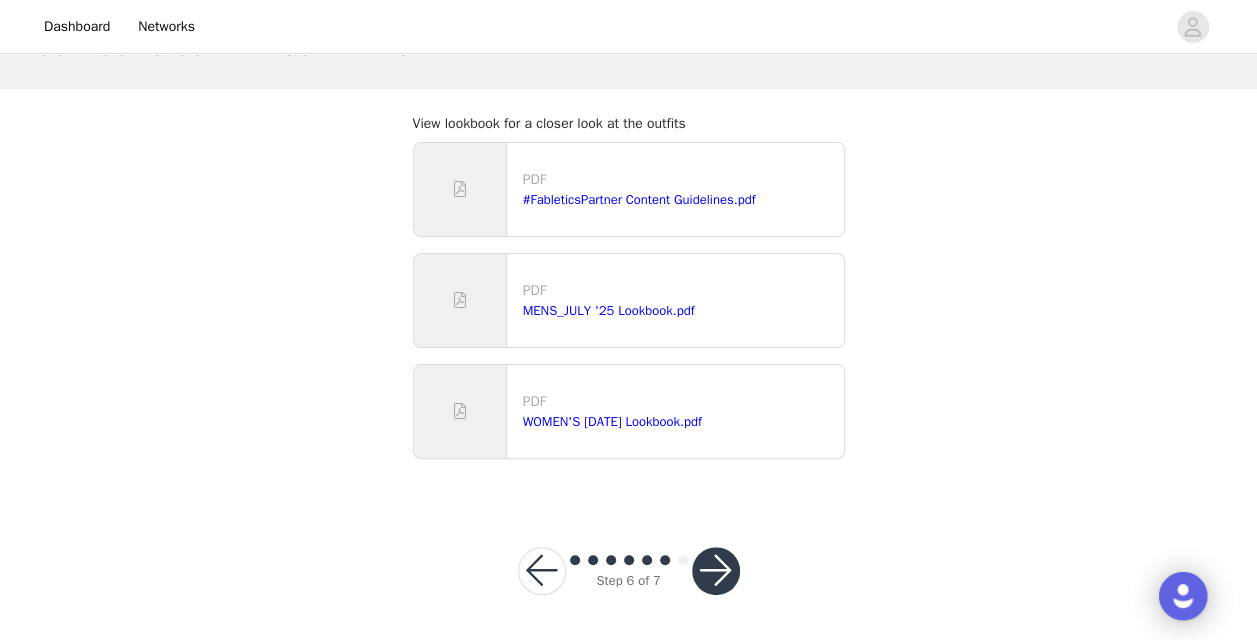 click at bounding box center [716, 571] 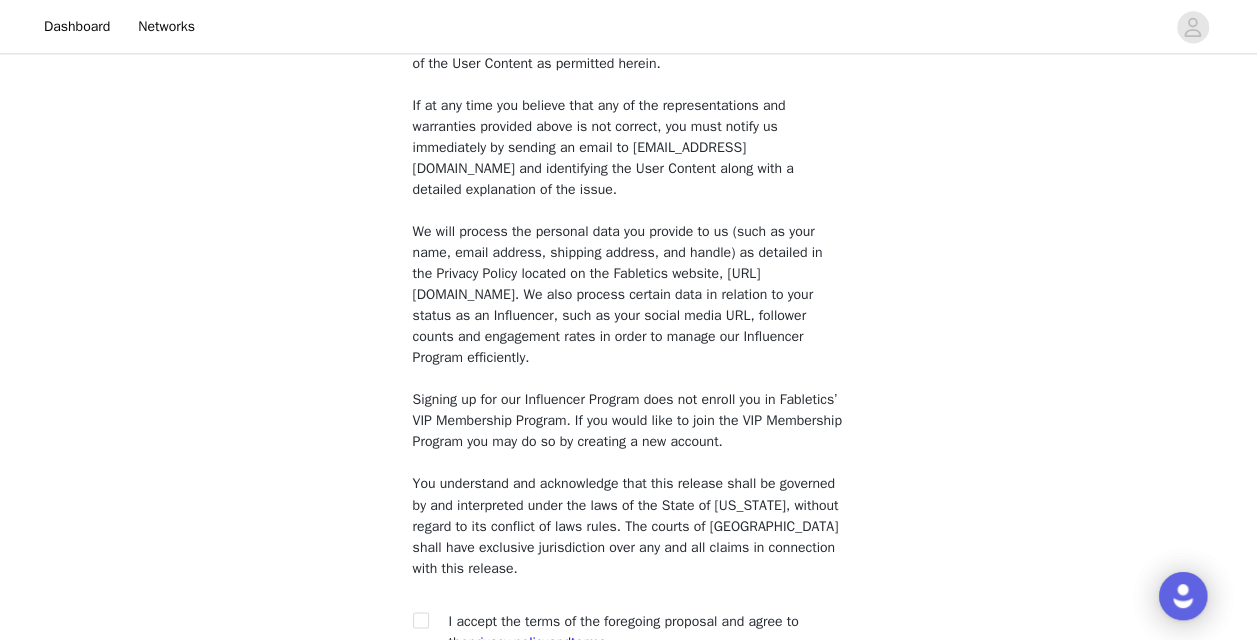 scroll, scrollTop: 1586, scrollLeft: 0, axis: vertical 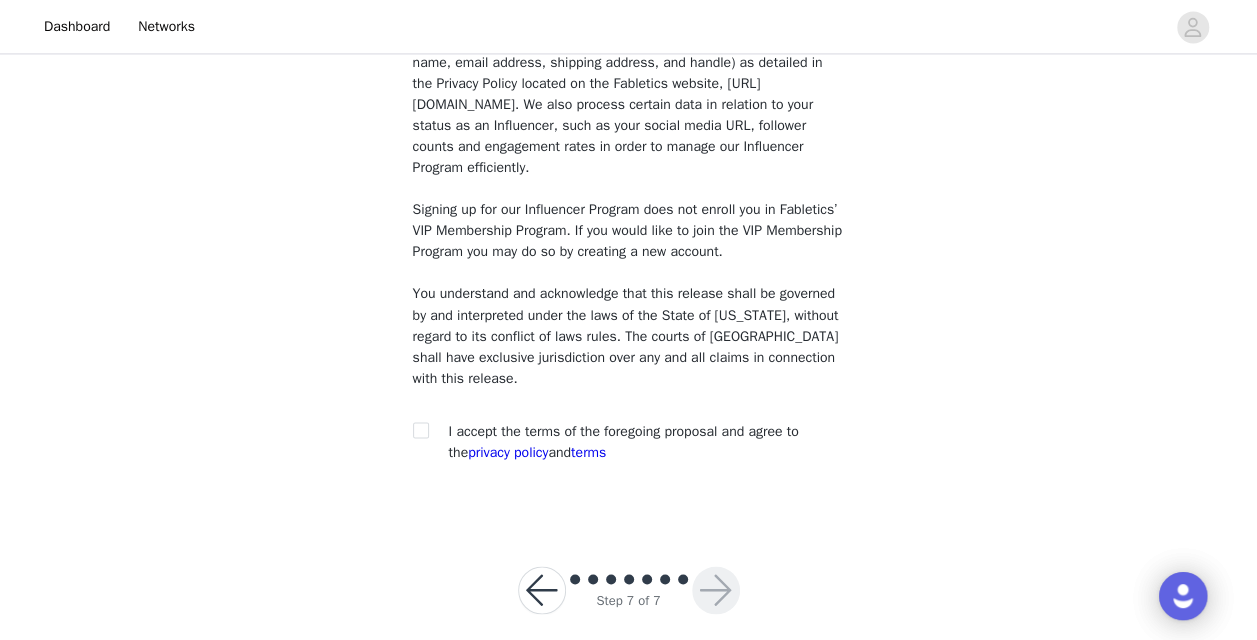 click at bounding box center (542, 590) 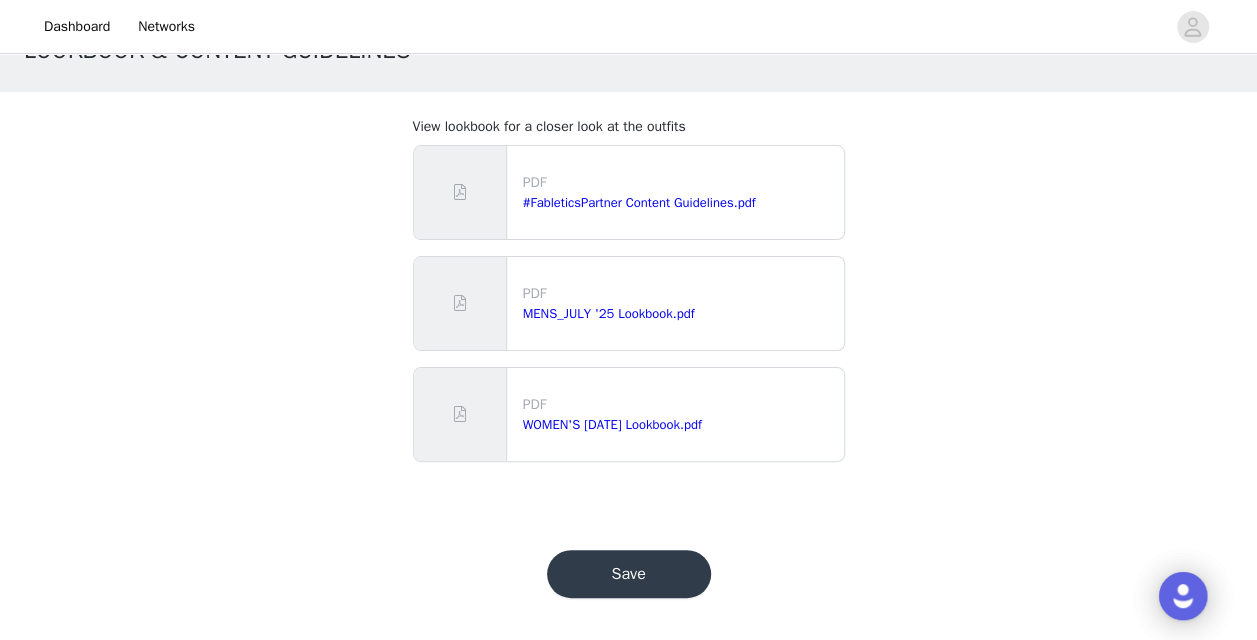 scroll, scrollTop: 73, scrollLeft: 0, axis: vertical 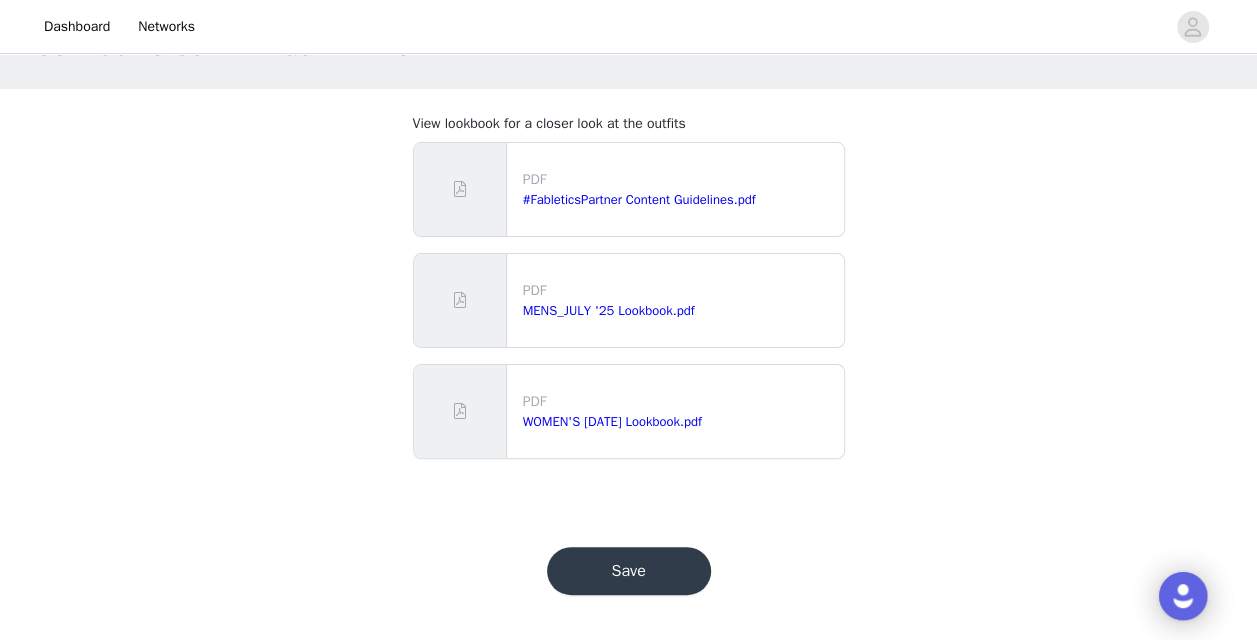 click on "Save" at bounding box center [629, 571] 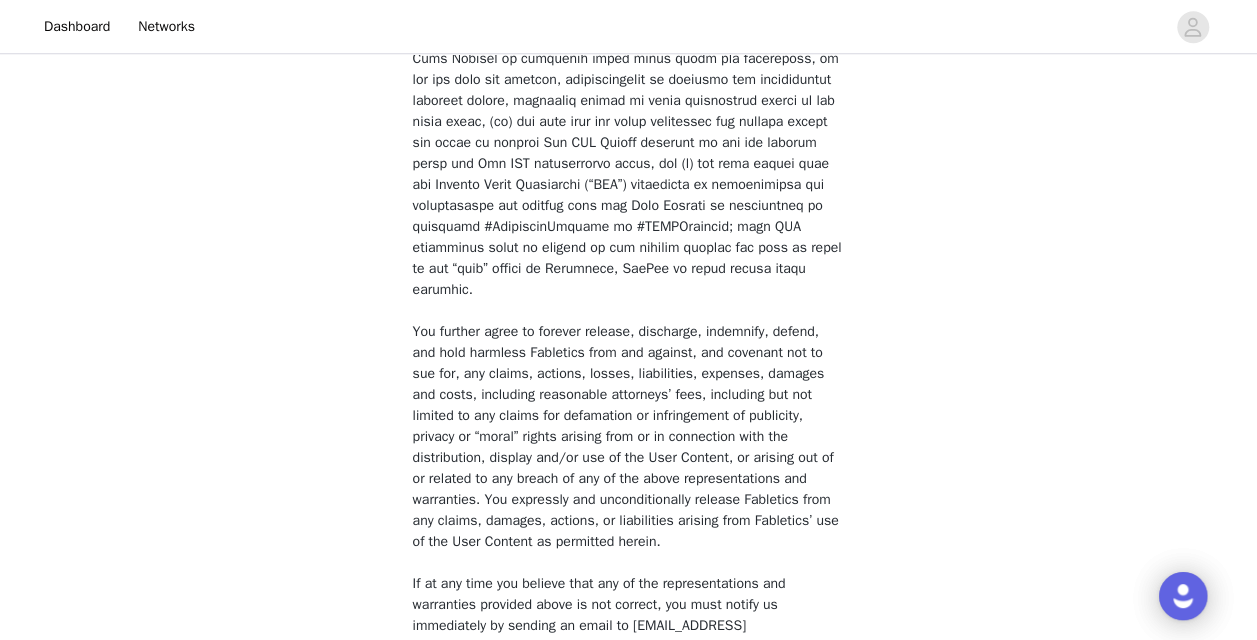 scroll, scrollTop: 1586, scrollLeft: 0, axis: vertical 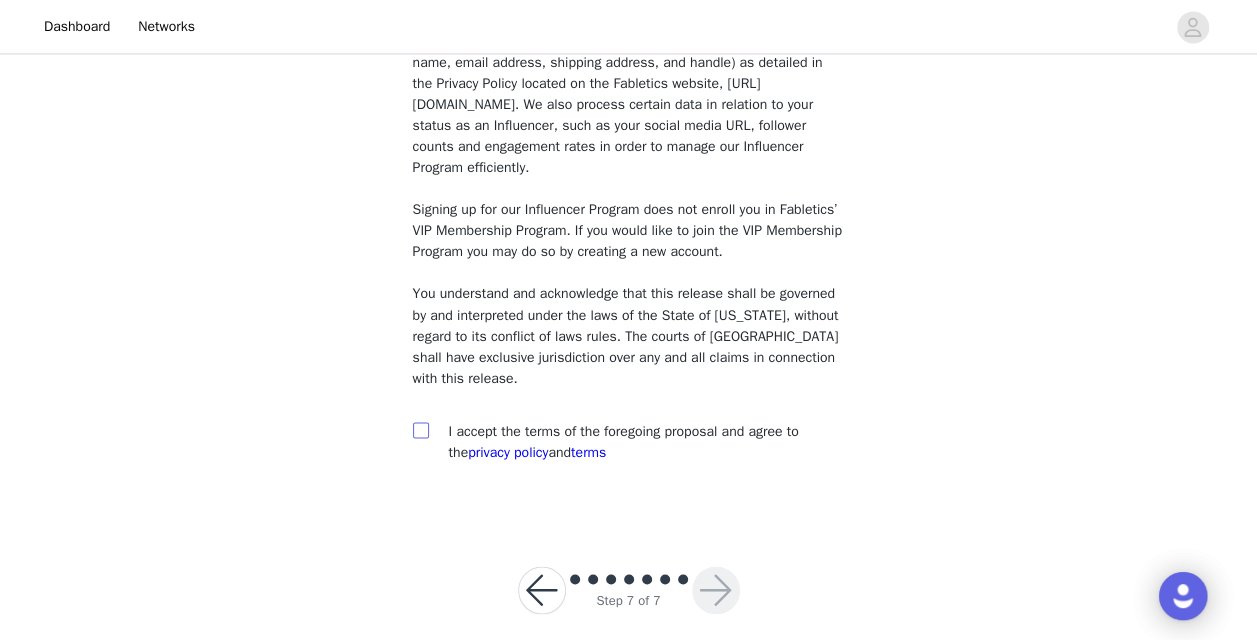 click at bounding box center [421, 430] 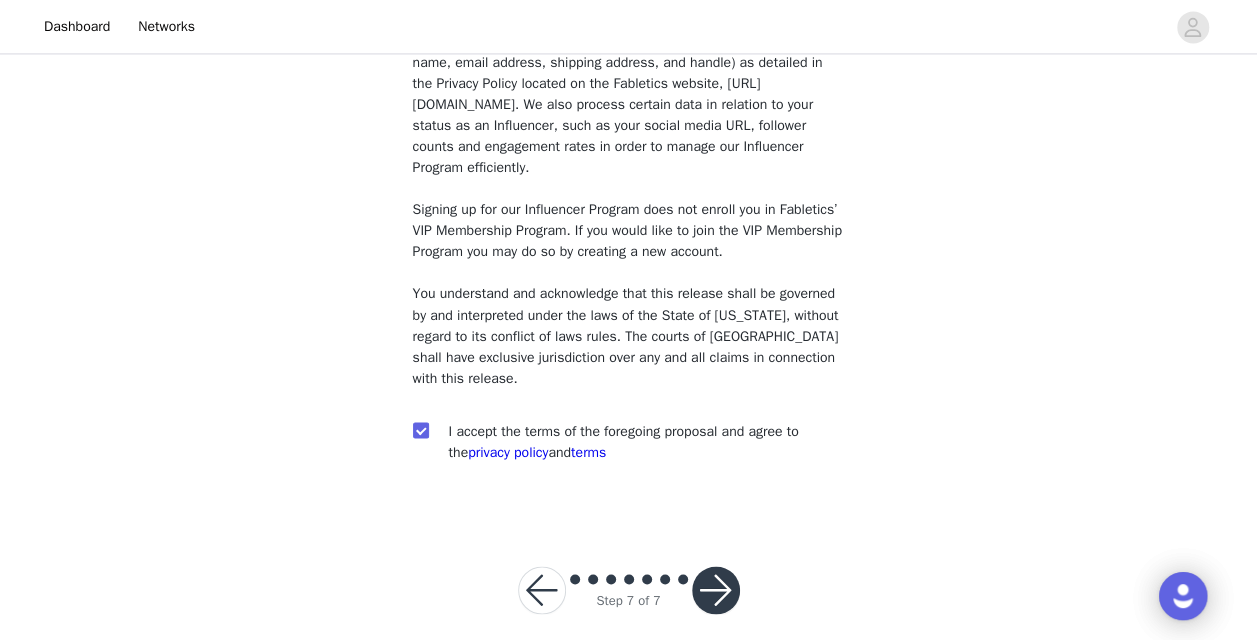 click at bounding box center [716, 590] 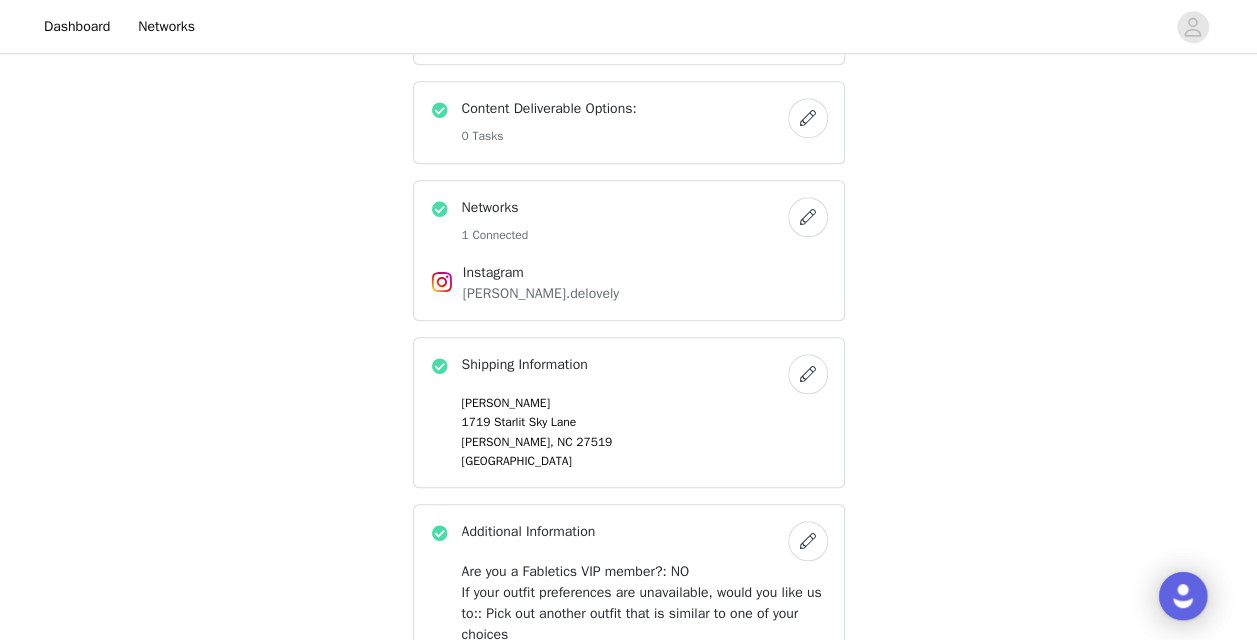 scroll, scrollTop: 712, scrollLeft: 0, axis: vertical 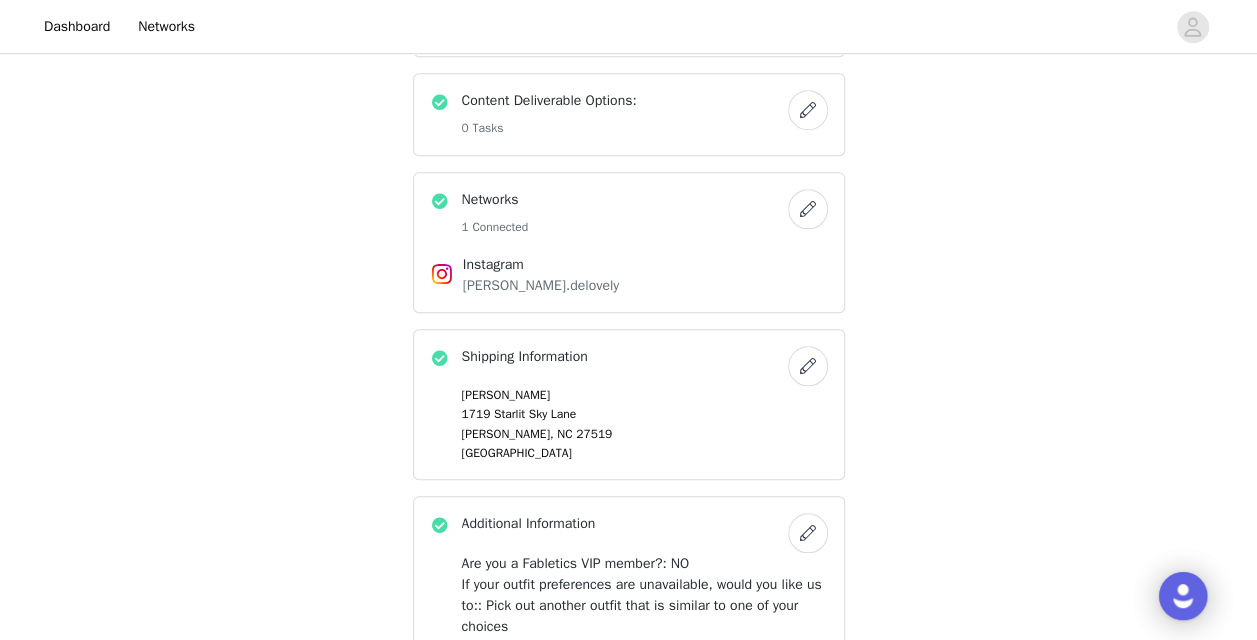 click at bounding box center [808, 110] 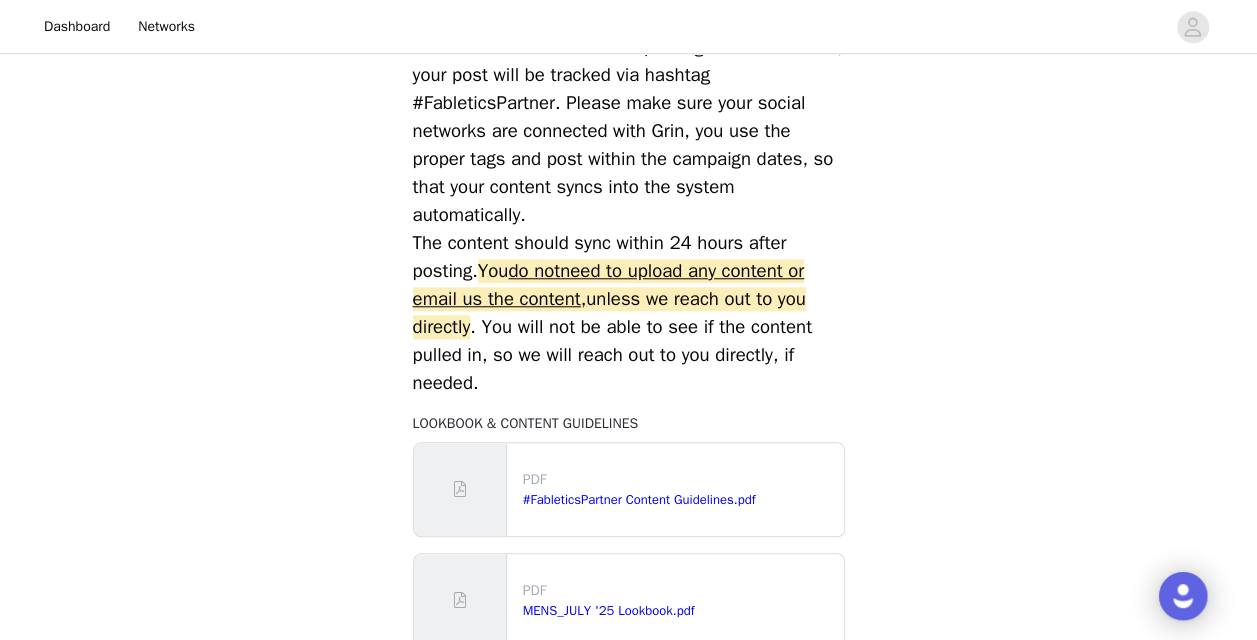 scroll, scrollTop: 1058, scrollLeft: 0, axis: vertical 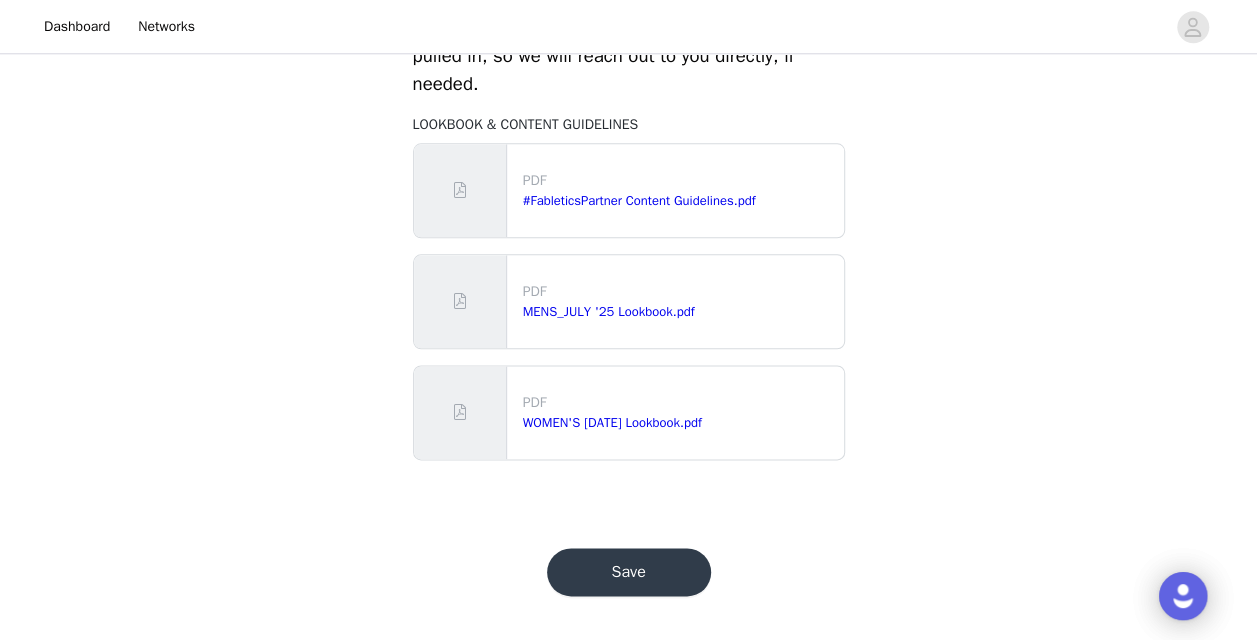 click on "Save" at bounding box center (629, 572) 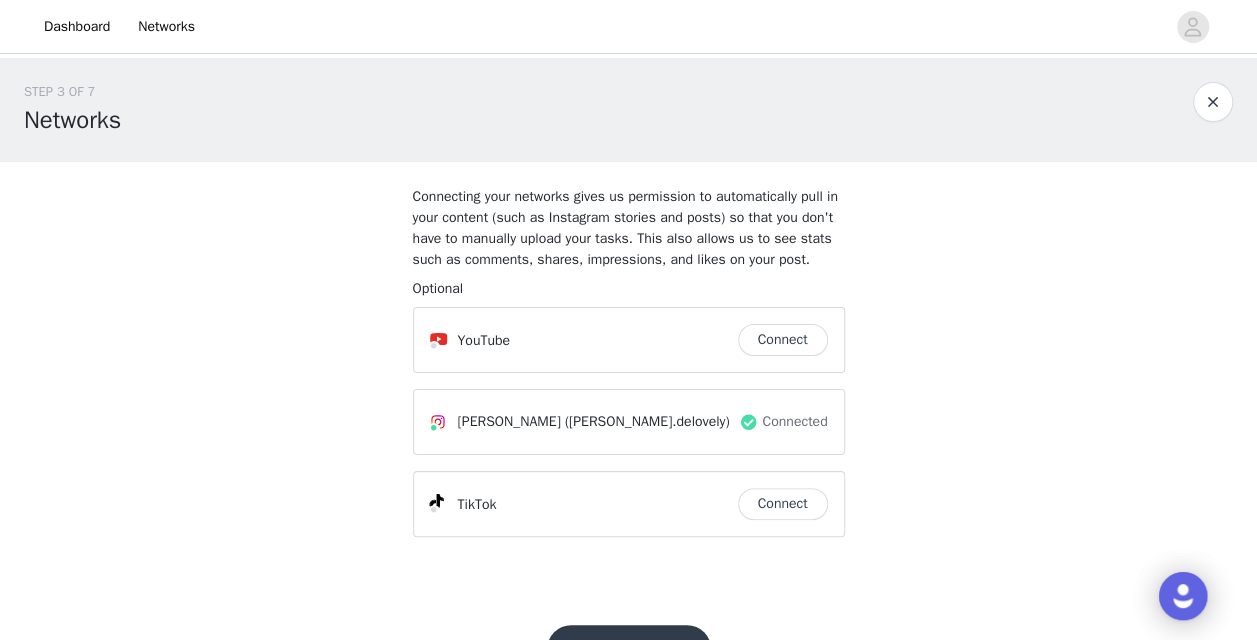 scroll, scrollTop: 78, scrollLeft: 0, axis: vertical 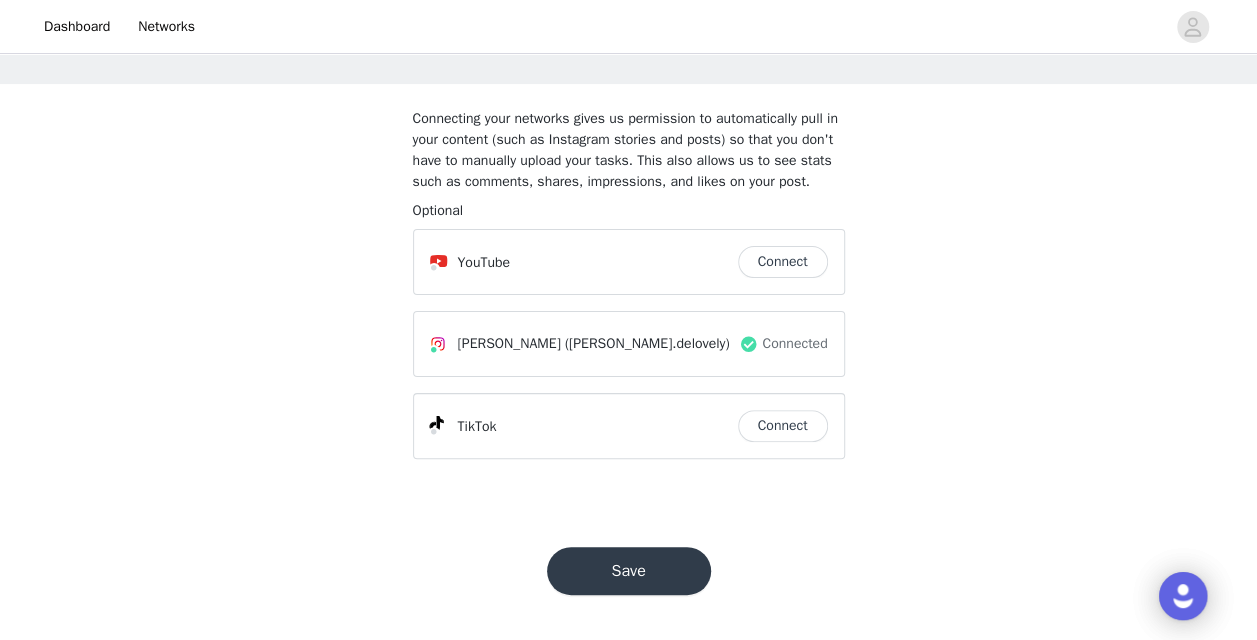 click on "Save" at bounding box center (629, 571) 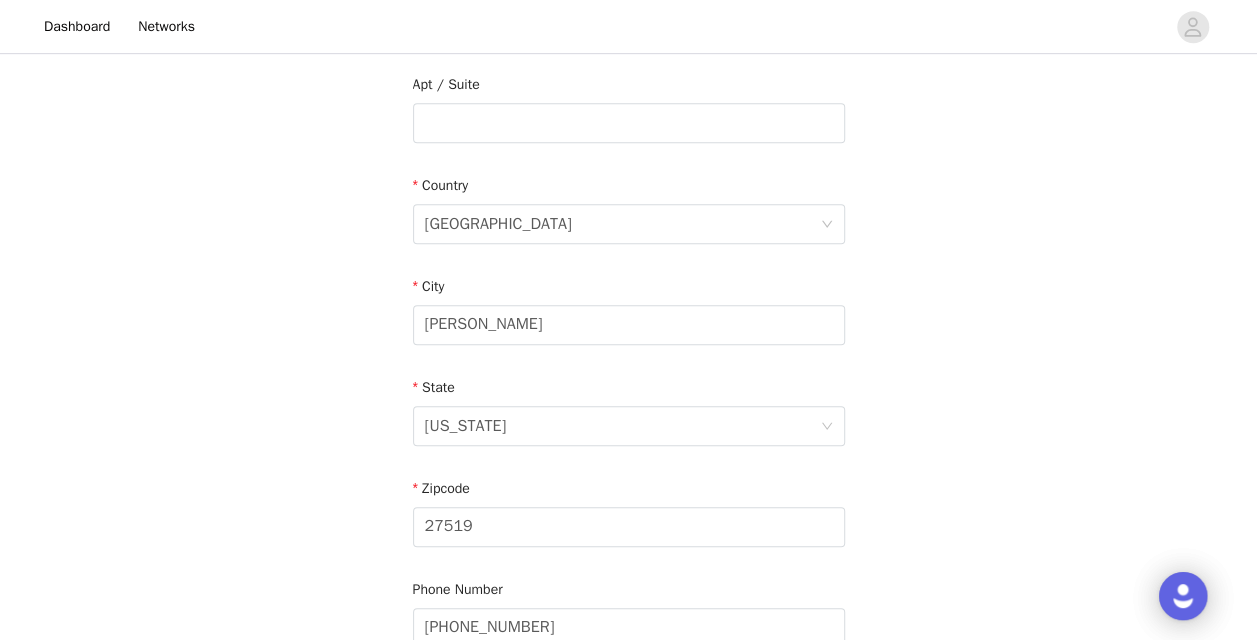 scroll, scrollTop: 723, scrollLeft: 0, axis: vertical 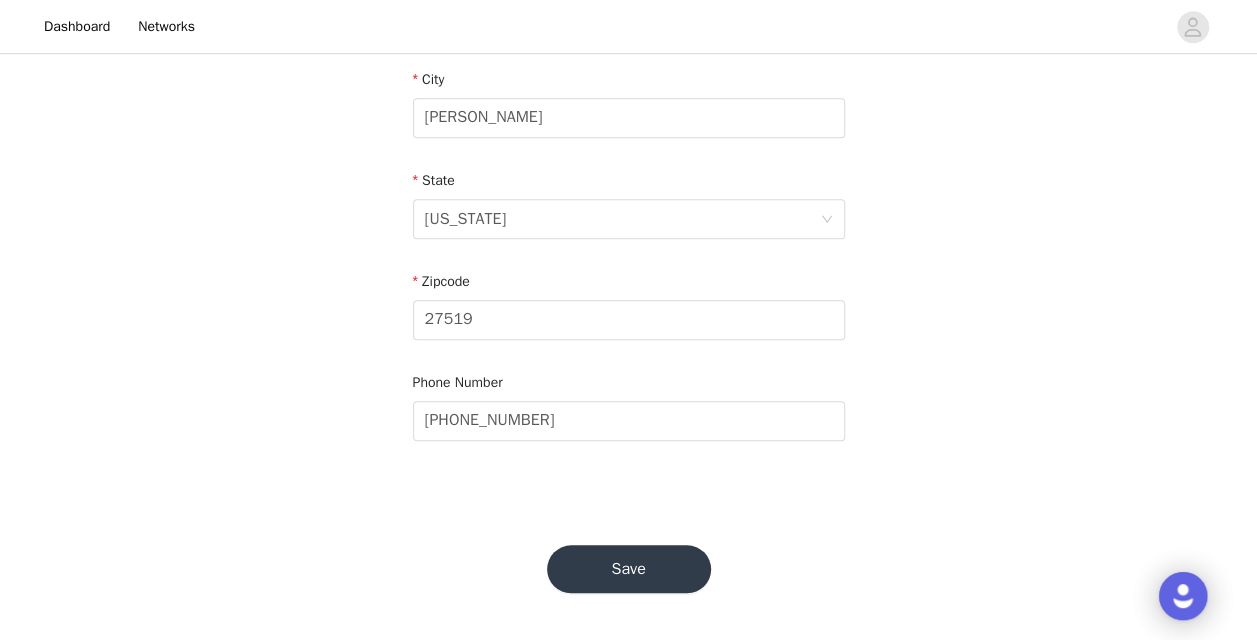 click on "Save" at bounding box center (629, 569) 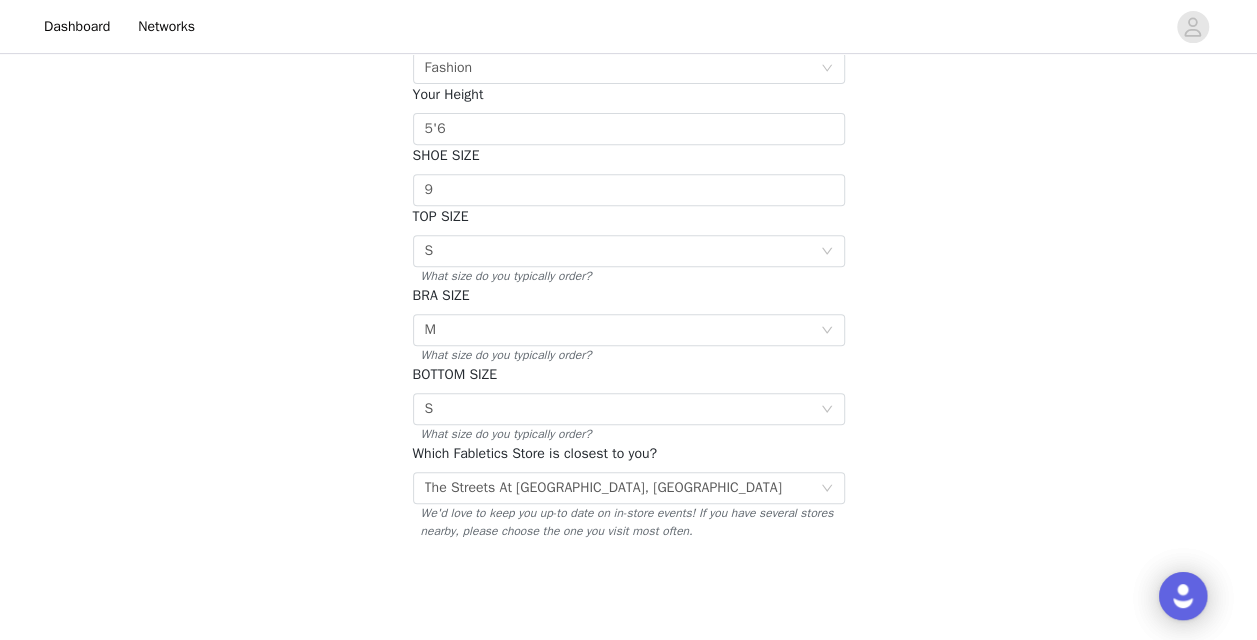 scroll, scrollTop: 436, scrollLeft: 0, axis: vertical 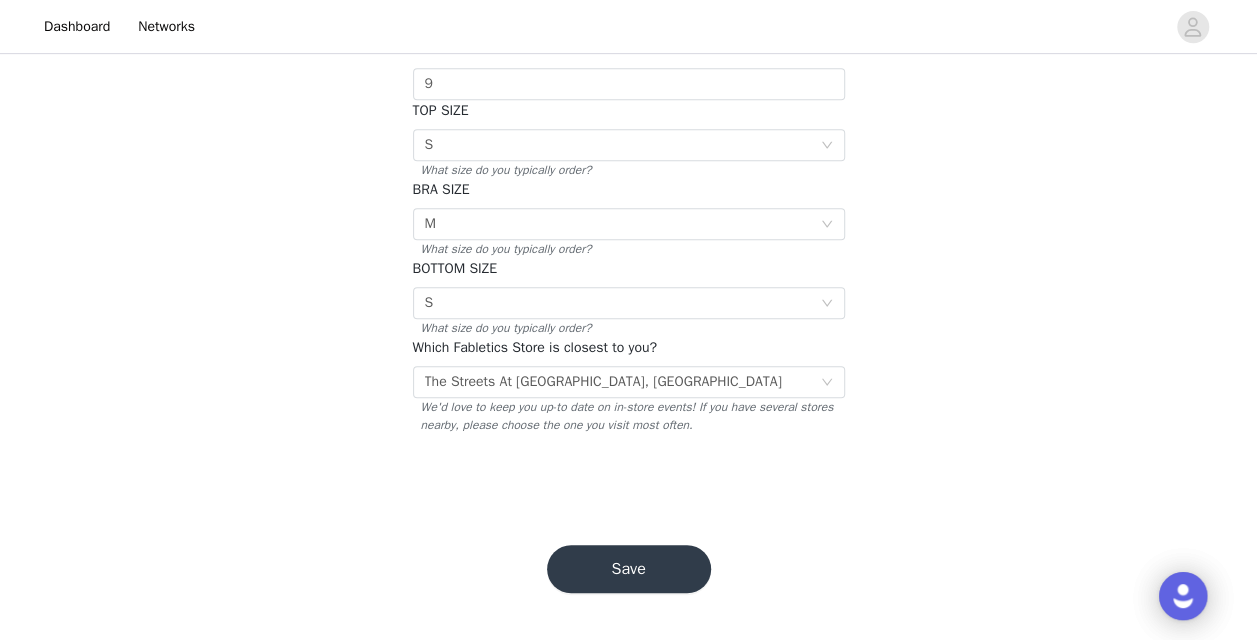 click on "Save" at bounding box center [629, 569] 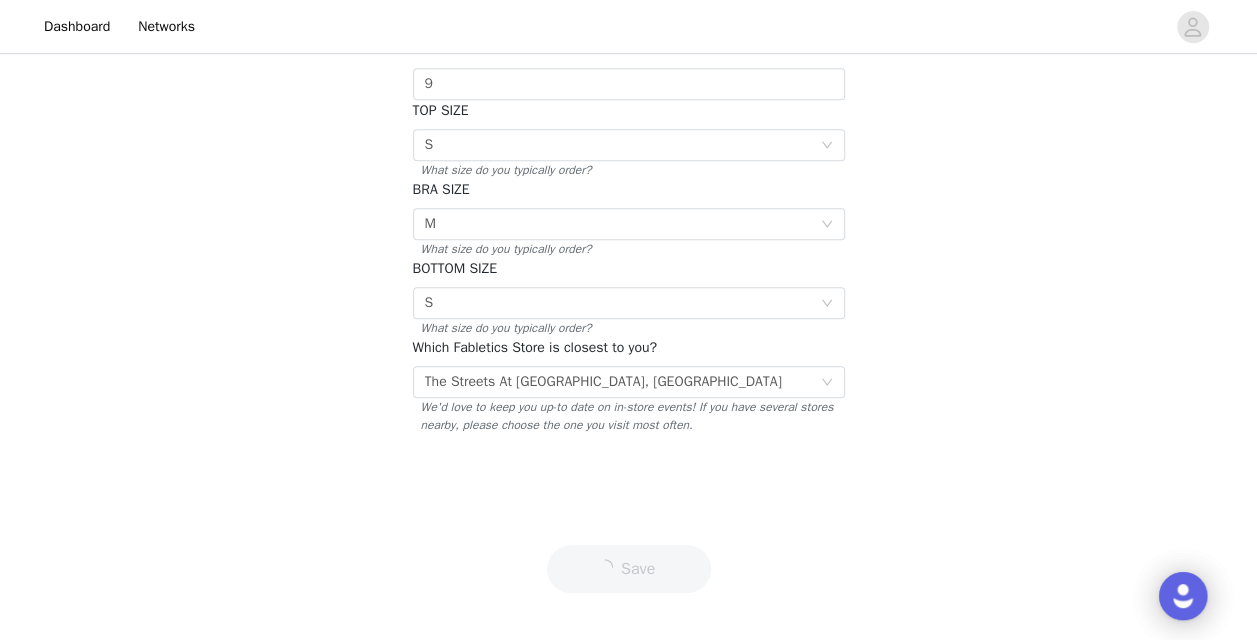 scroll, scrollTop: 0, scrollLeft: 0, axis: both 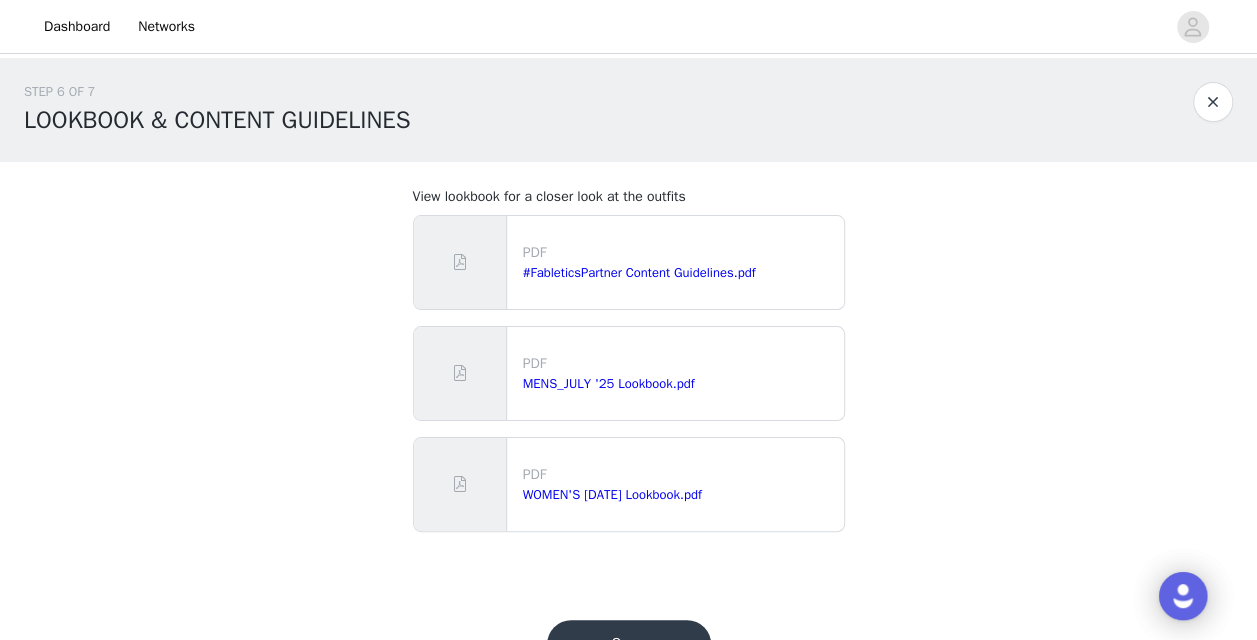 click on "Save" at bounding box center (629, 644) 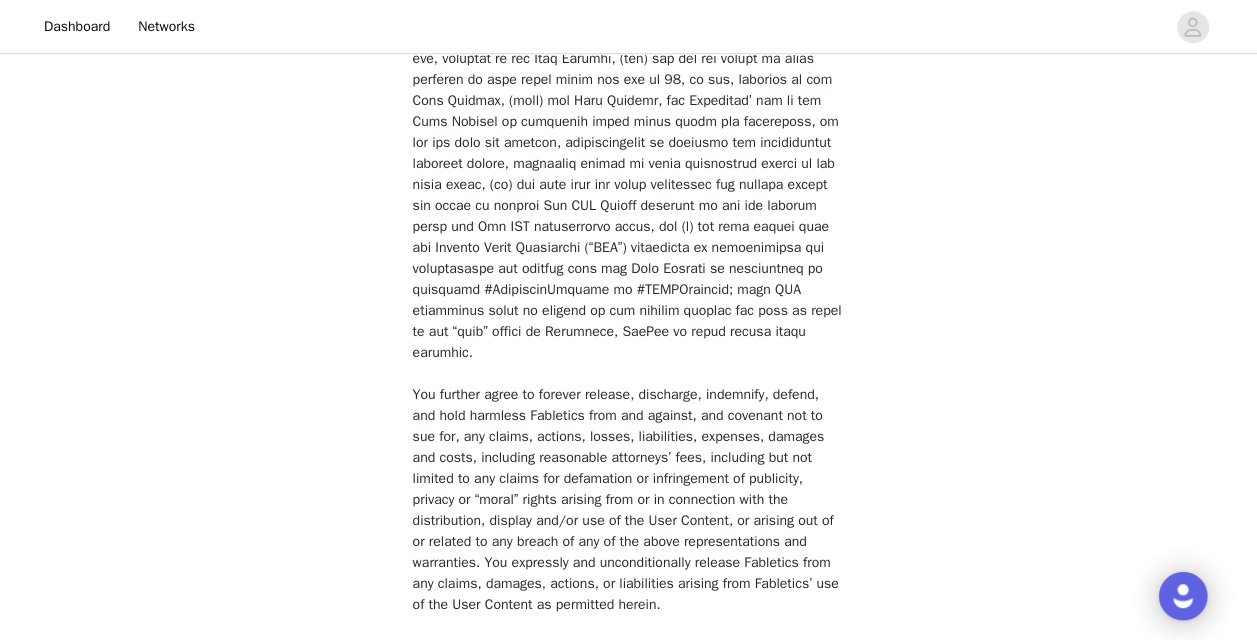 scroll, scrollTop: 1586, scrollLeft: 0, axis: vertical 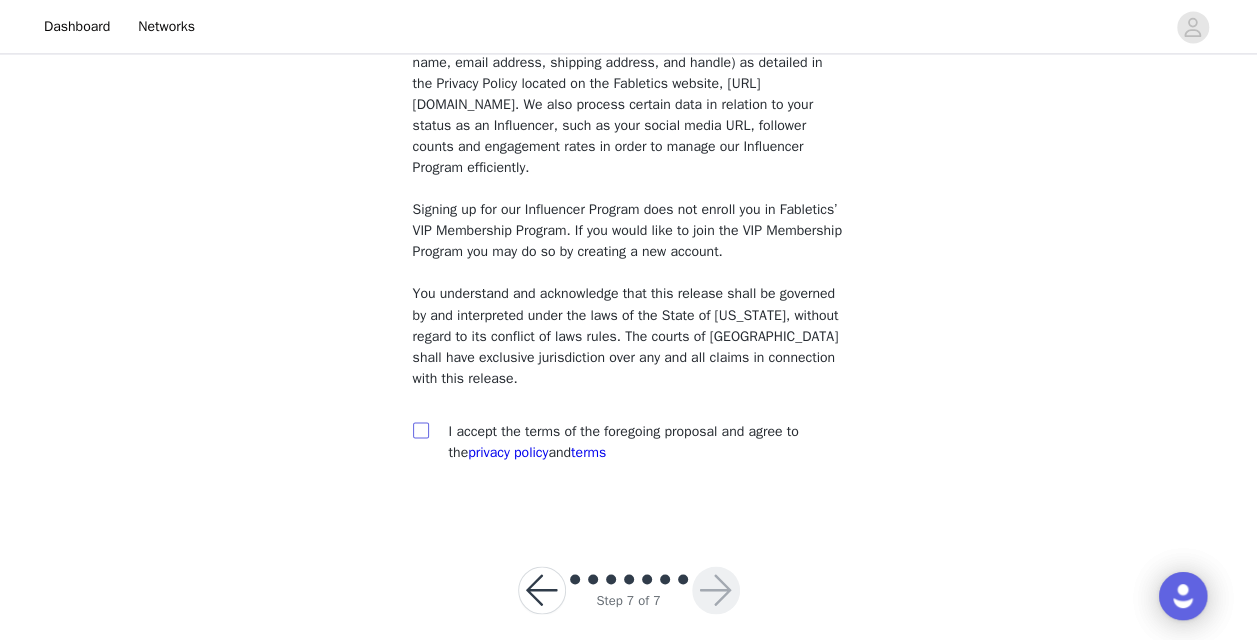 click at bounding box center (420, 429) 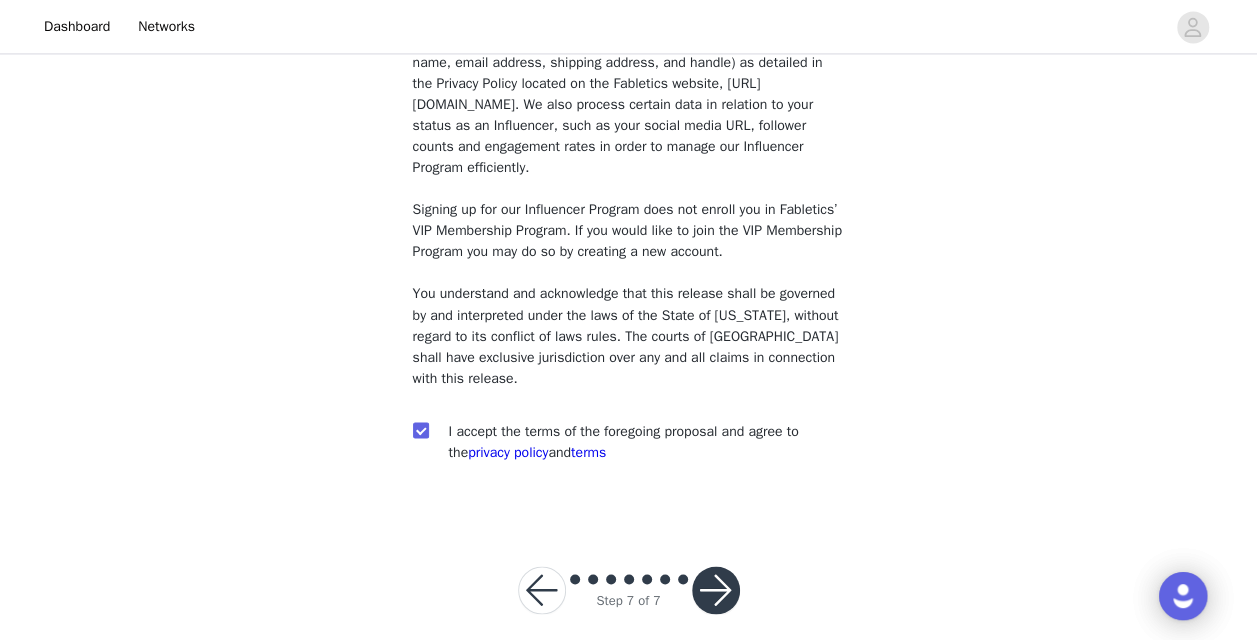 click at bounding box center (716, 590) 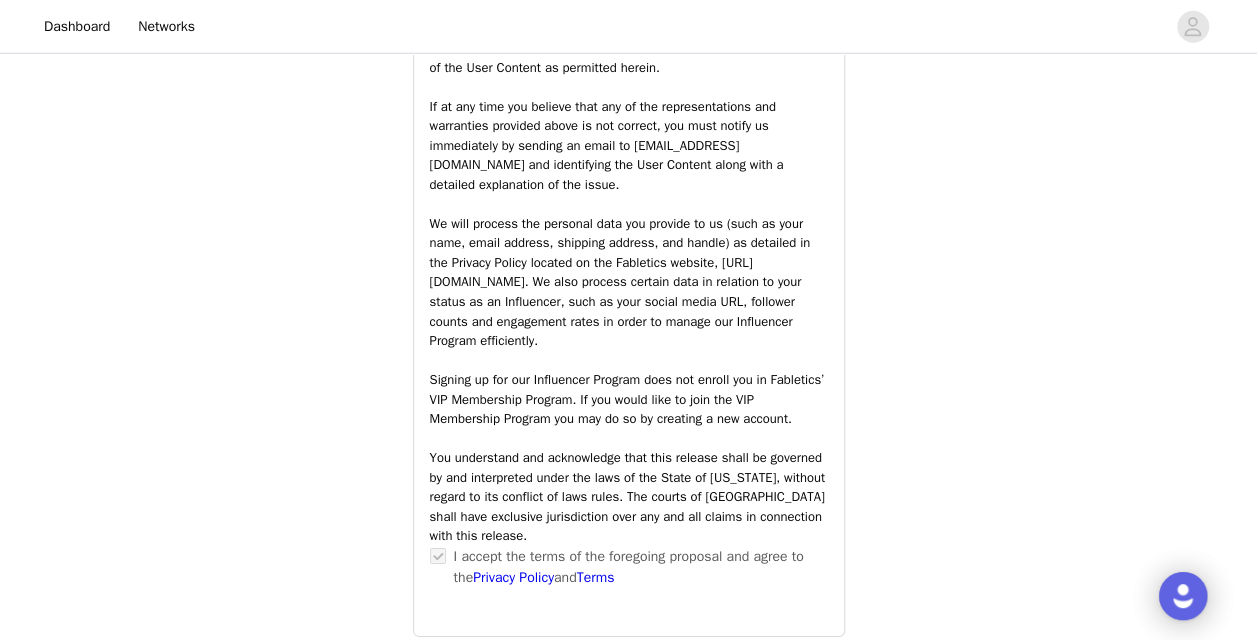 scroll, scrollTop: 2920, scrollLeft: 0, axis: vertical 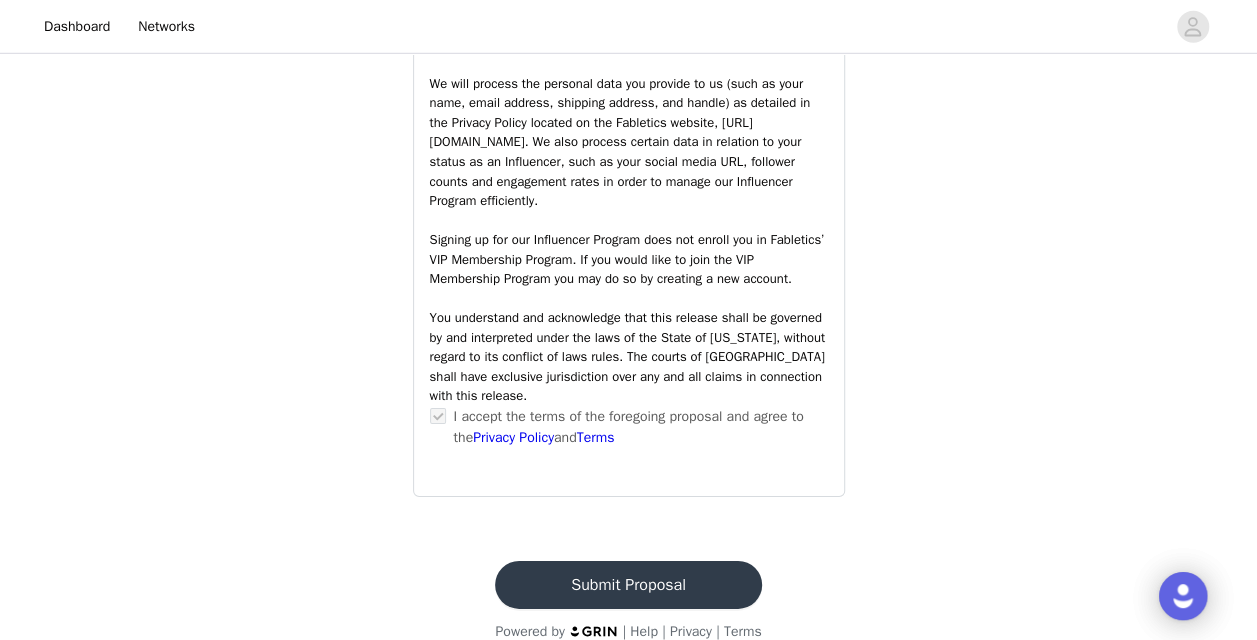 click on "Submit Proposal" at bounding box center (628, 585) 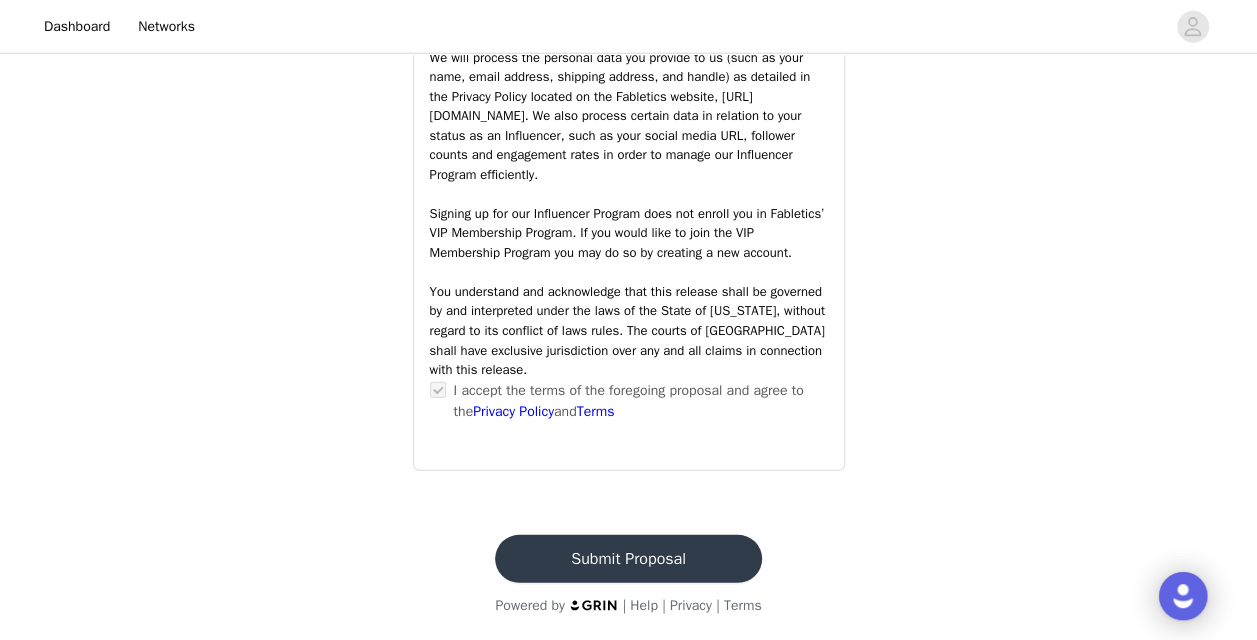 scroll, scrollTop: 2600, scrollLeft: 0, axis: vertical 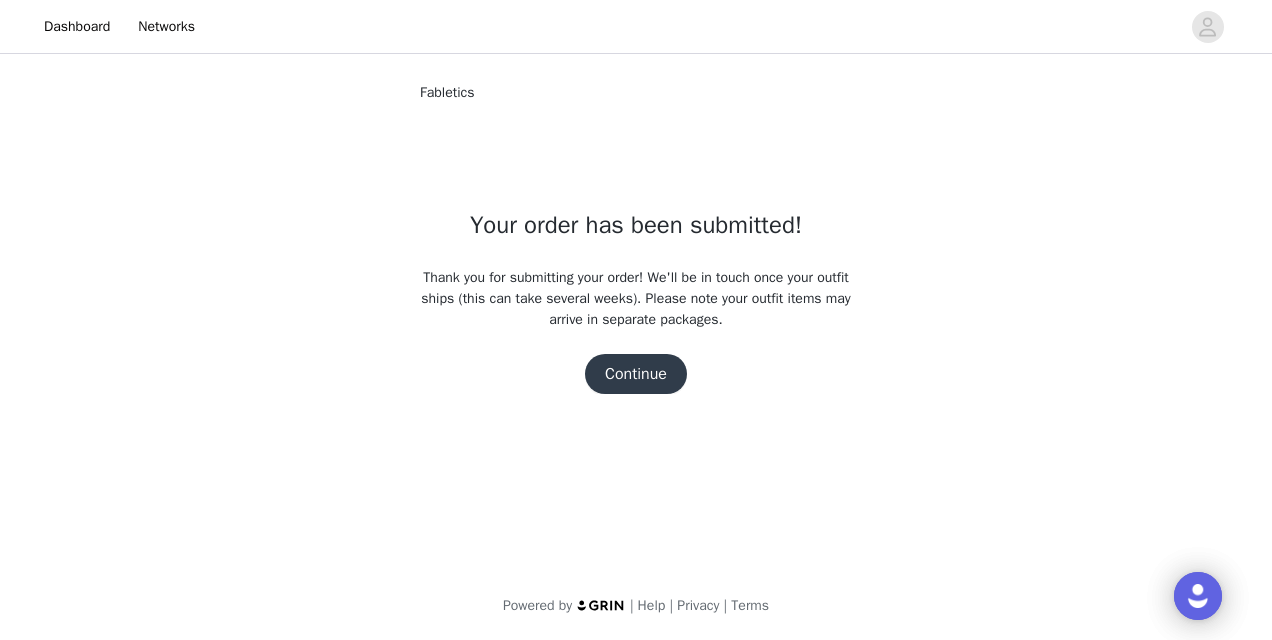 click on "Continue" at bounding box center (636, 374) 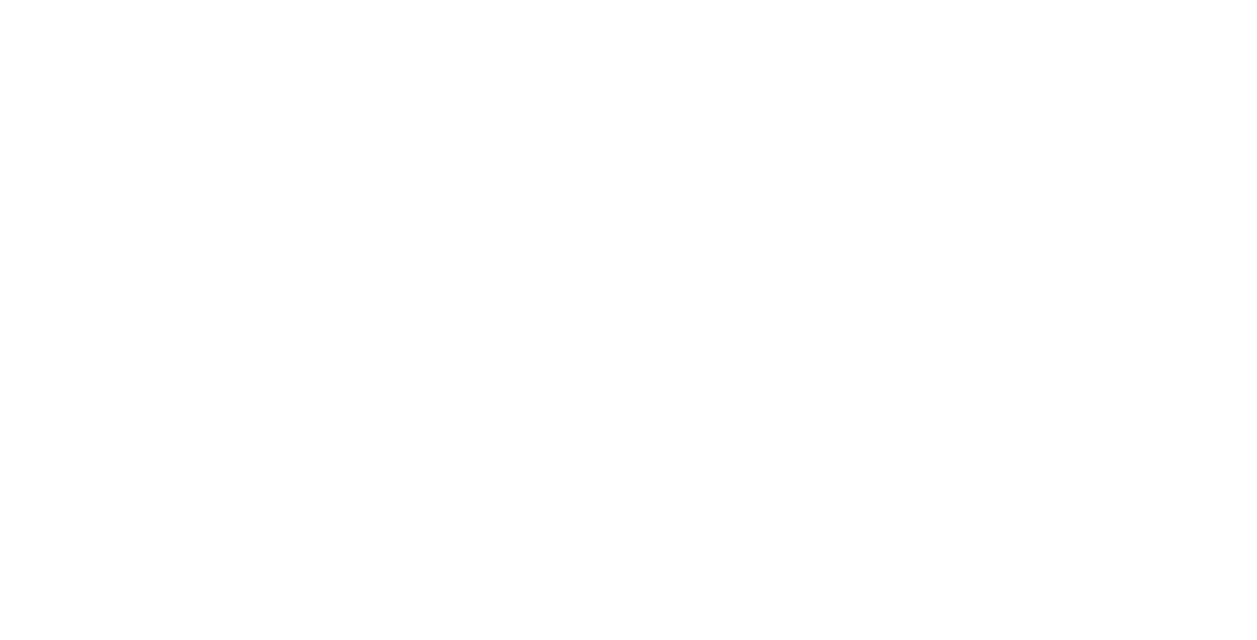 scroll, scrollTop: 0, scrollLeft: 0, axis: both 